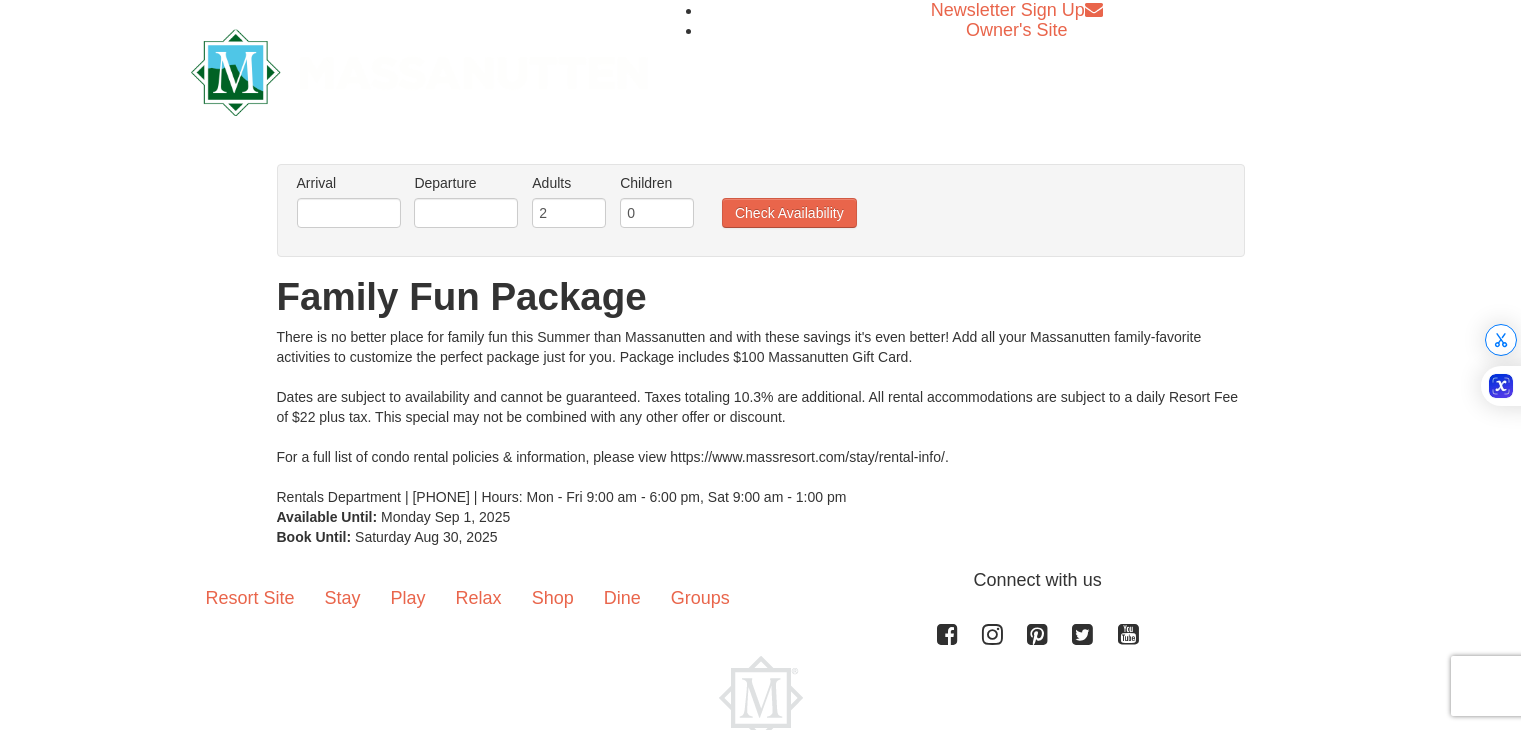 scroll, scrollTop: 0, scrollLeft: 0, axis: both 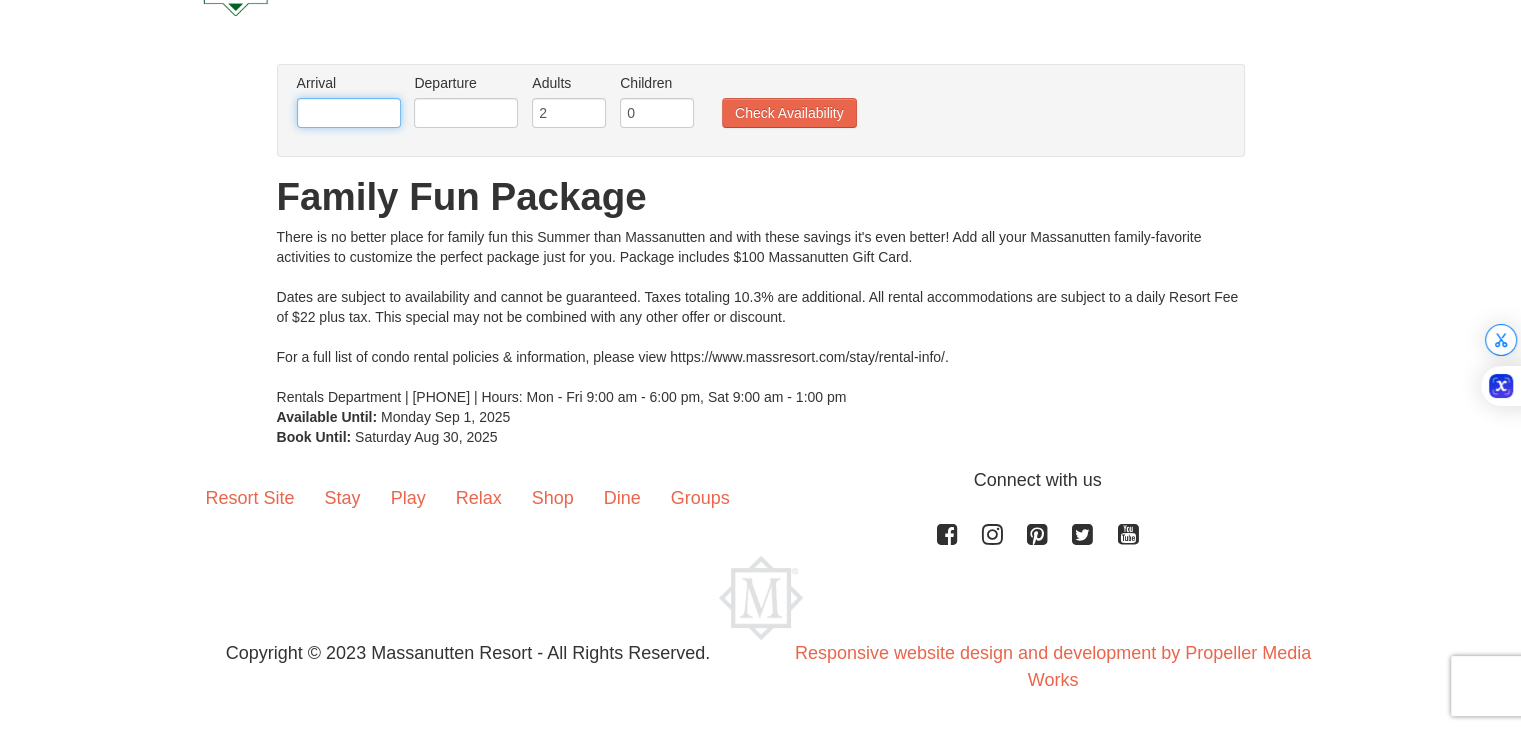 click at bounding box center (349, 113) 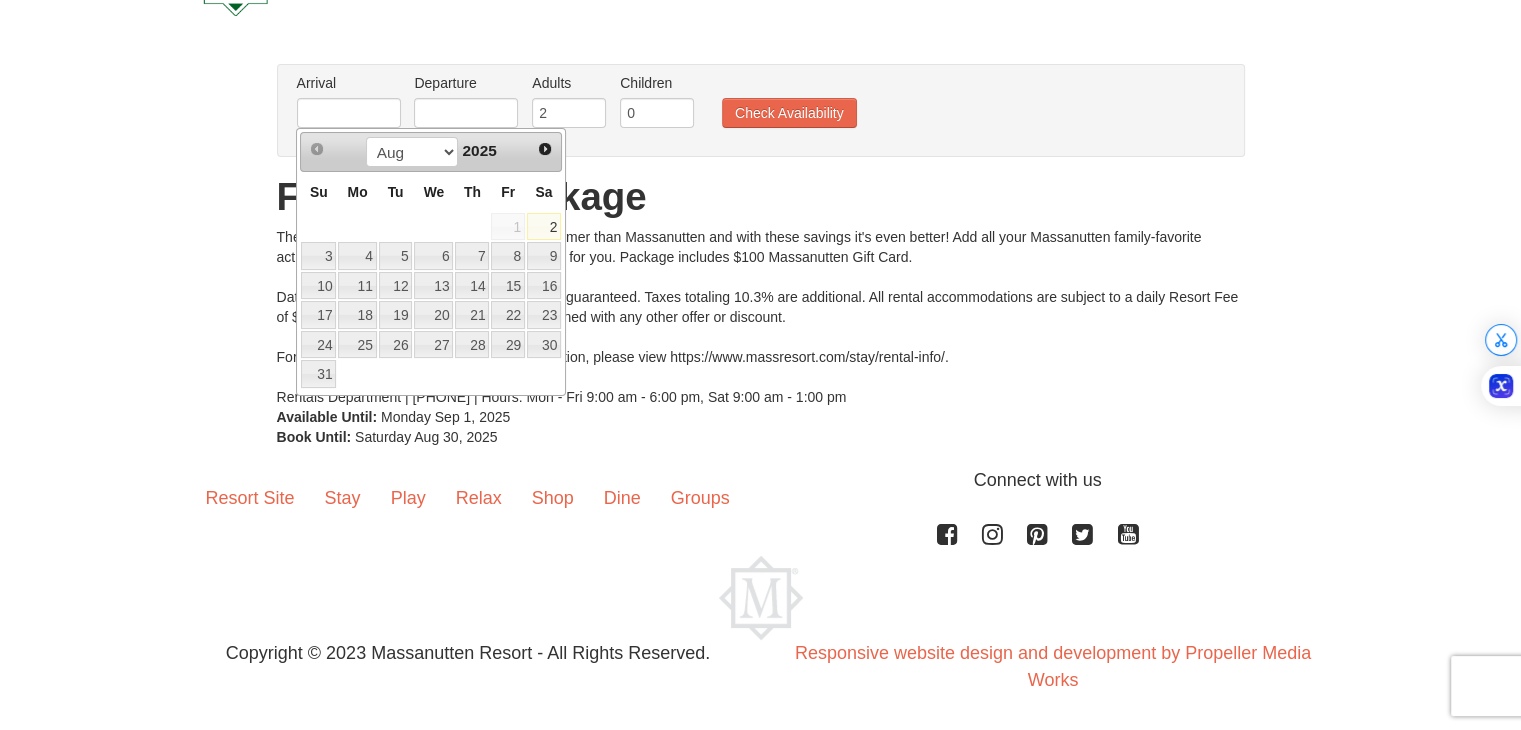 click on "2" at bounding box center [544, 227] 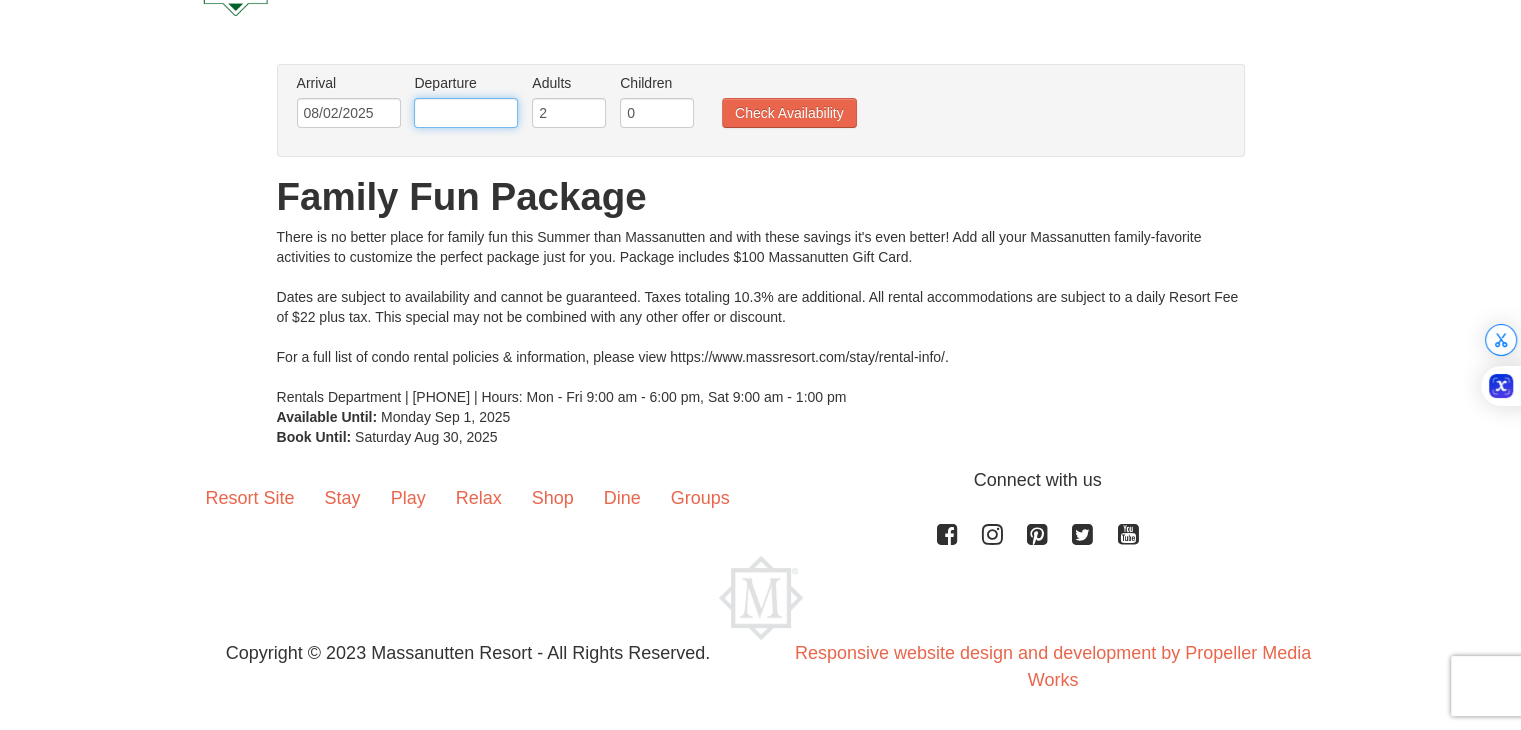 click at bounding box center [466, 113] 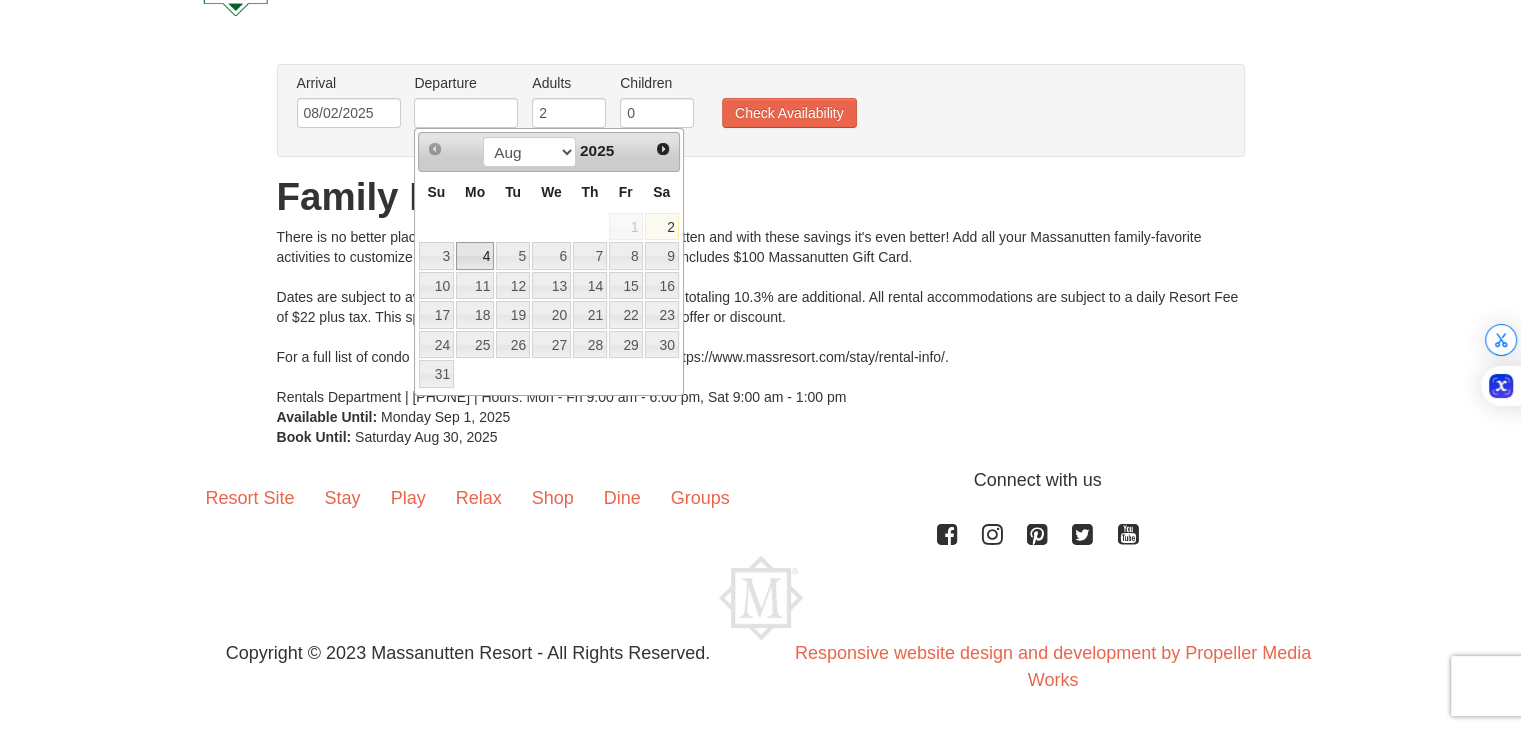 click on "4" at bounding box center (475, 256) 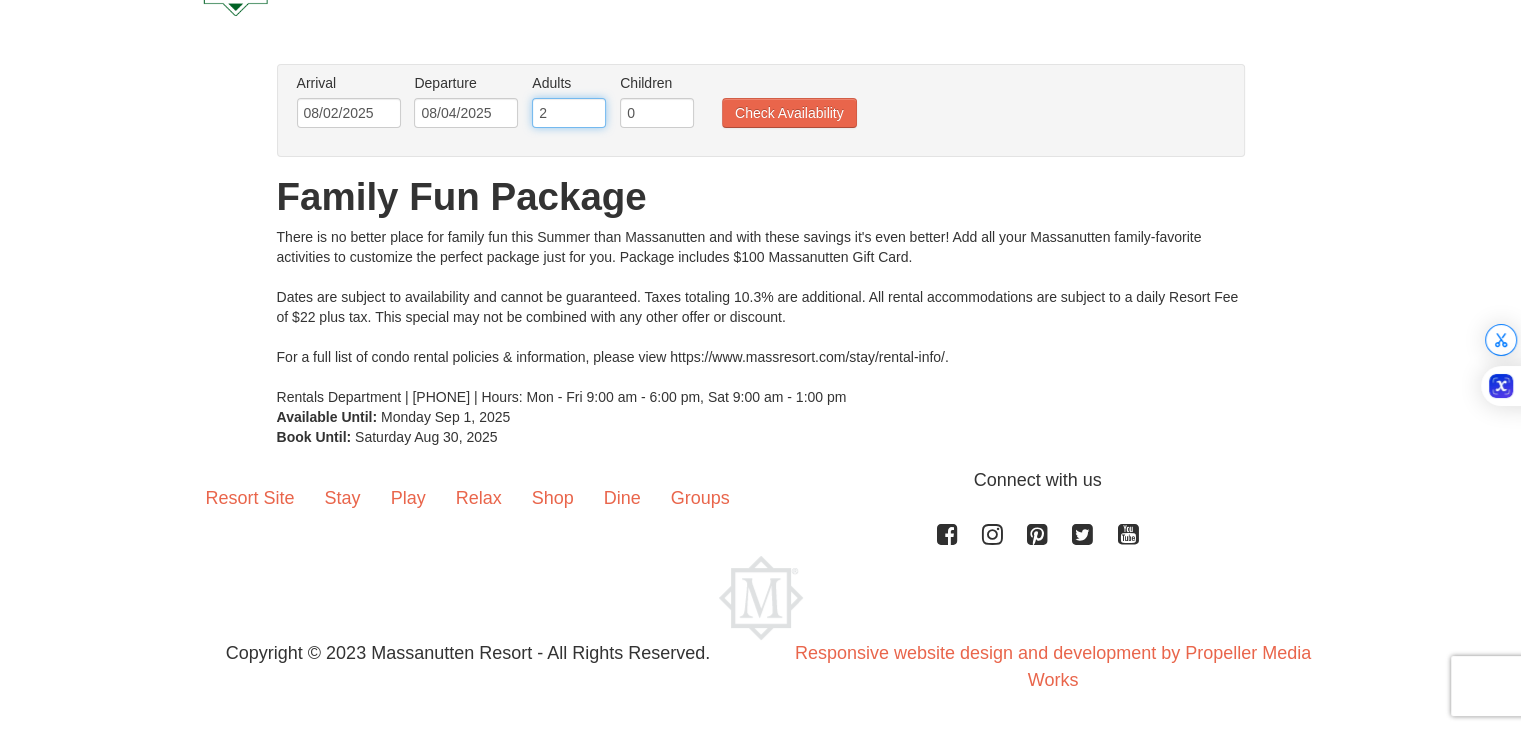 click on "2" at bounding box center (569, 113) 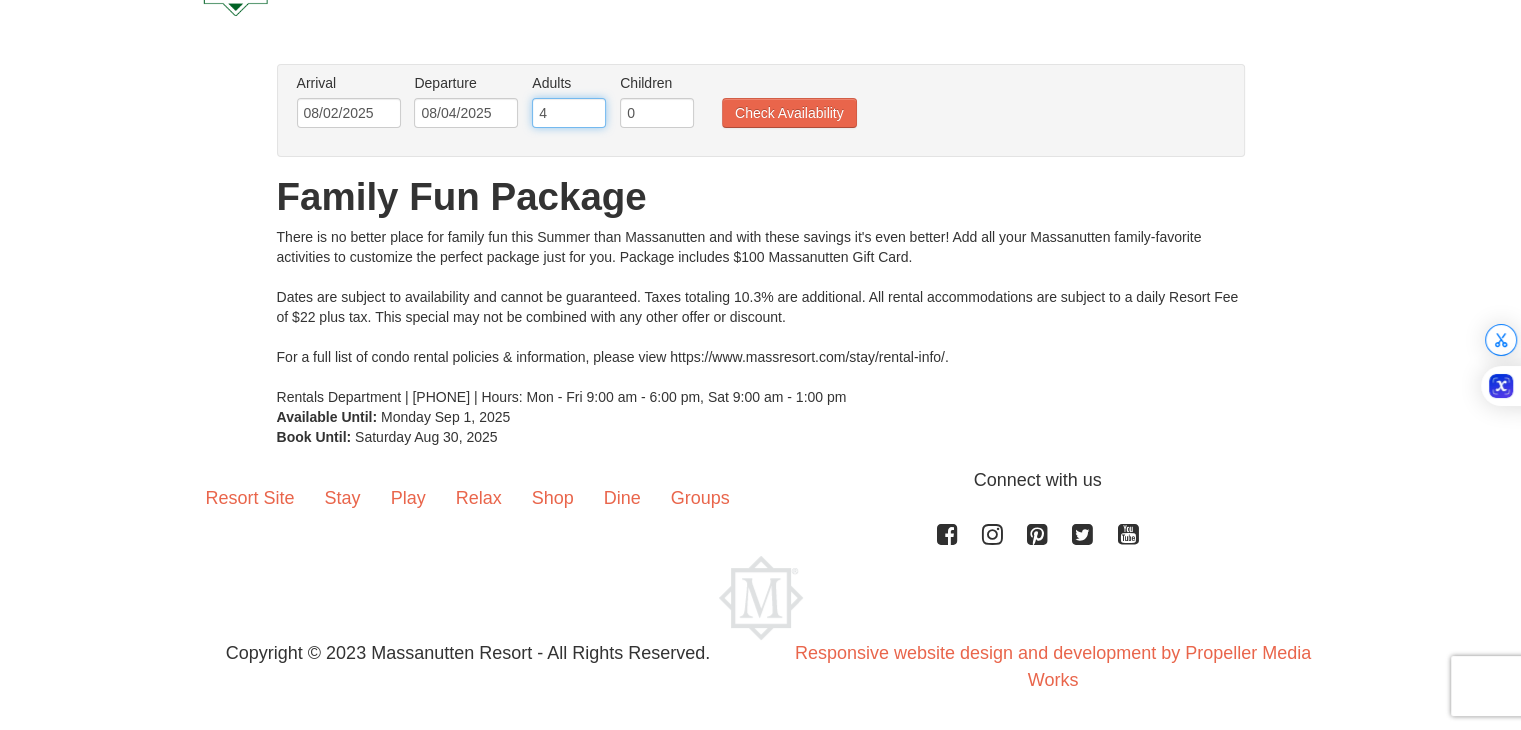 type on "4" 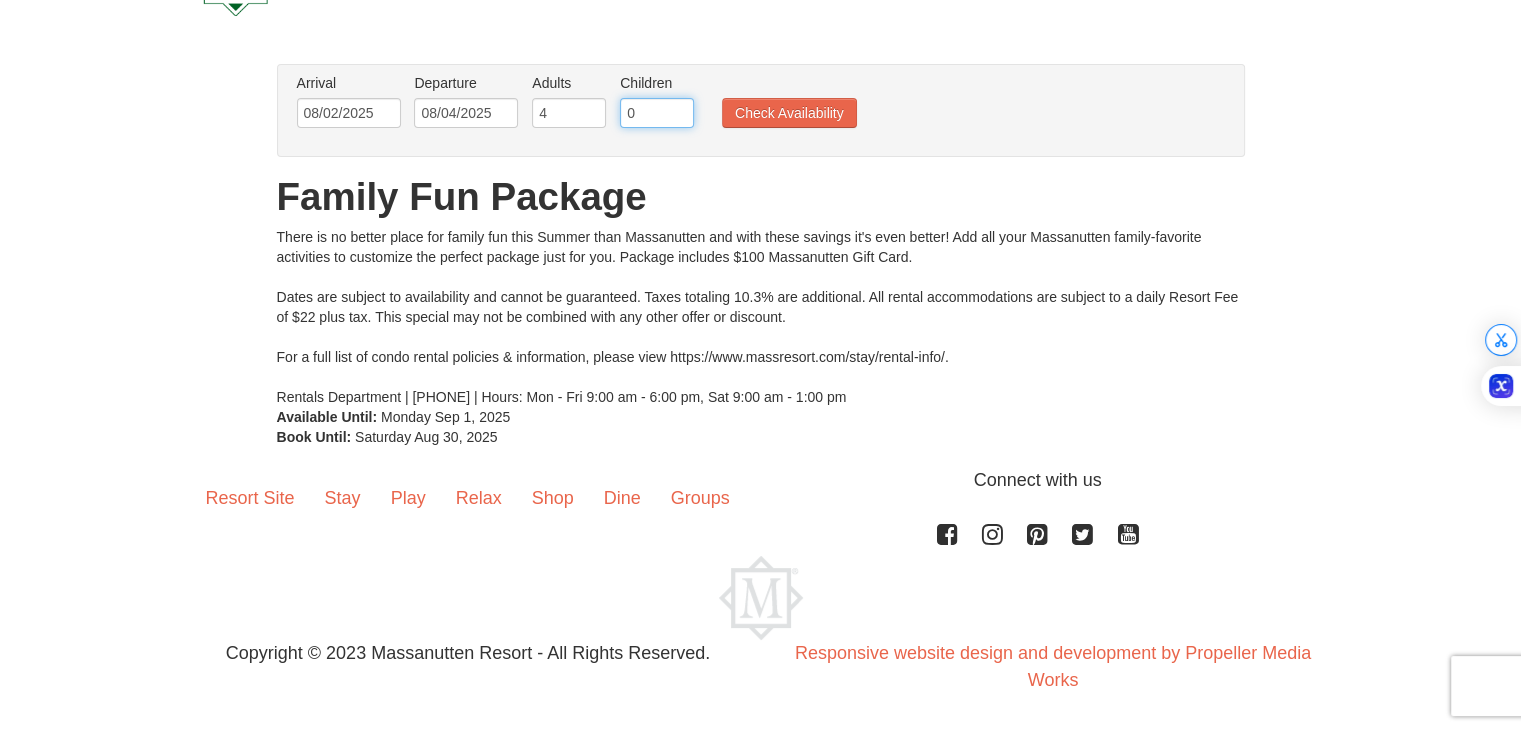 click on "0" at bounding box center (657, 113) 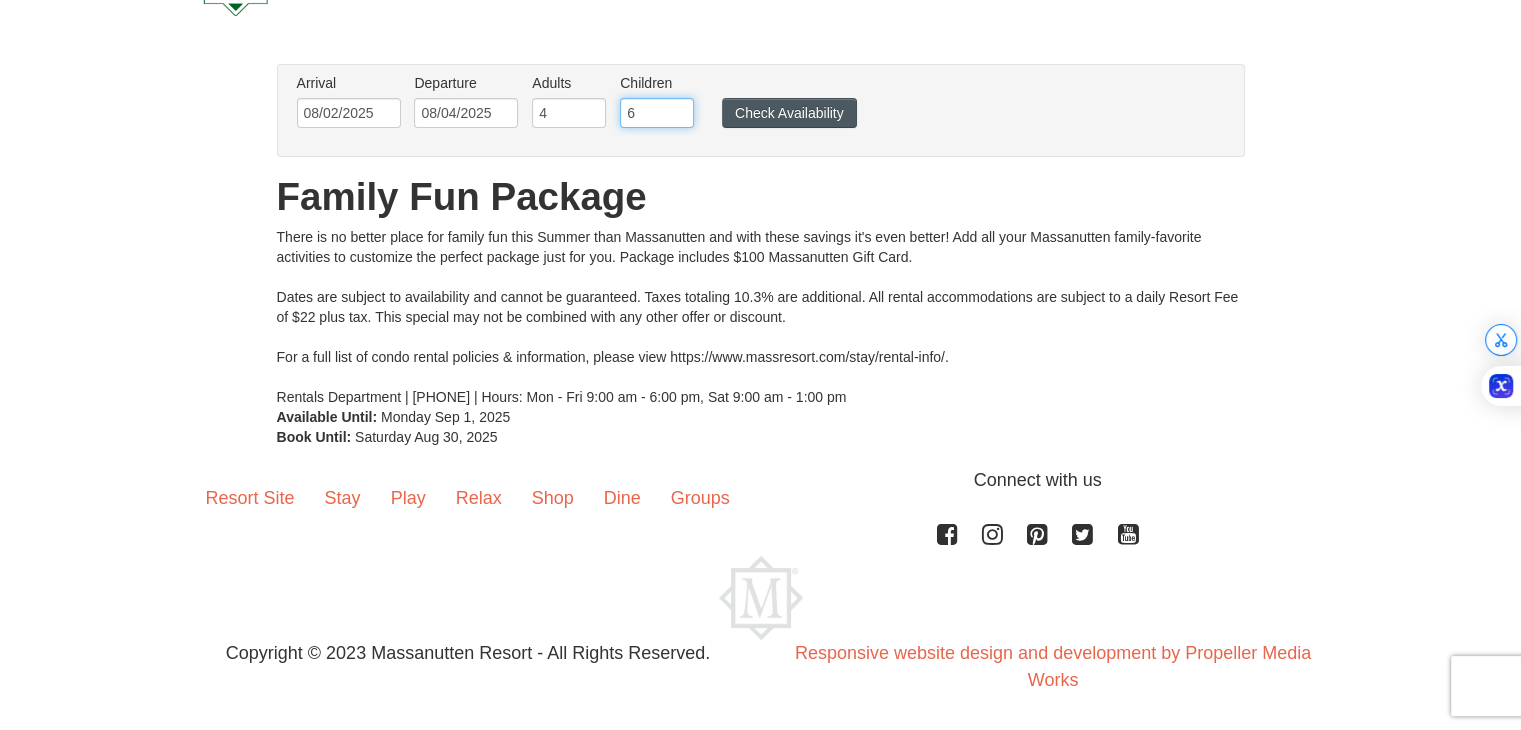 type on "6" 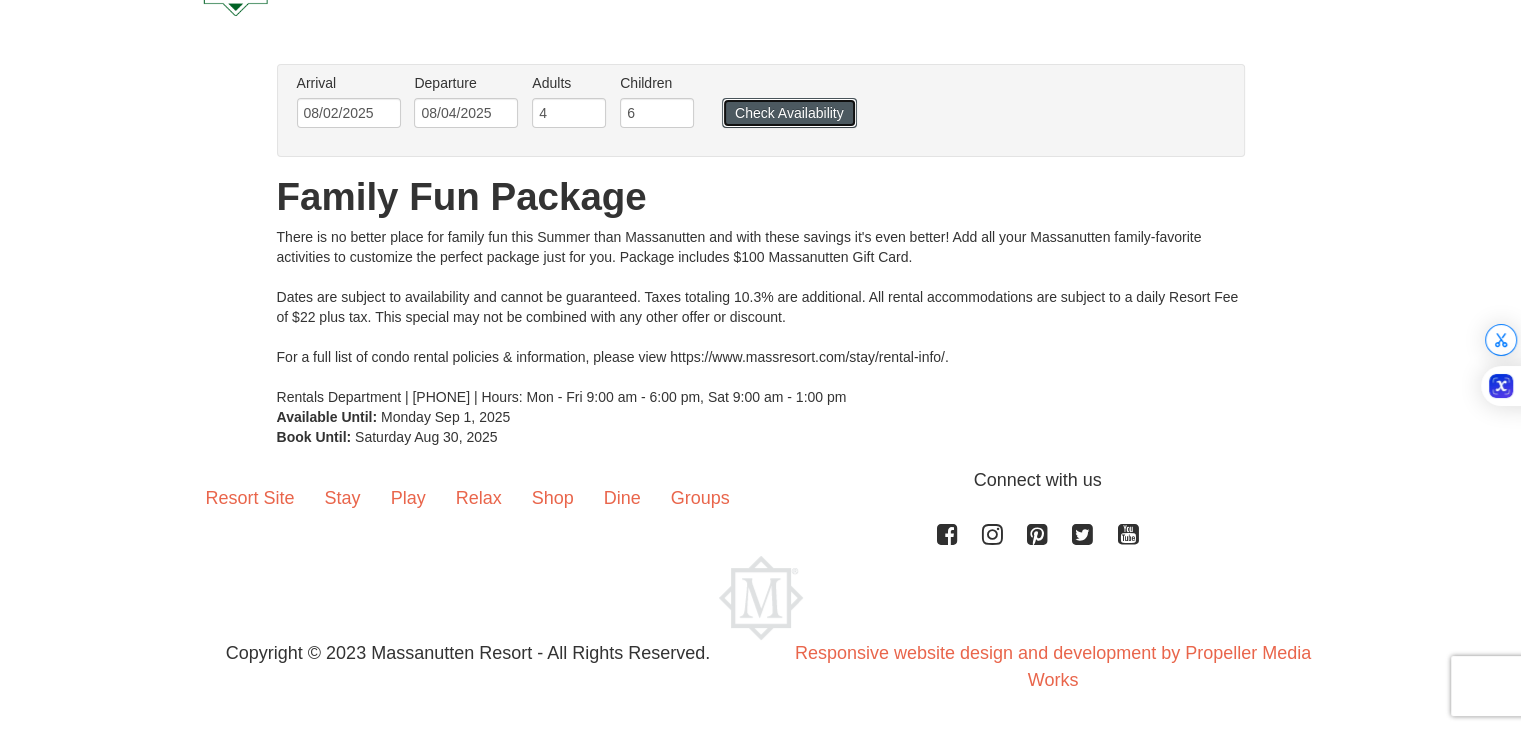 click on "Check Availability" at bounding box center (789, 113) 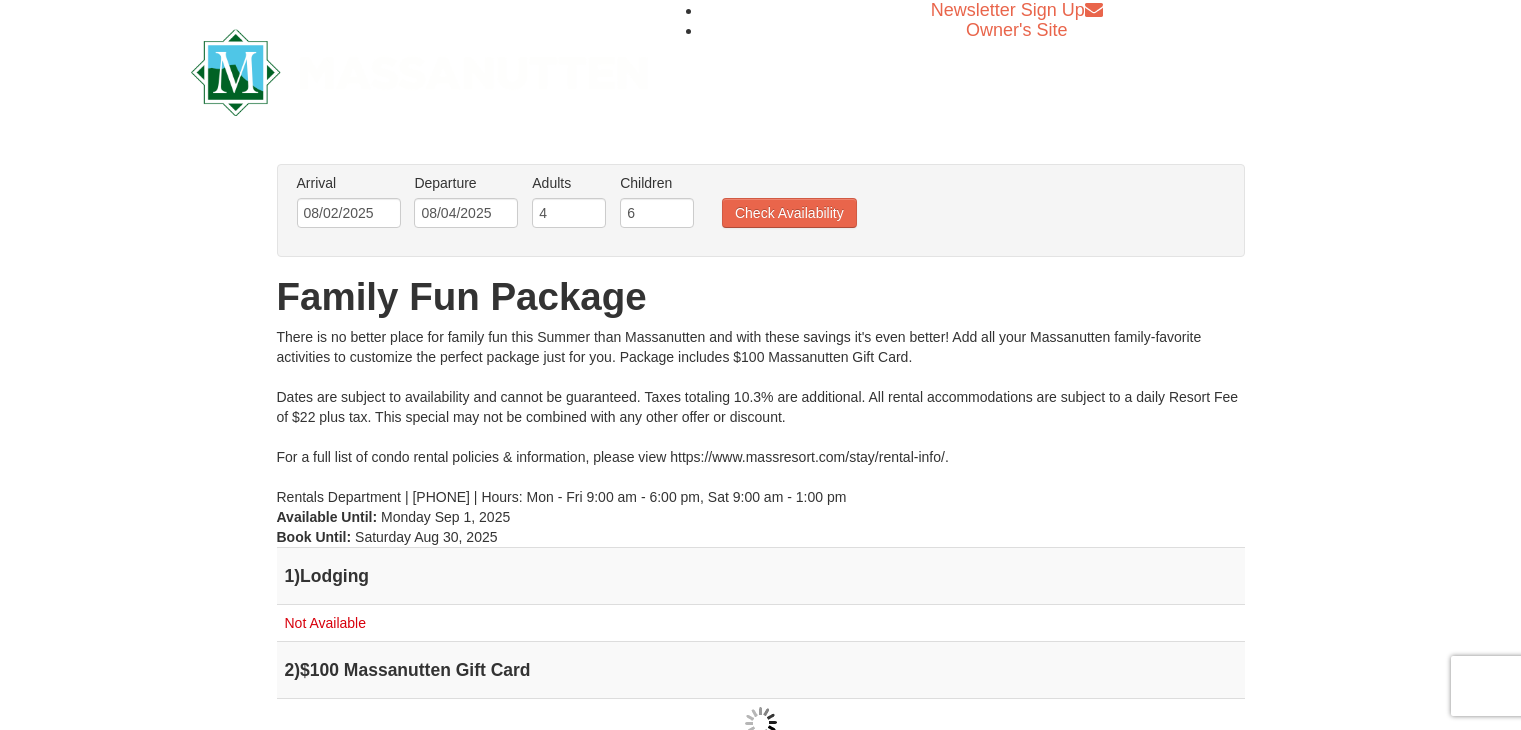 scroll, scrollTop: 0, scrollLeft: 0, axis: both 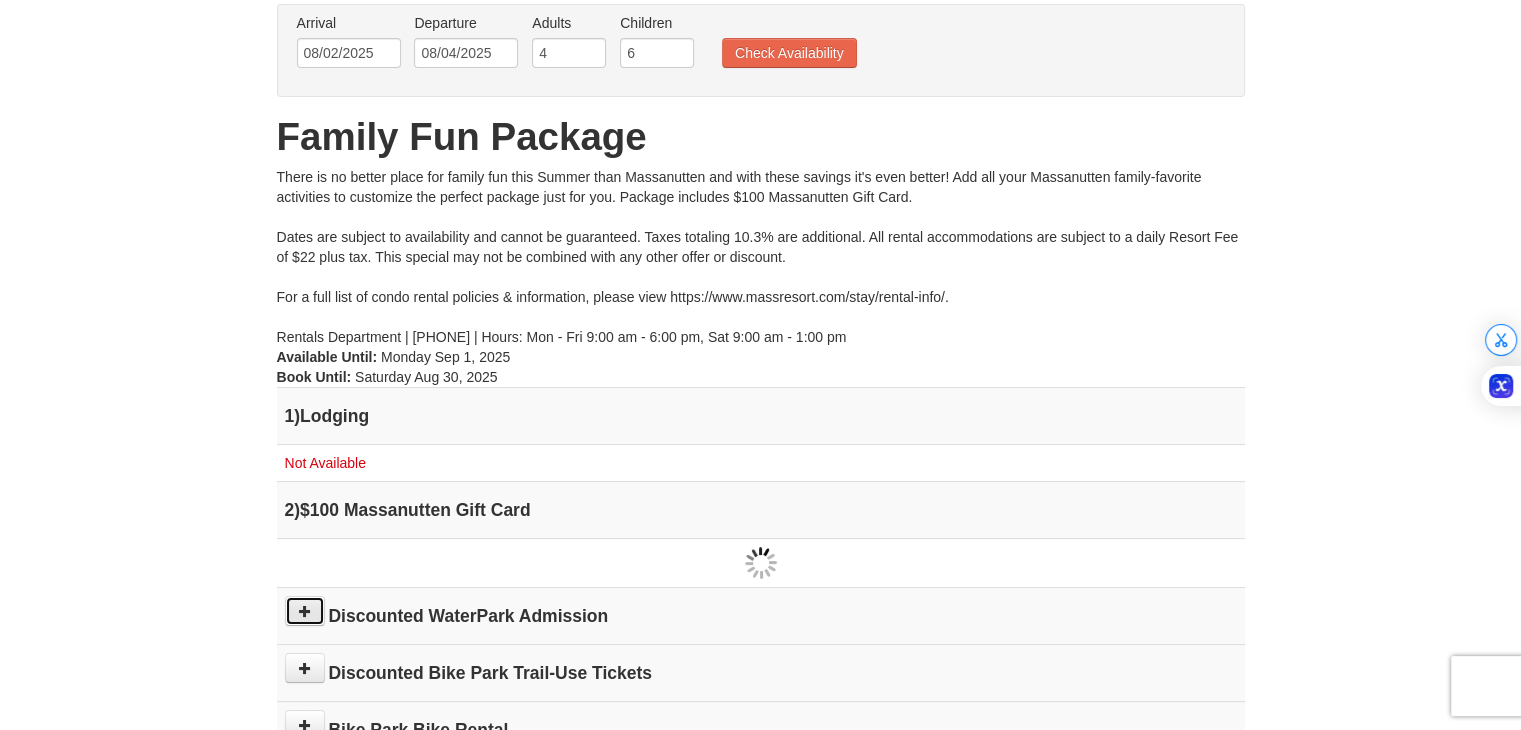 click at bounding box center (305, 611) 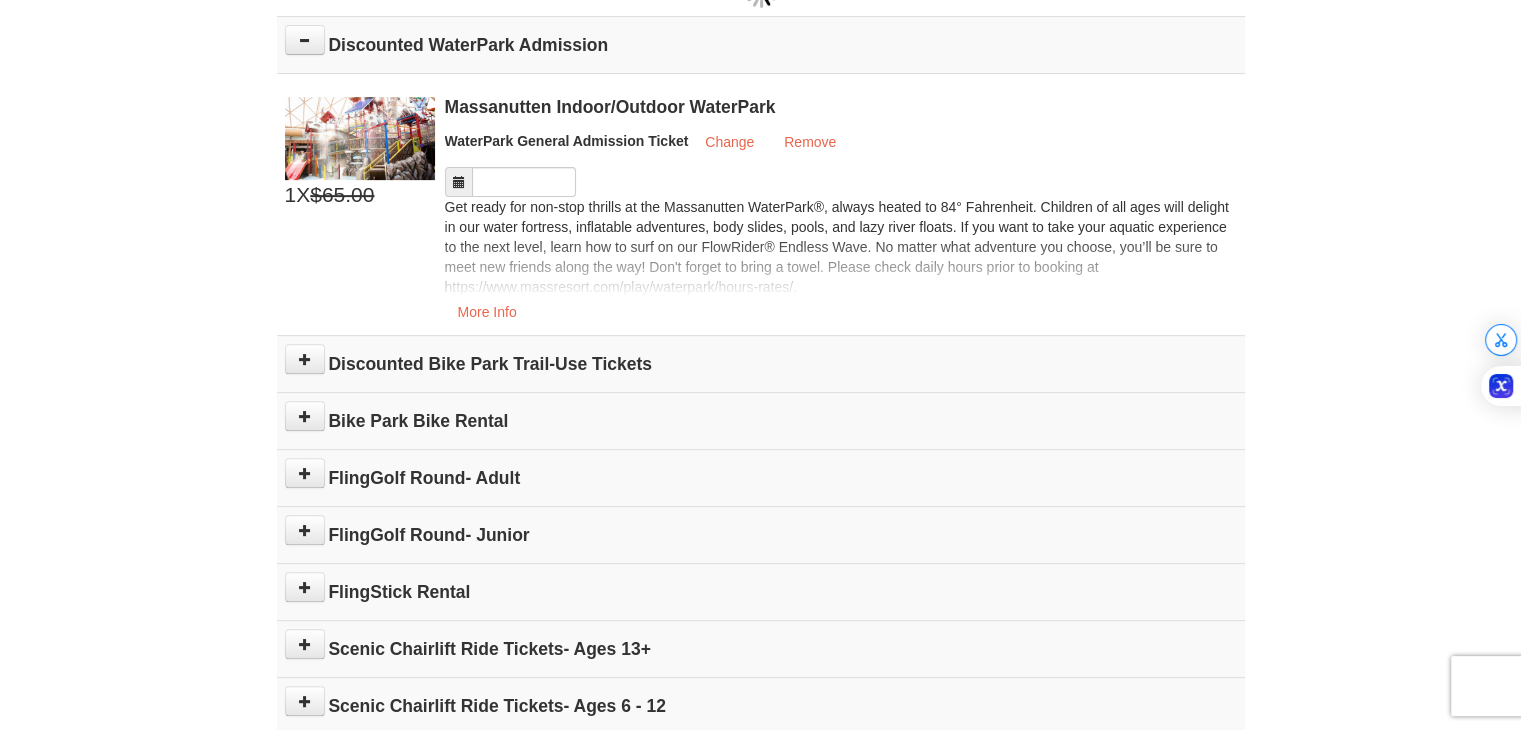 scroll, scrollTop: 746, scrollLeft: 0, axis: vertical 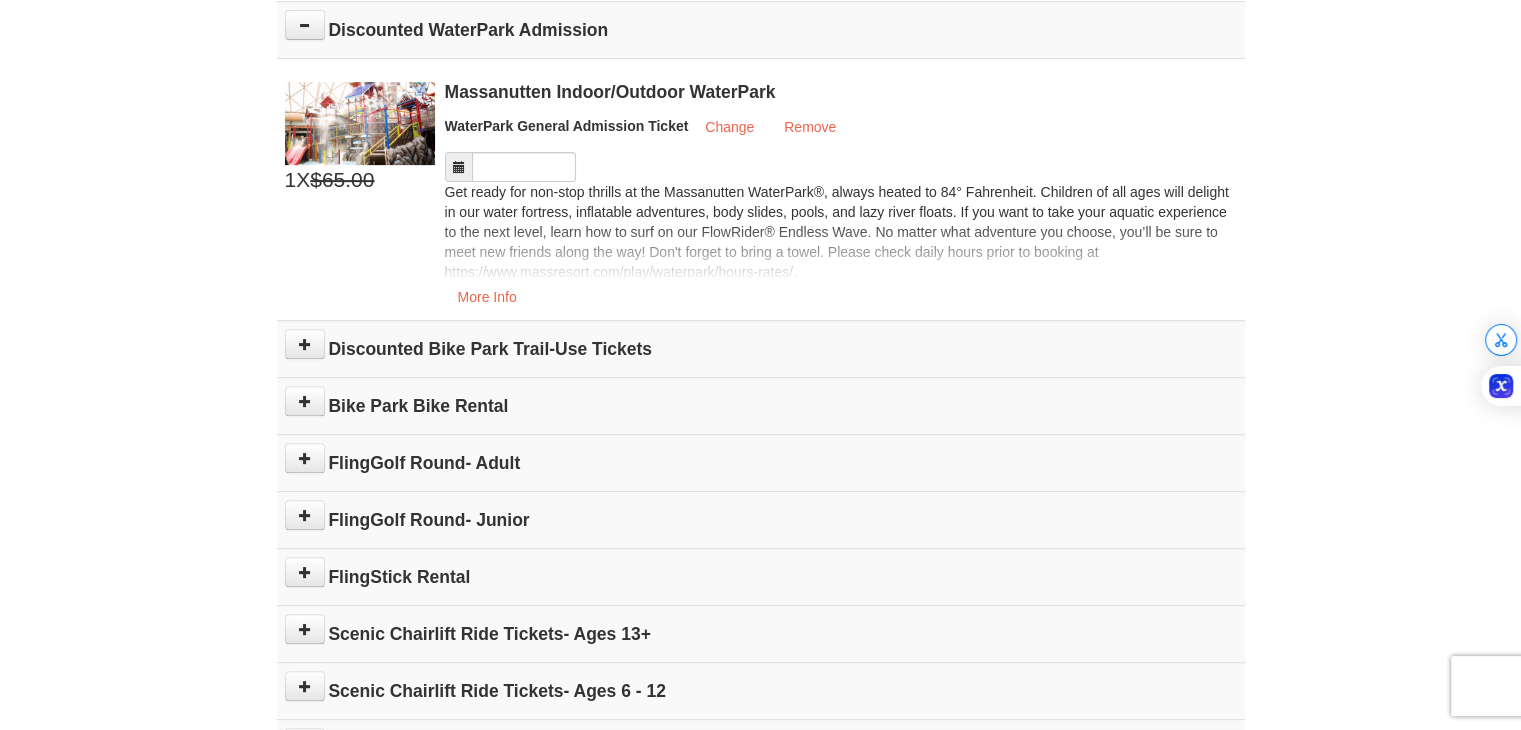 click on "Get ready for non-stop thrills at the Massanutten WaterPark®, always heated to 84° Fahrenheit. Children of all ages will delight in our water fortress, inflatable adventures, body slides, pools, and lazy river floats. If you want to take your aquatic experience to the next level, learn how to surf on our FlowRider® Endless Wave. No matter what adventure you choose, you’ll be sure to meet new friends along the way! Don't forget to bring a towel. Please check daily hours prior to booking at https://www.massresort.com/play/waterpark/hours-rates/." at bounding box center [841, 232] 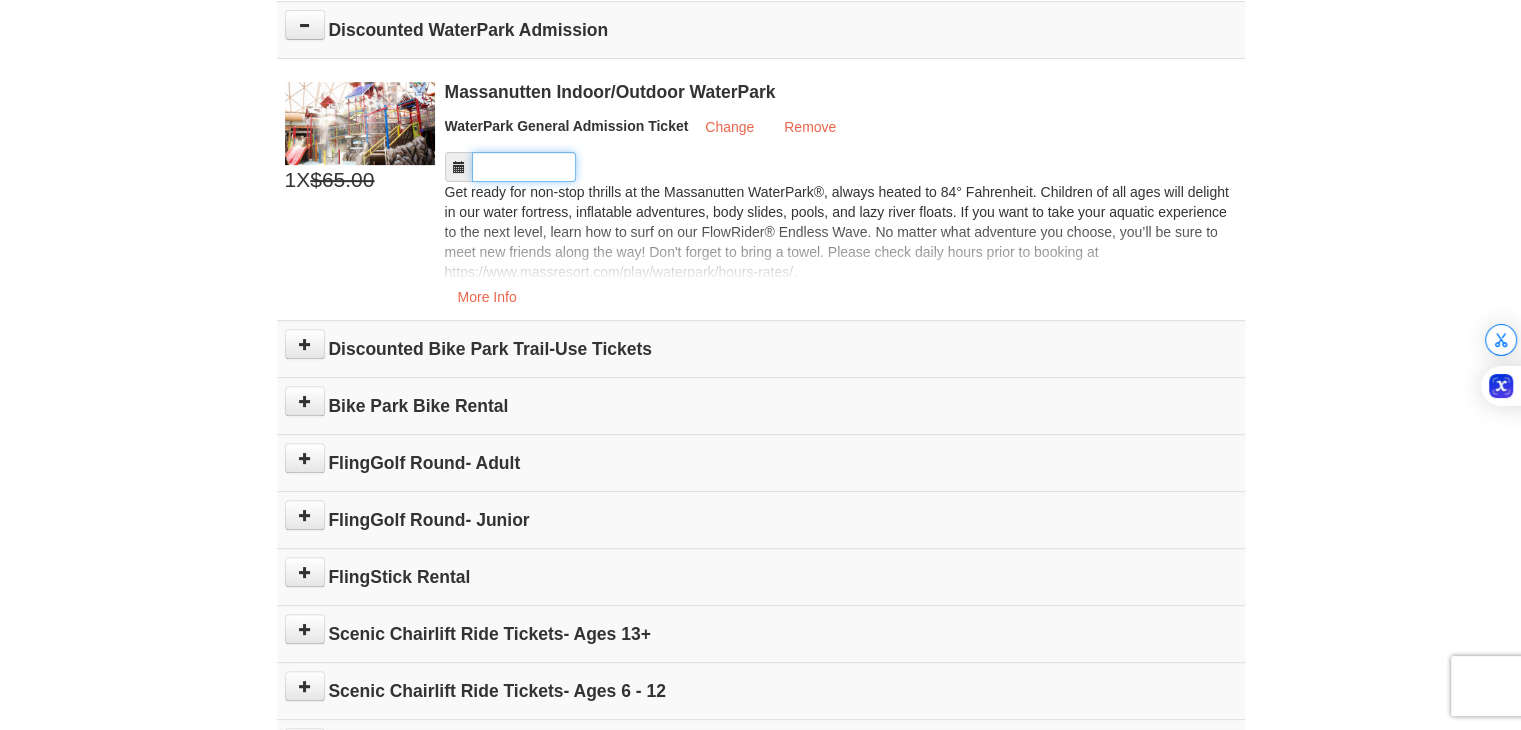 click on "Please format dates MM/DD/YYYY" at bounding box center [524, 167] 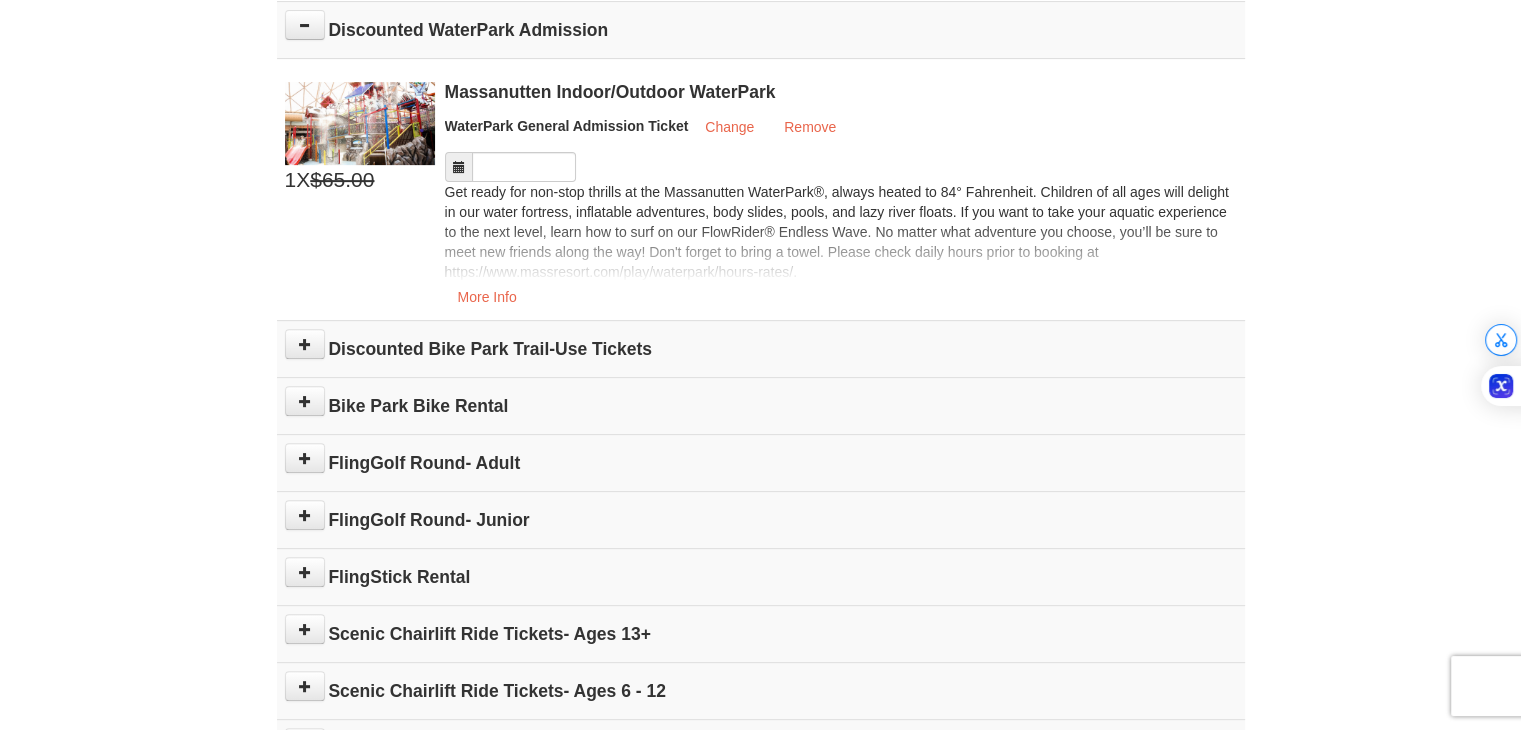 click at bounding box center (459, 167) 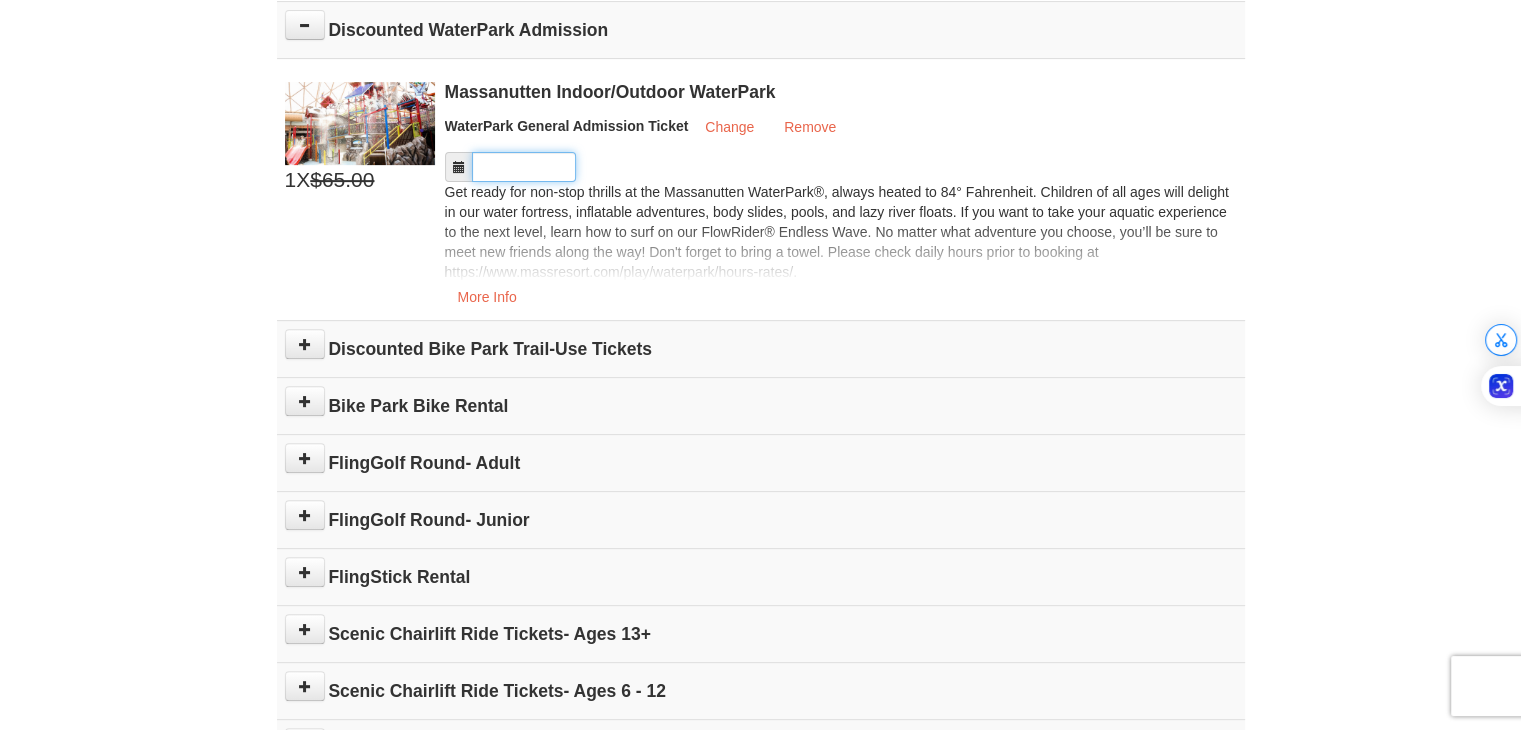 click on "Please format dates MM/DD/YYYY" at bounding box center [524, 167] 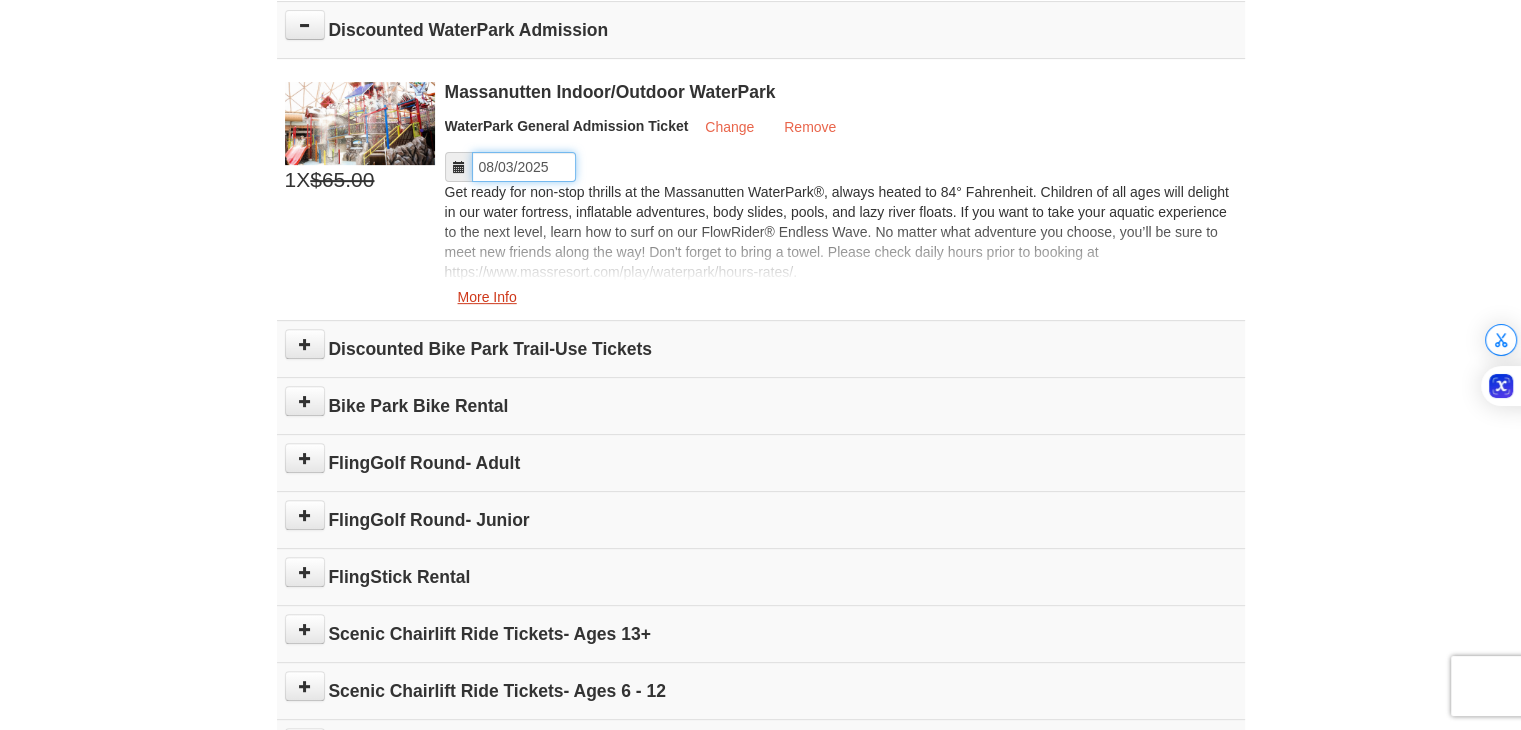 type on "08/03/2025" 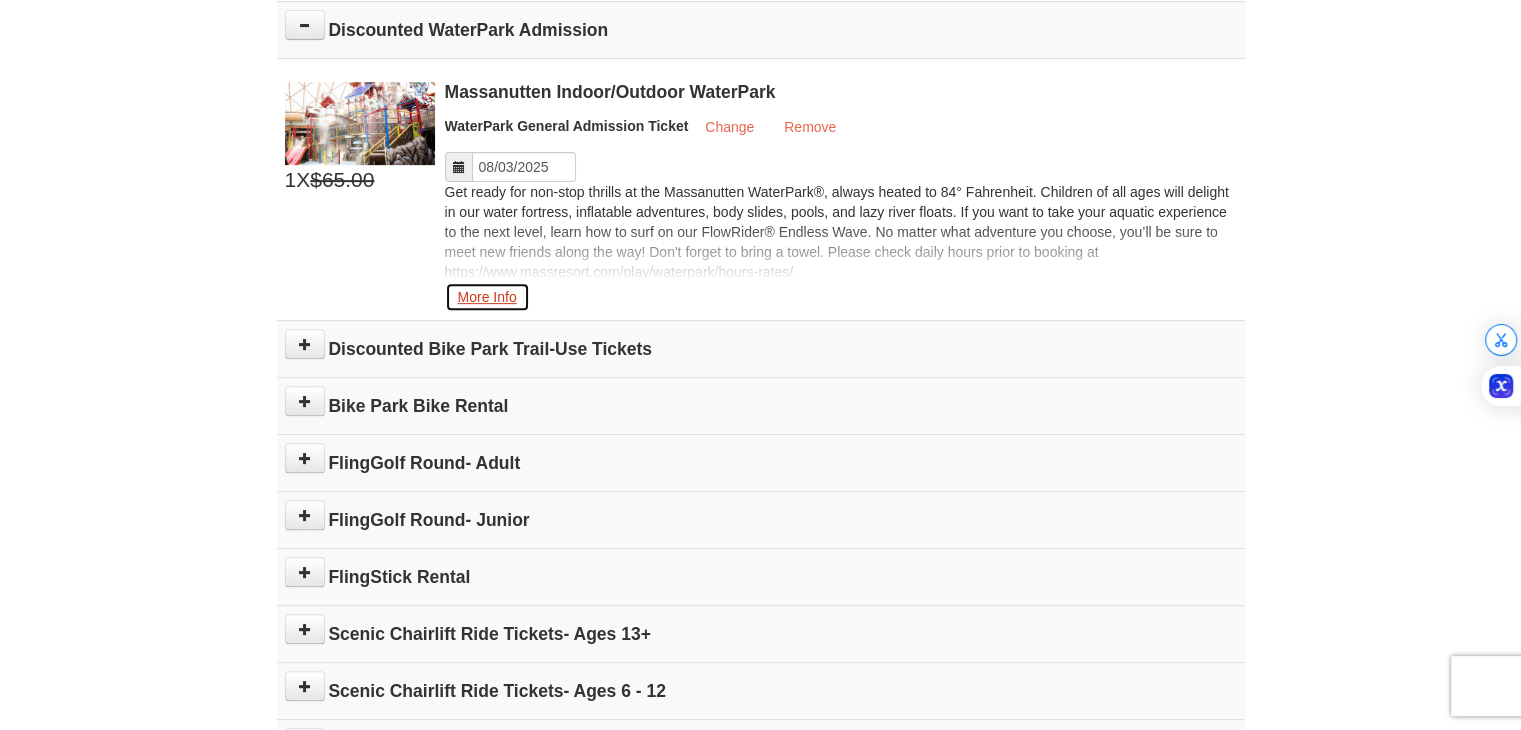 click on "More Info" at bounding box center [487, 297] 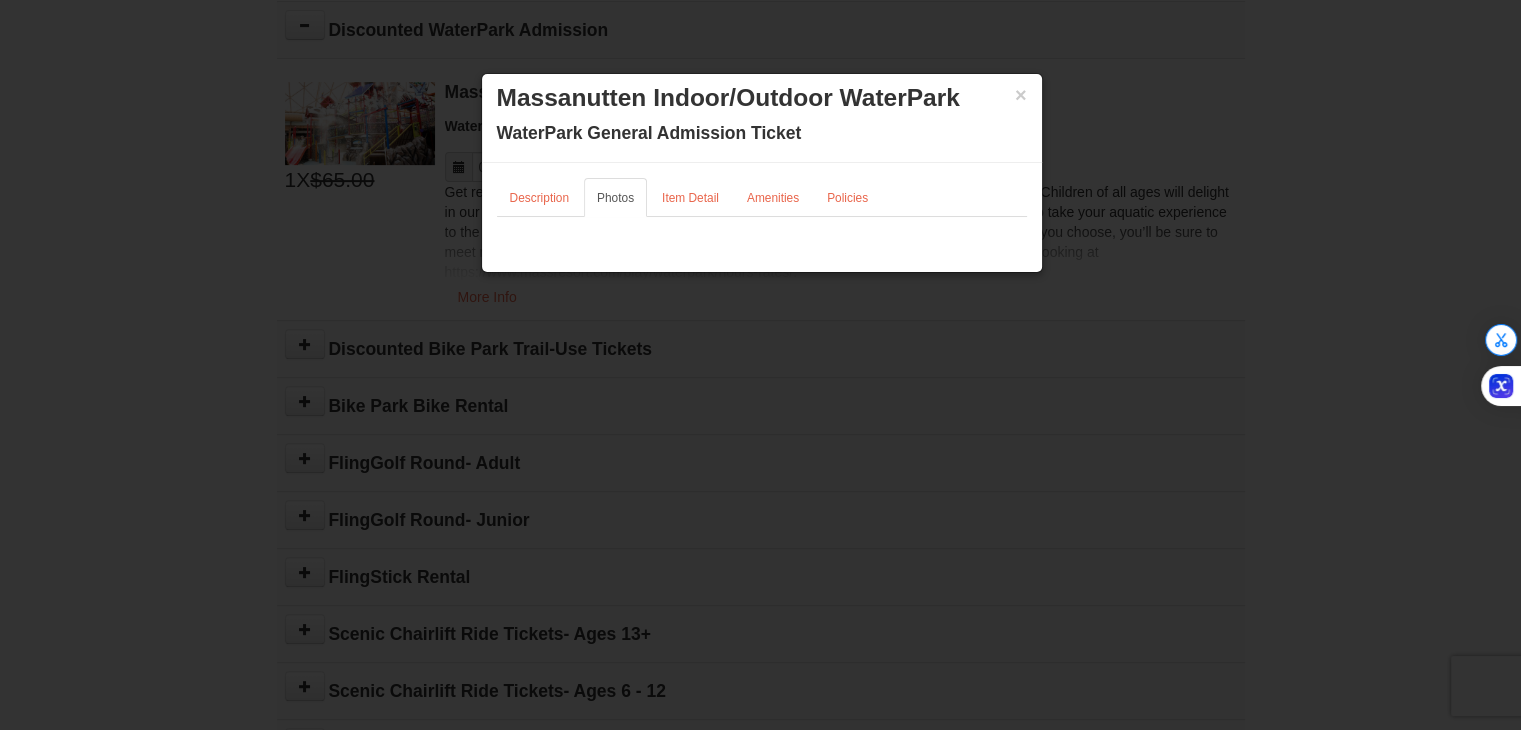 click on "Massanutten Indoor/Outdoor WaterPark" at bounding box center [762, 98] 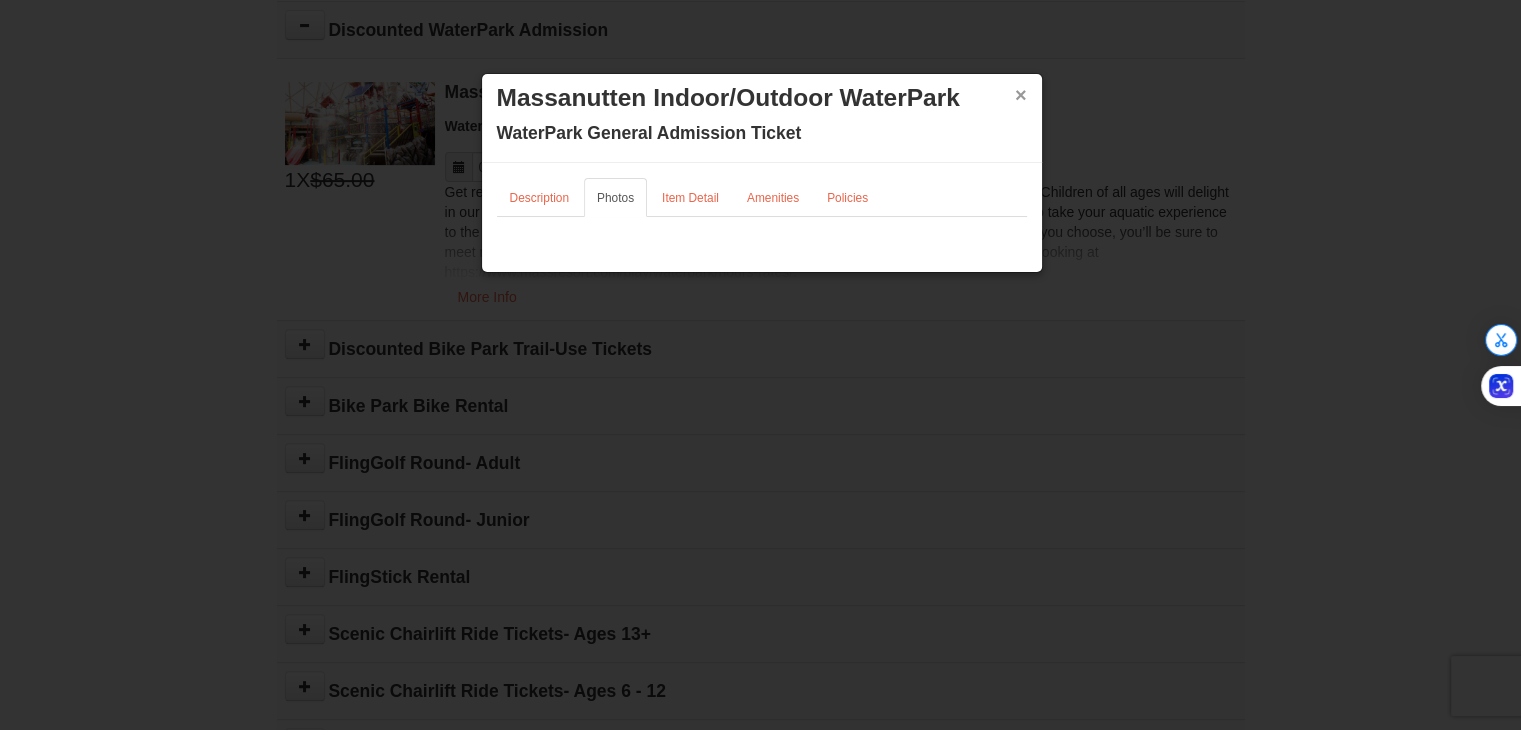 click on "×" at bounding box center (1021, 95) 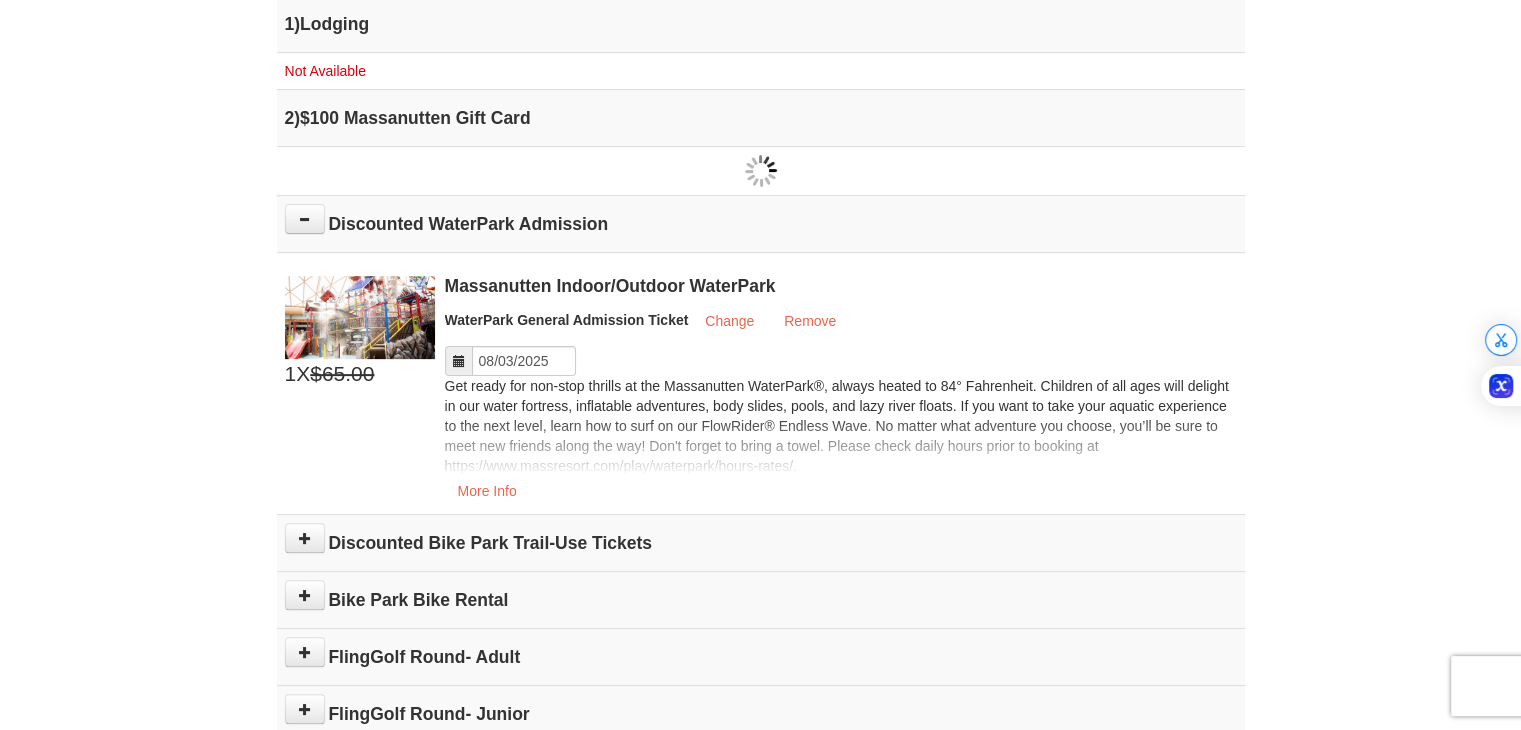 scroll, scrollTop: 555, scrollLeft: 0, axis: vertical 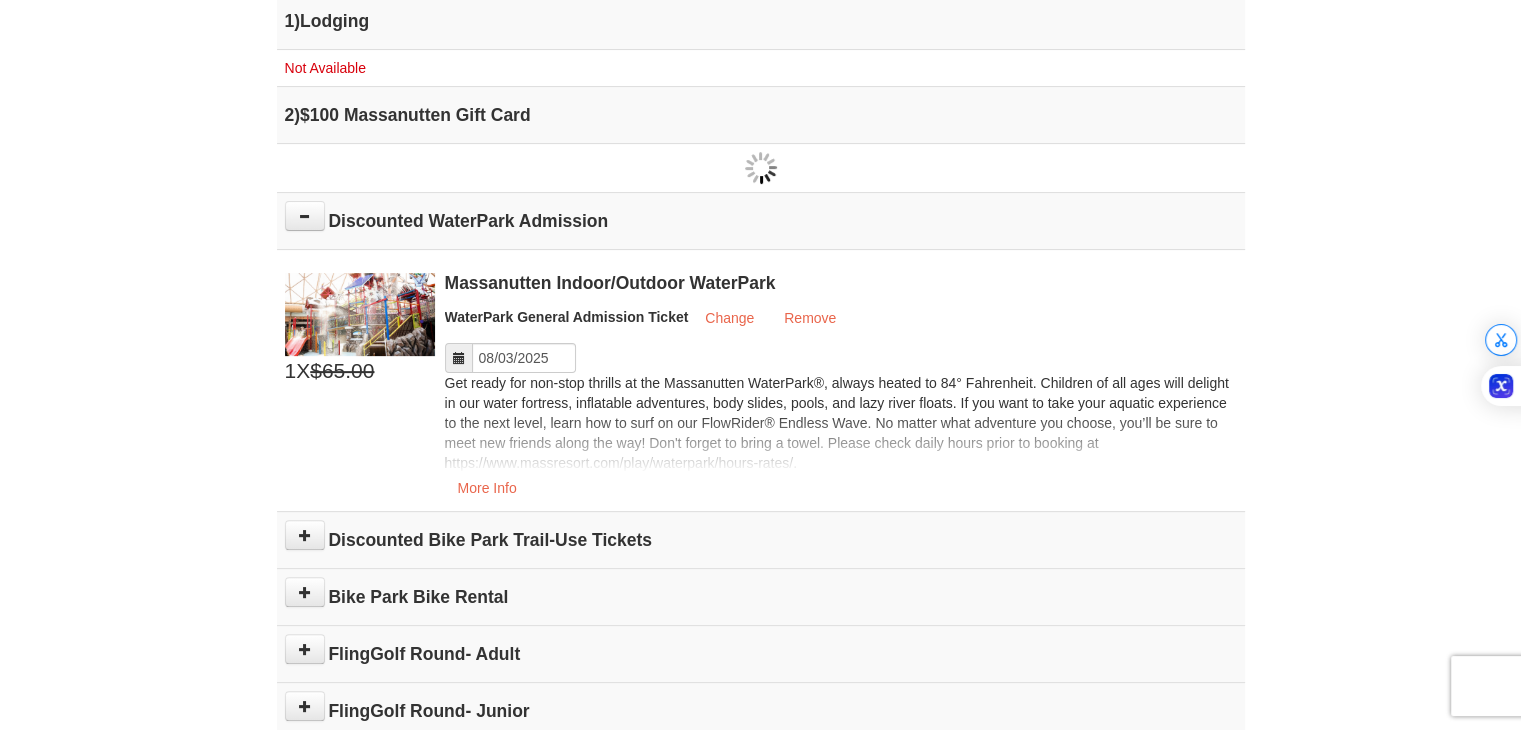 click at bounding box center (459, 358) 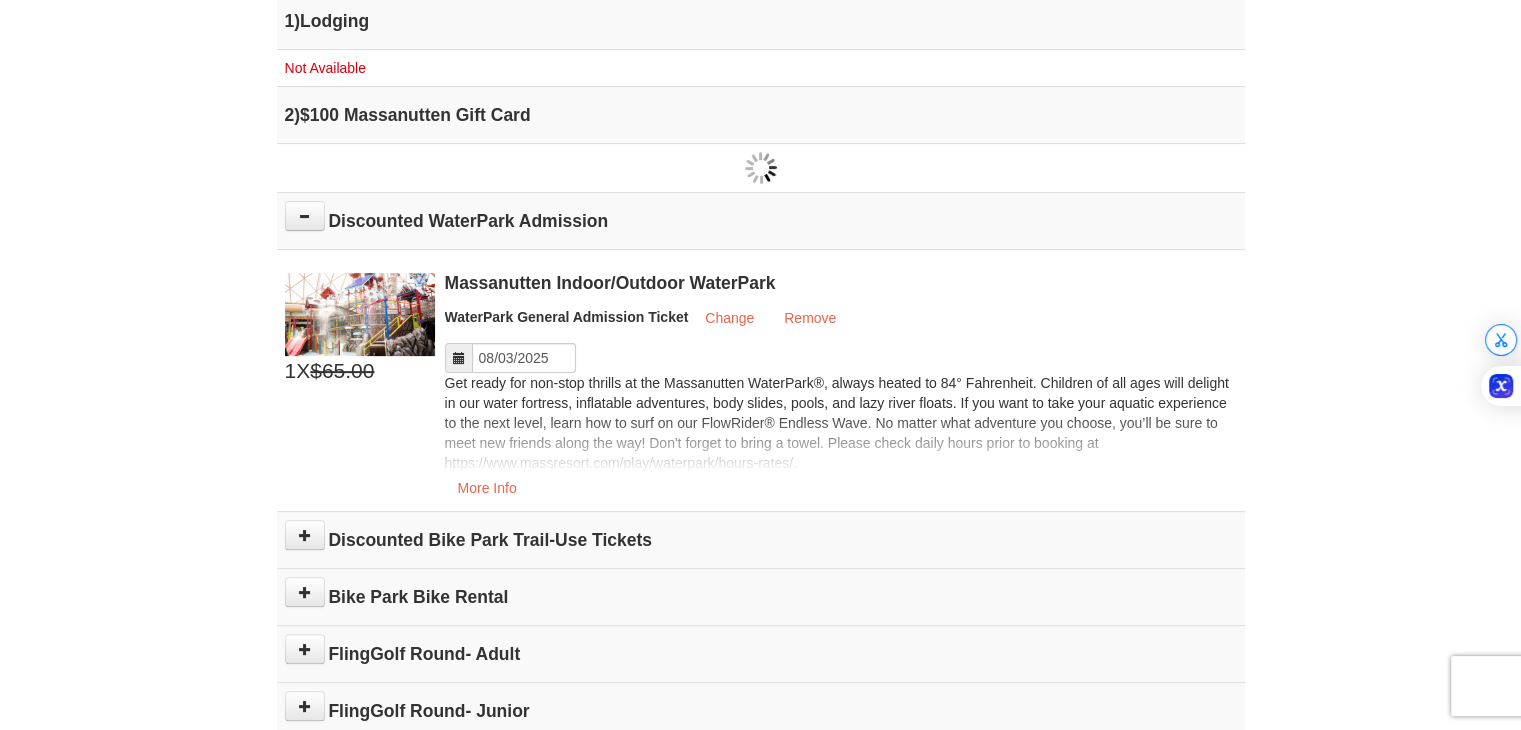 click at bounding box center [459, 358] 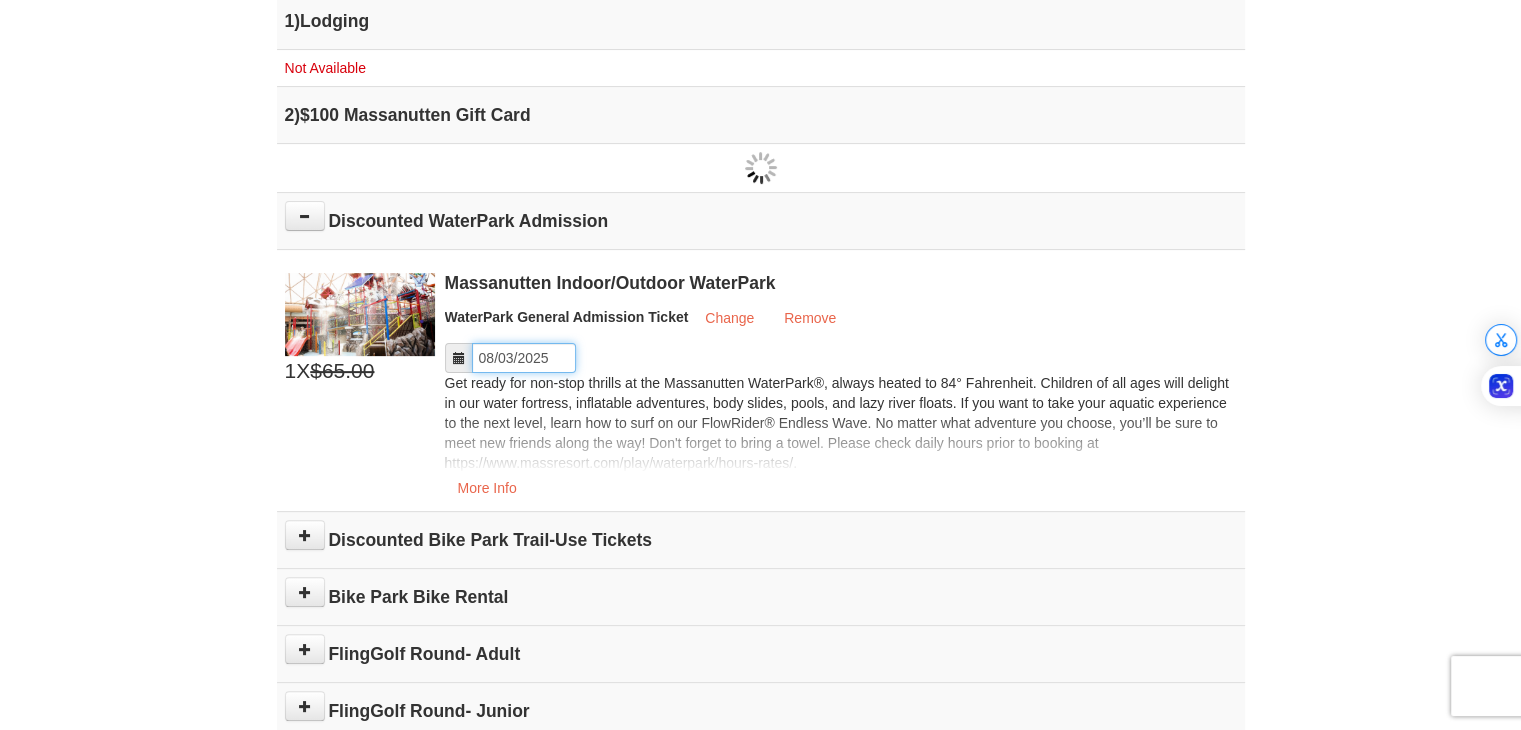 click on "Please format dates MM/DD/YYYY" at bounding box center [524, 358] 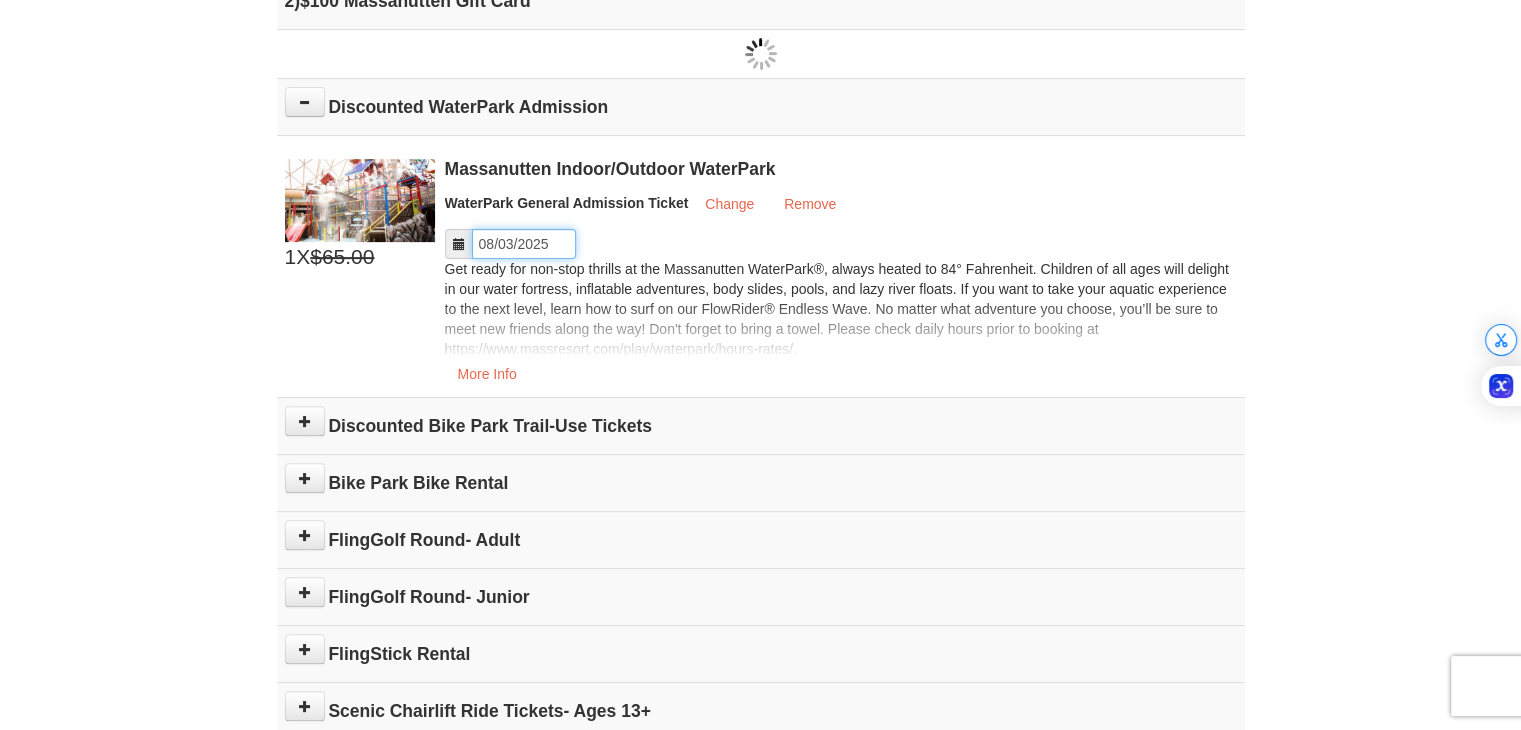 scroll, scrollTop: 705, scrollLeft: 0, axis: vertical 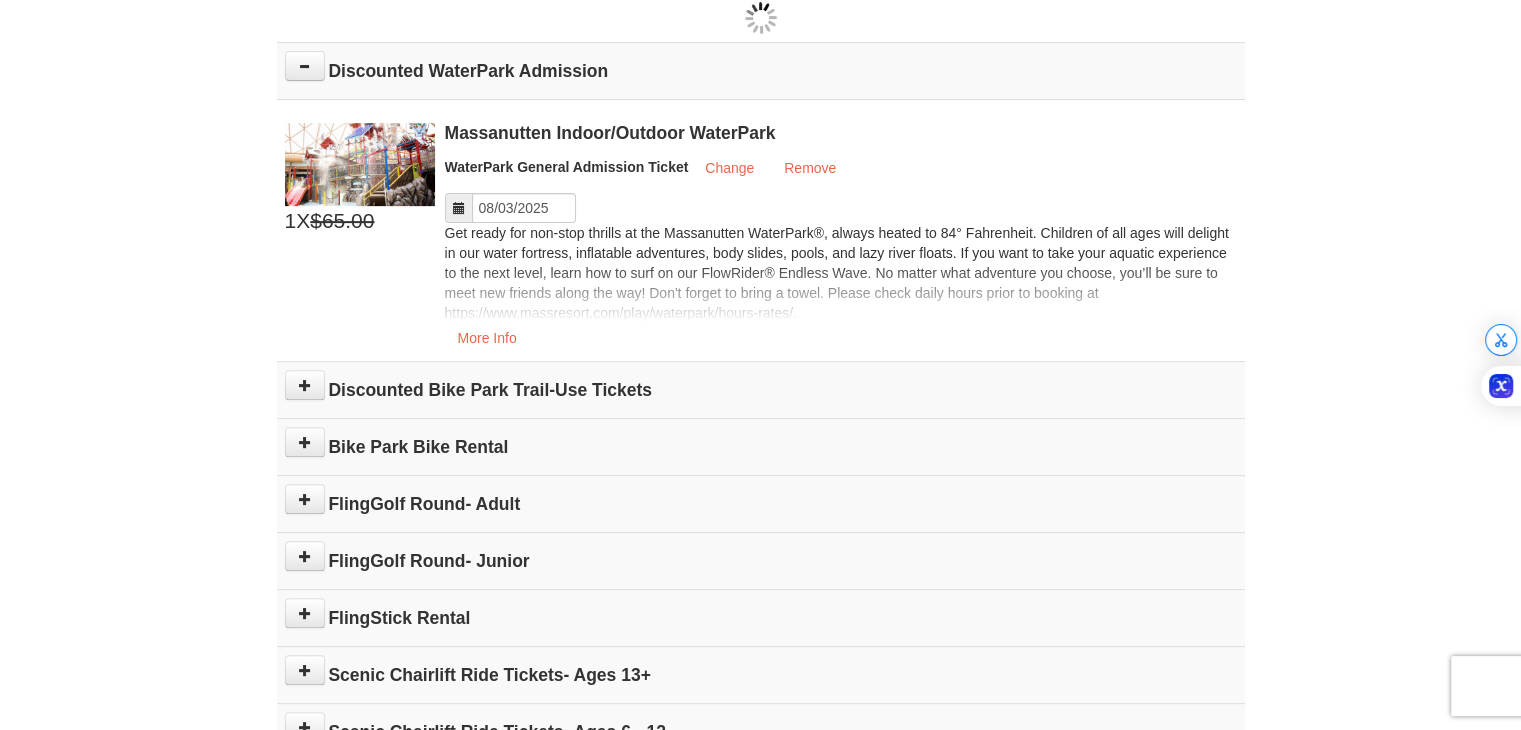click on "Discounted Bike Park Trail-Use Tickets" at bounding box center [761, 390] 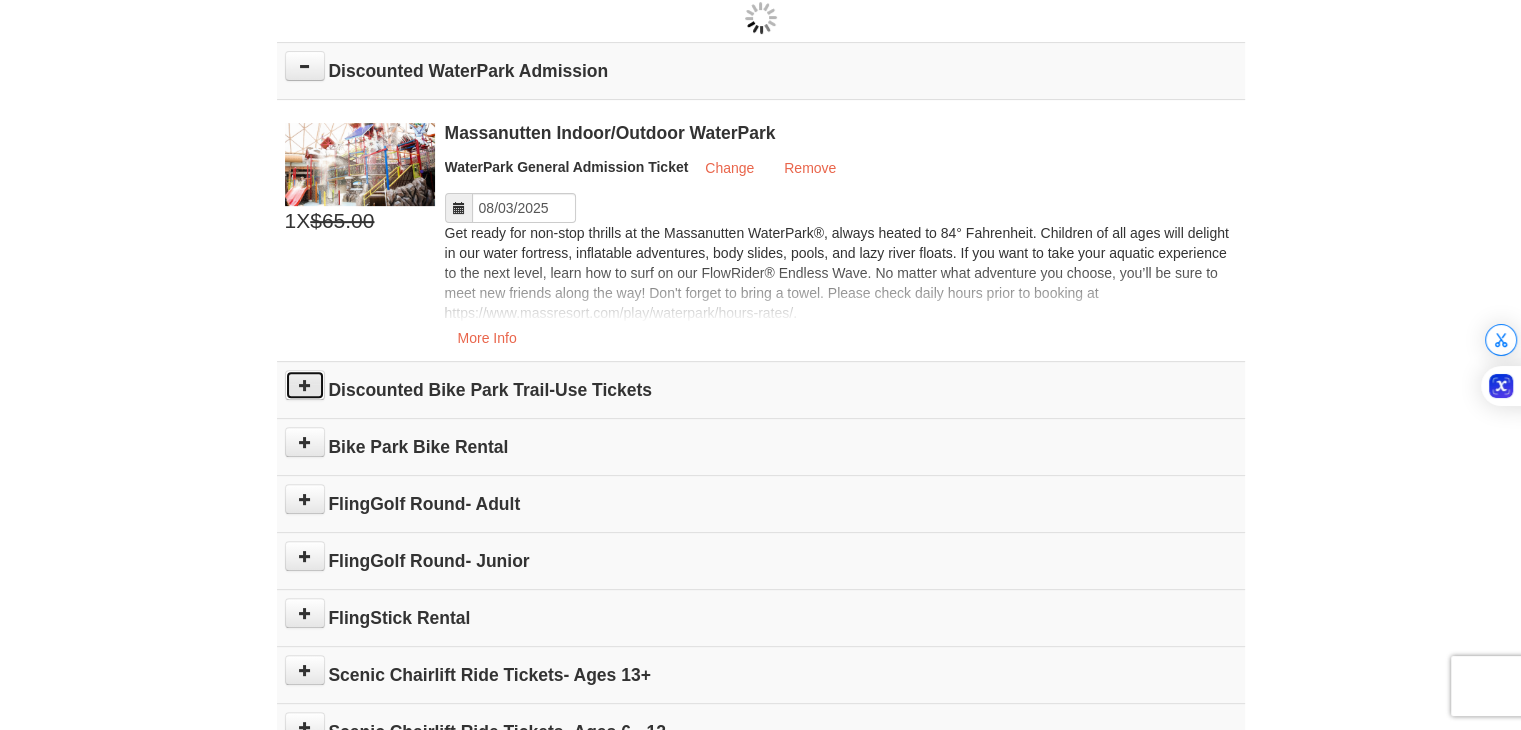 click at bounding box center (305, 385) 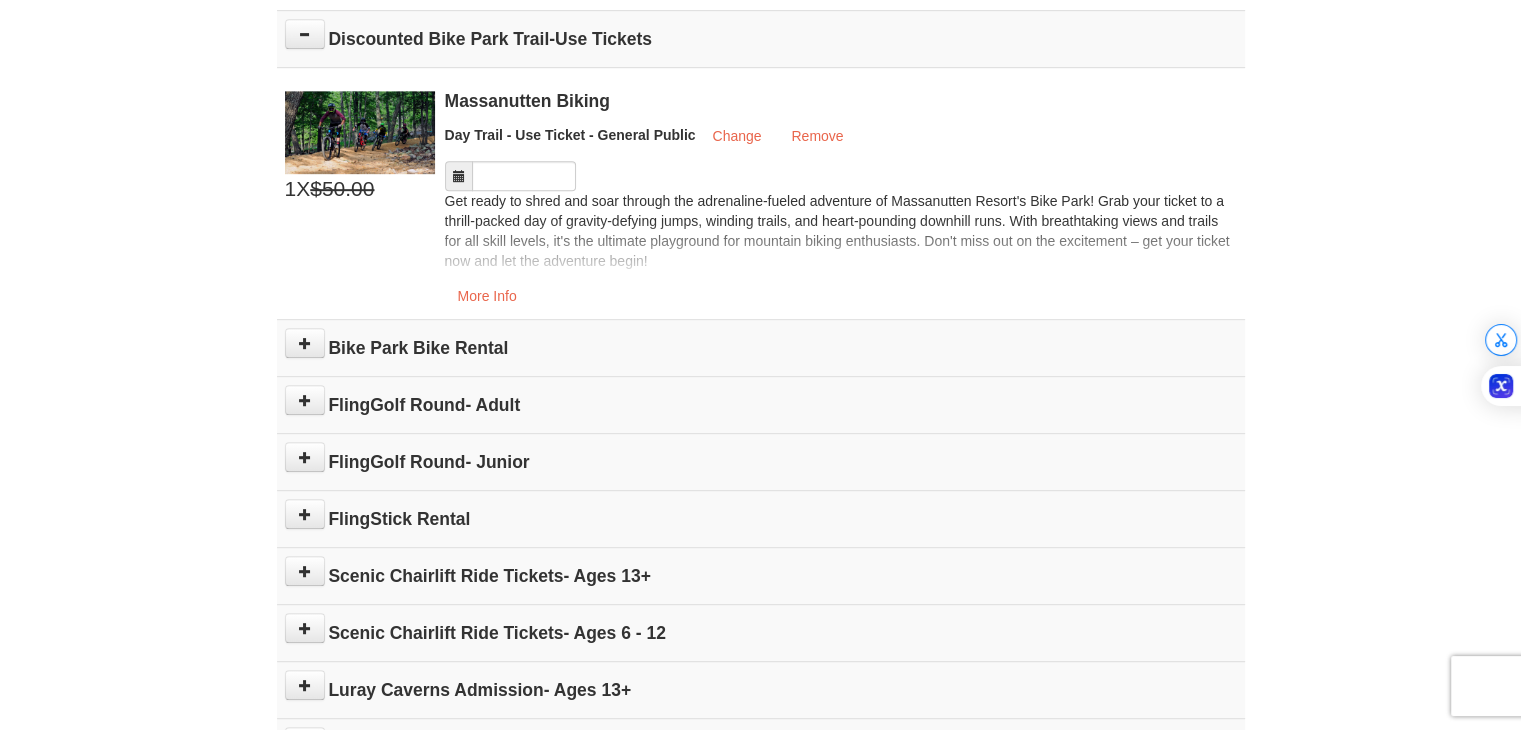 scroll, scrollTop: 1063, scrollLeft: 0, axis: vertical 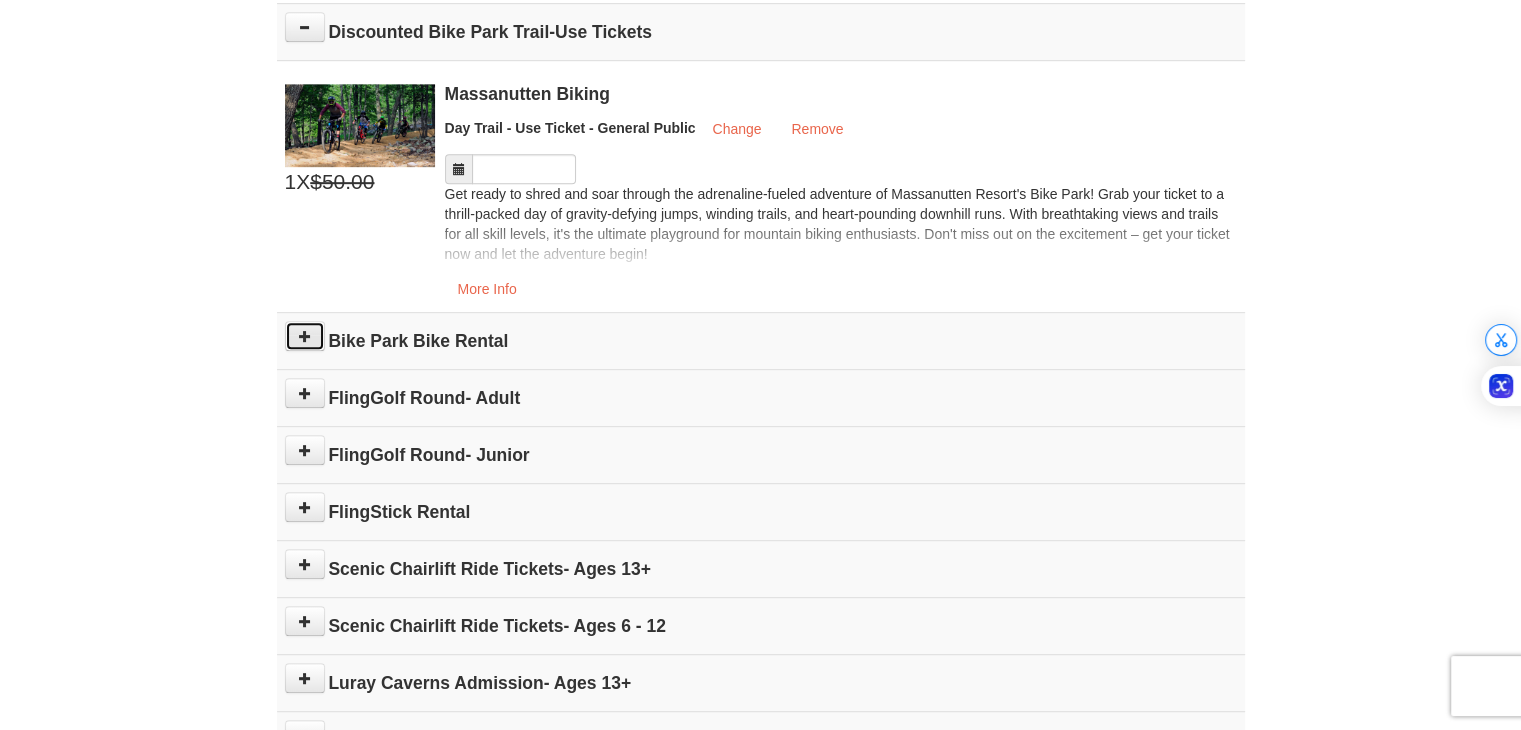 click at bounding box center (305, 336) 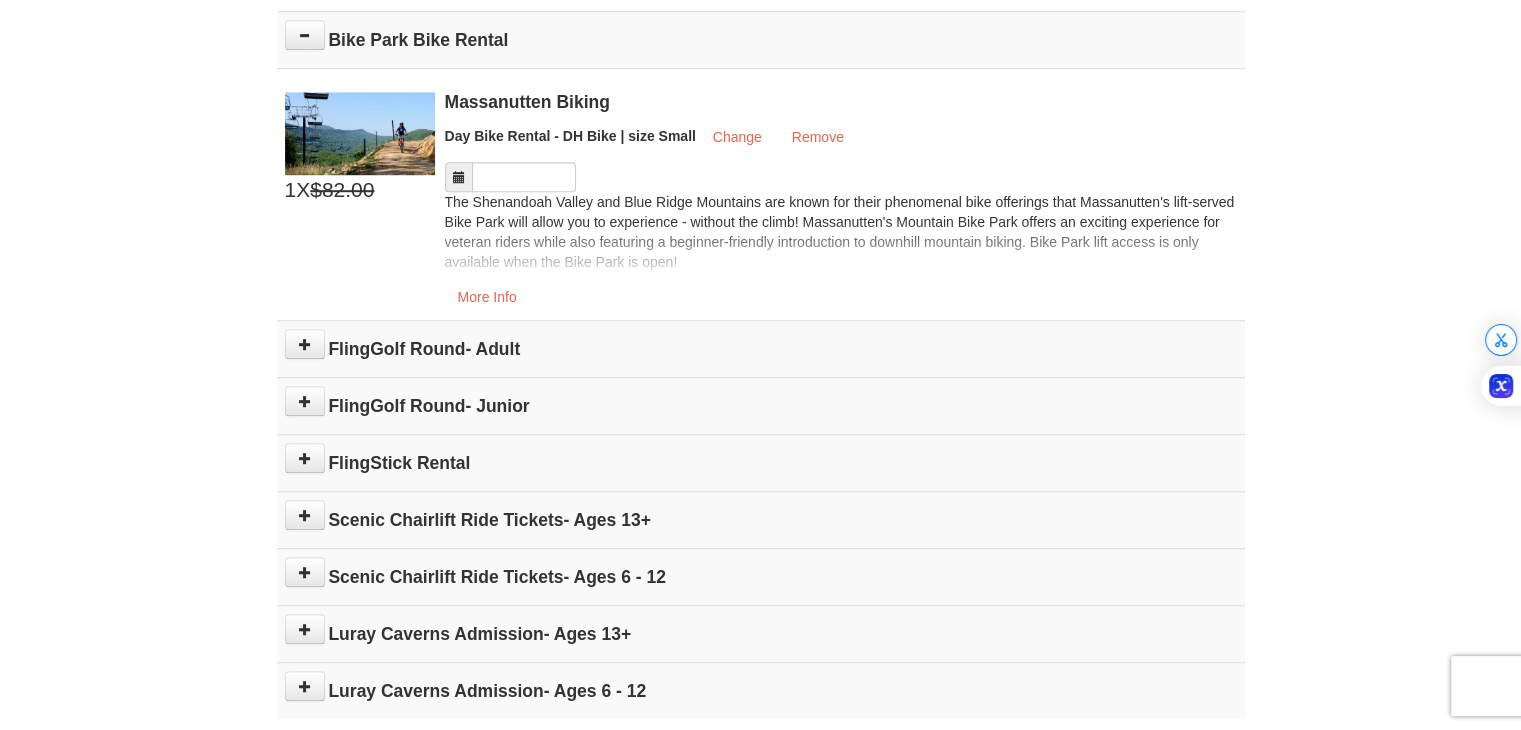 scroll, scrollTop: 1371, scrollLeft: 0, axis: vertical 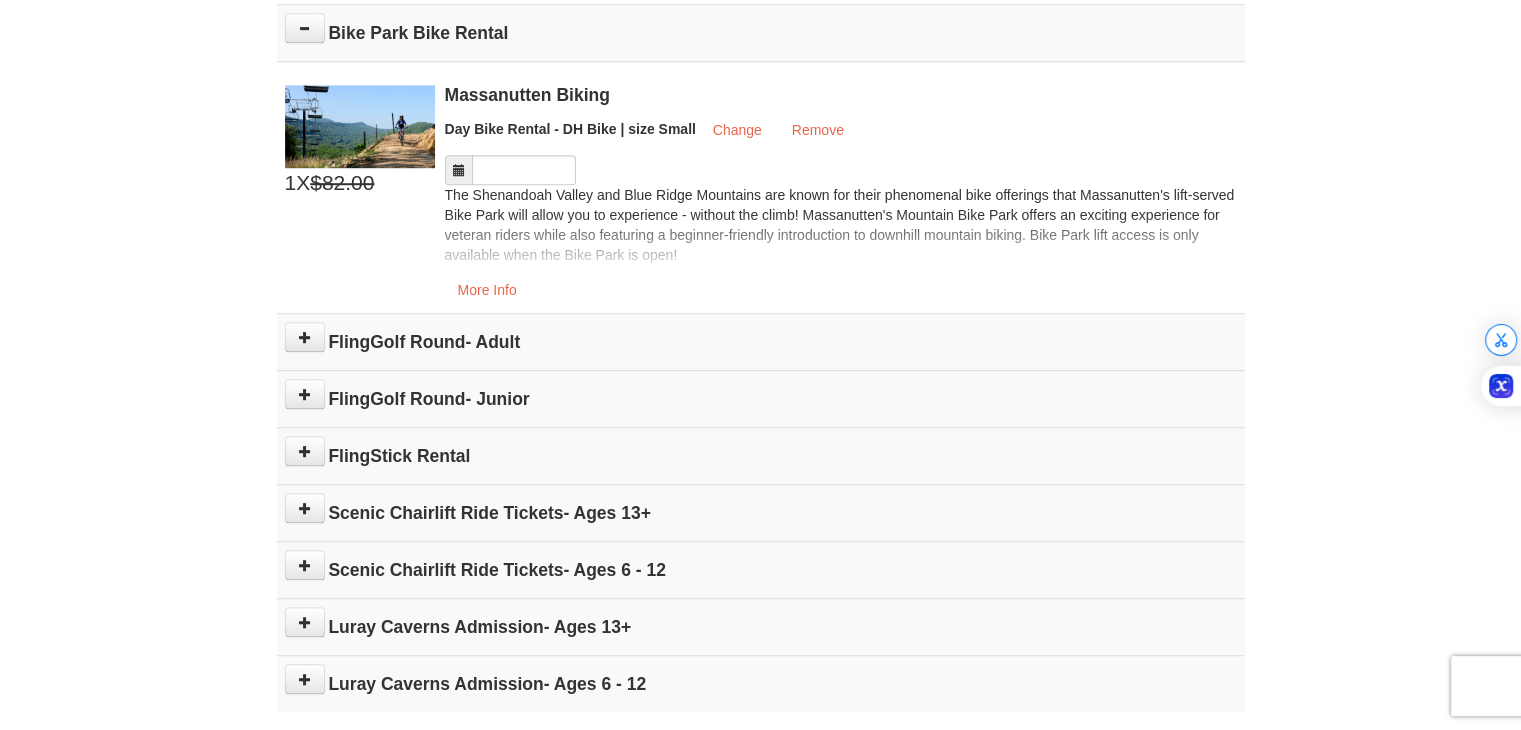 click on "FlingGolf Round- Junior" at bounding box center (761, 399) 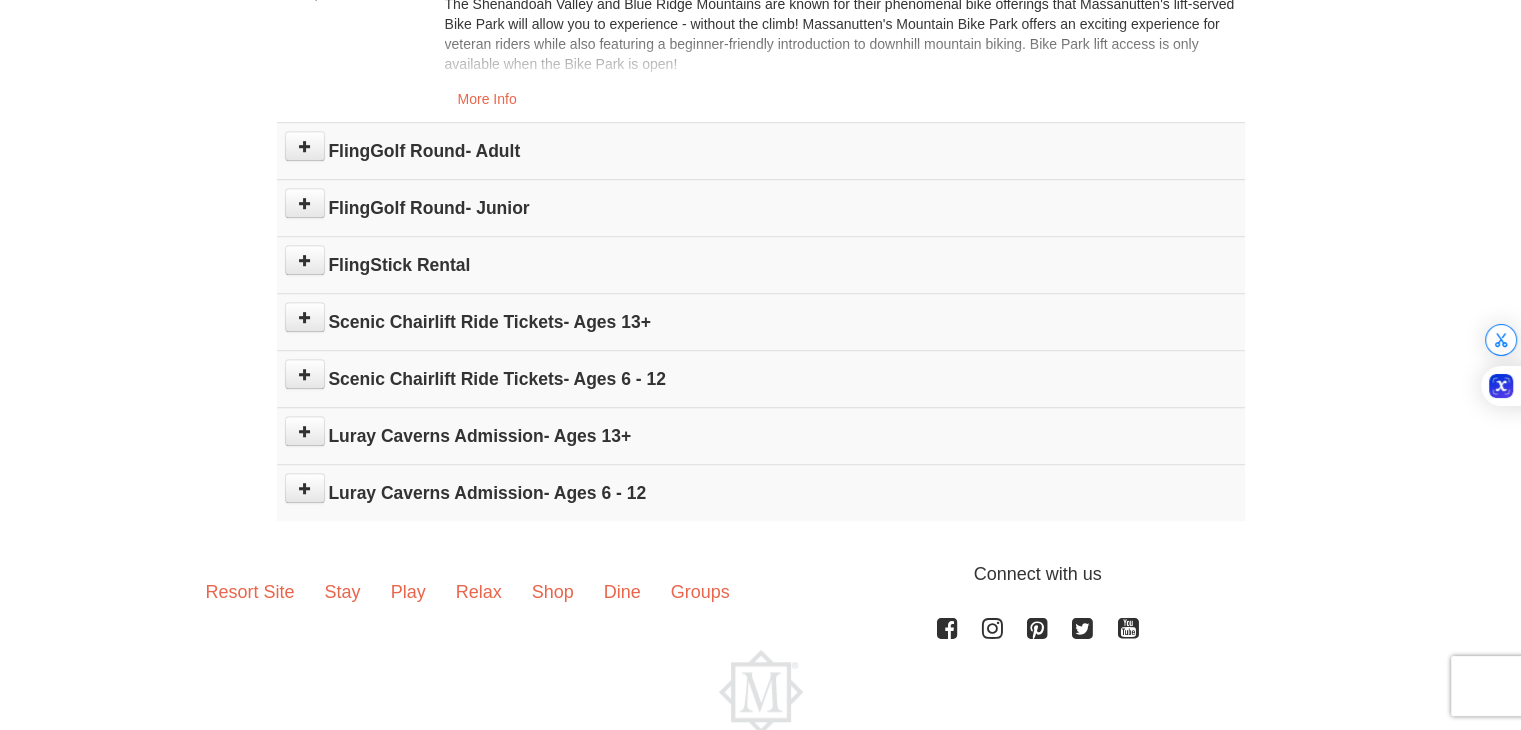 scroll, scrollTop: 1563, scrollLeft: 0, axis: vertical 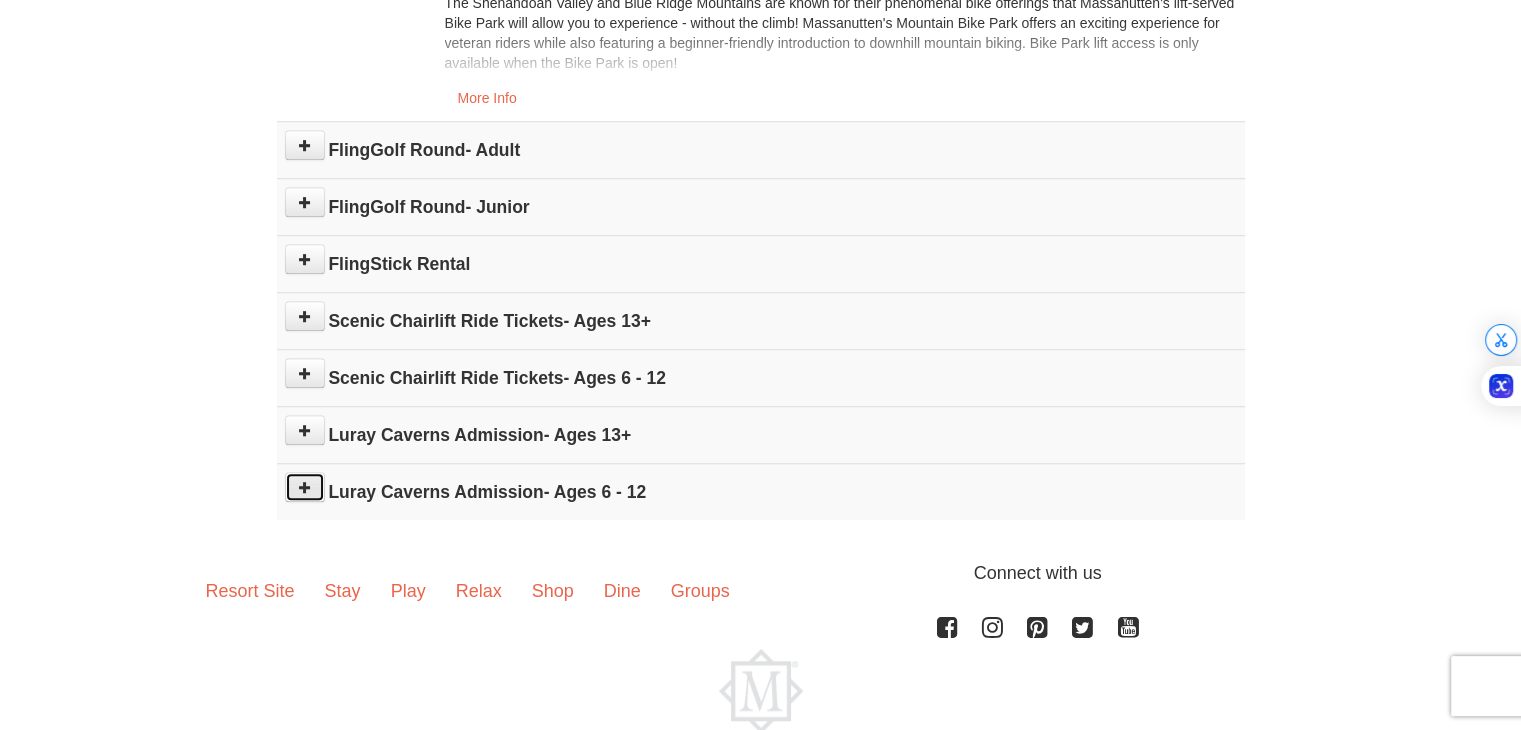 click at bounding box center [305, 487] 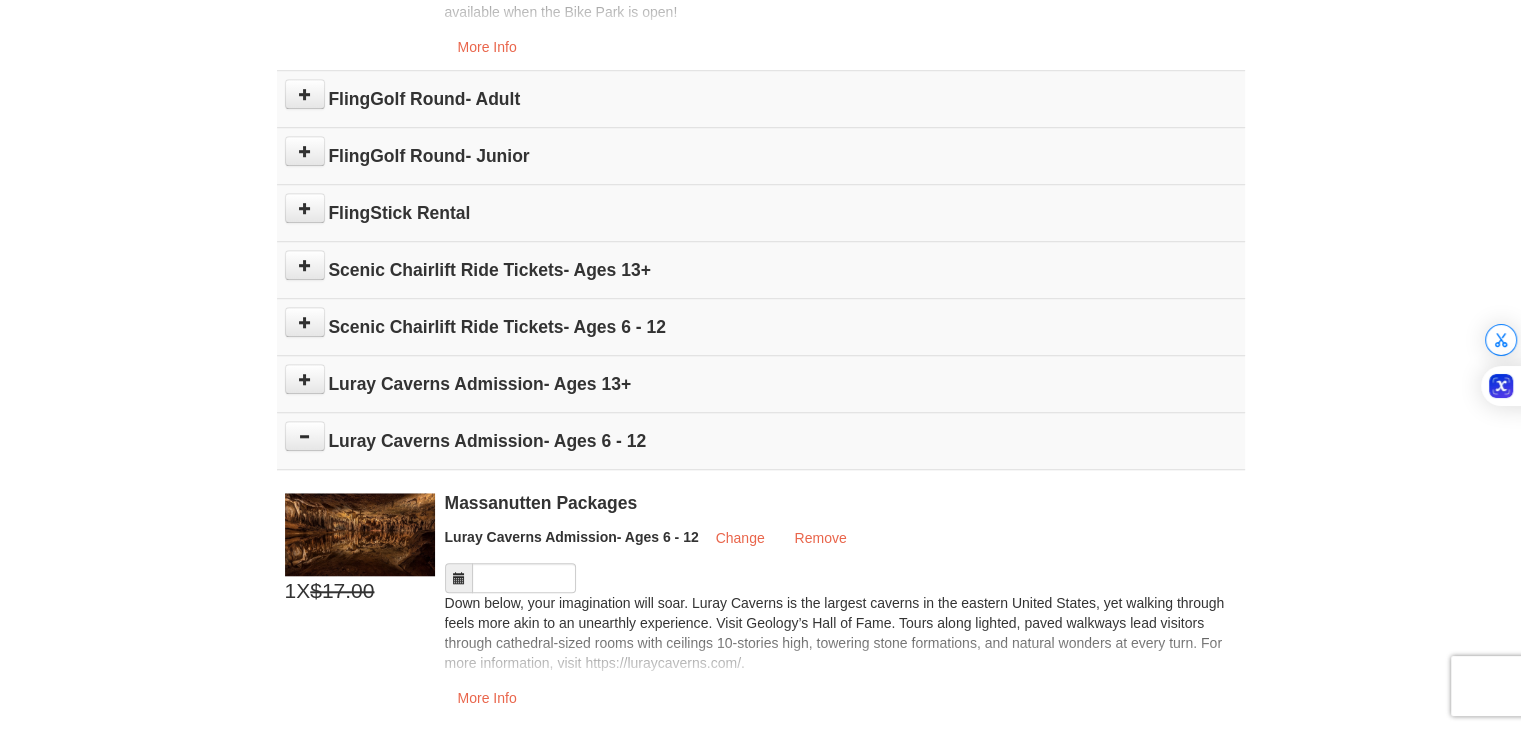 scroll, scrollTop: 1596, scrollLeft: 0, axis: vertical 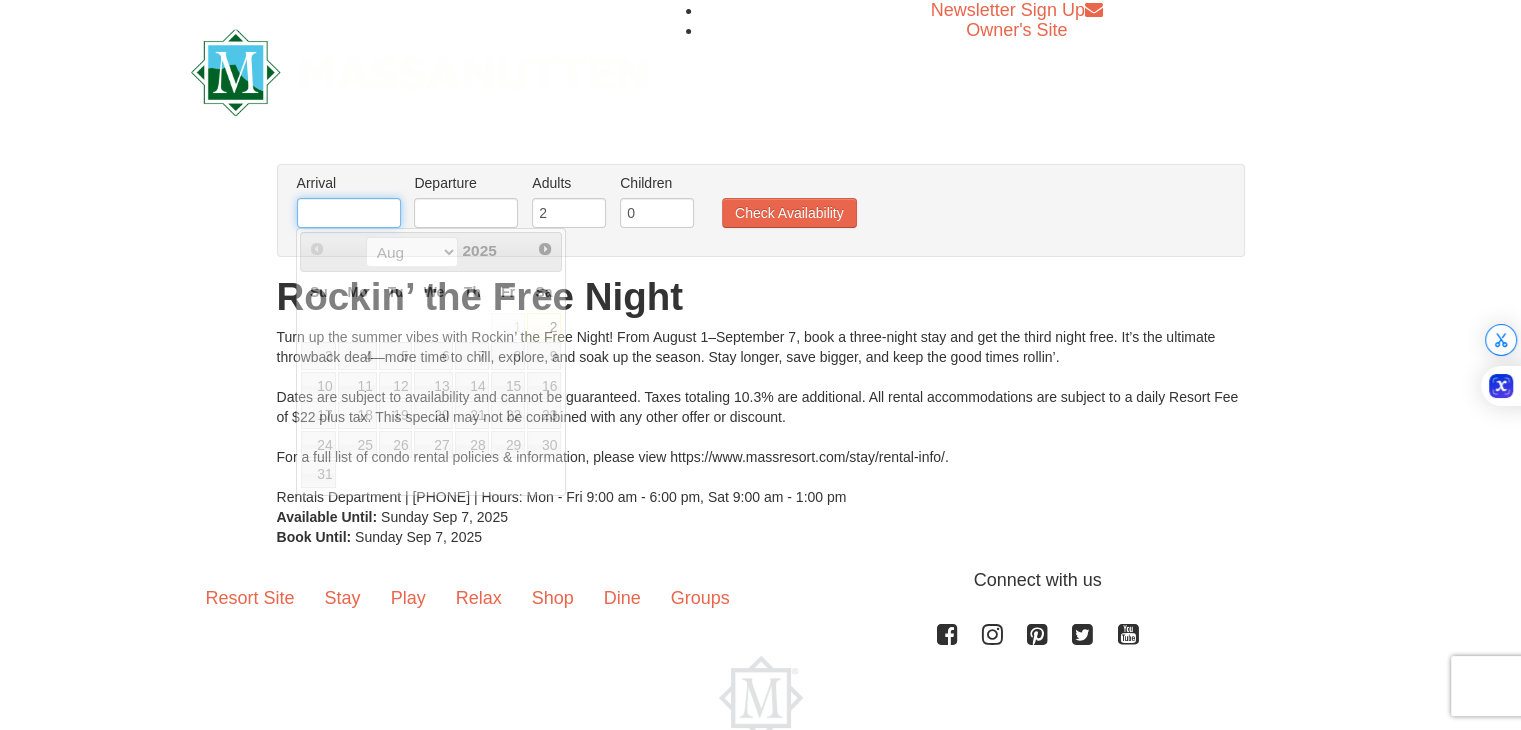 click at bounding box center [349, 213] 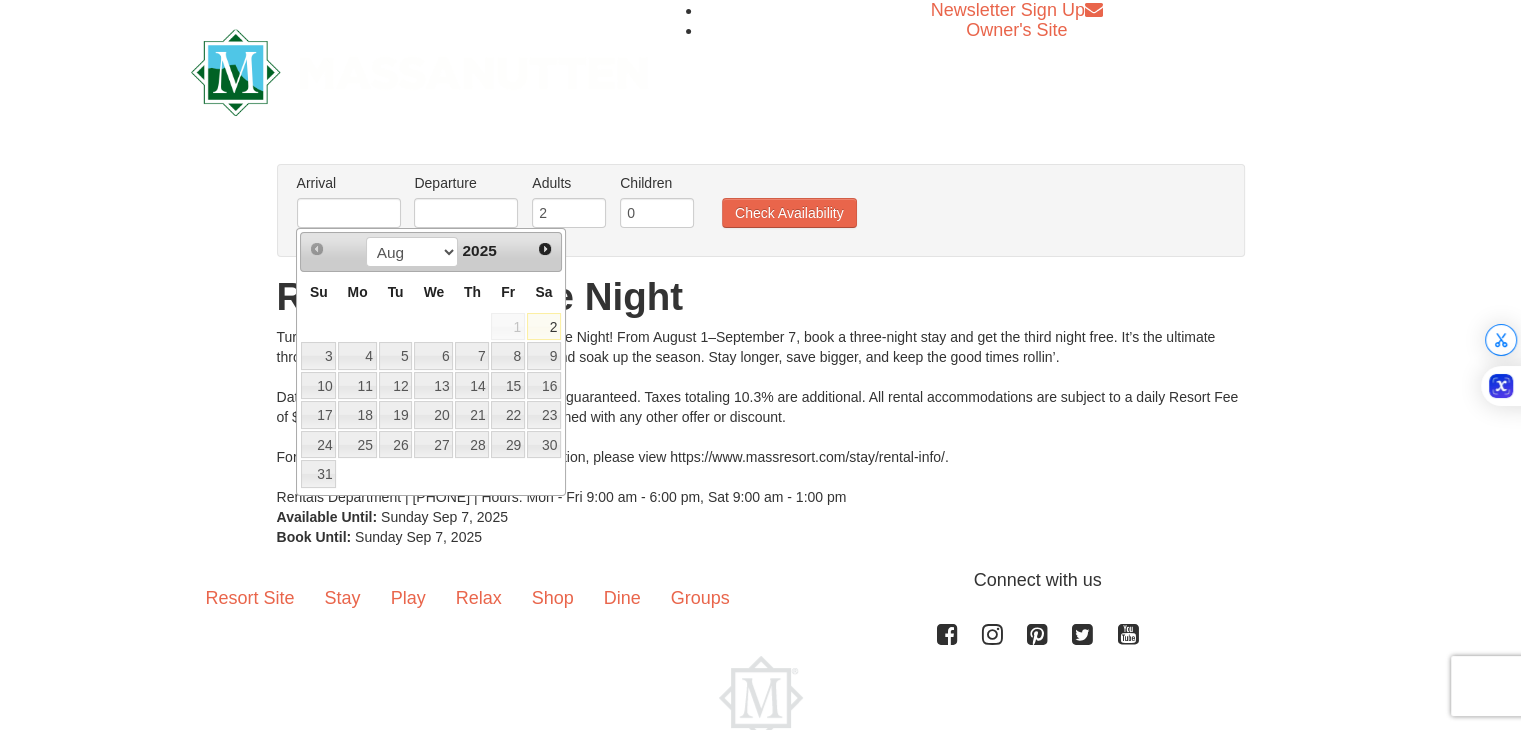 click on "2" at bounding box center [544, 327] 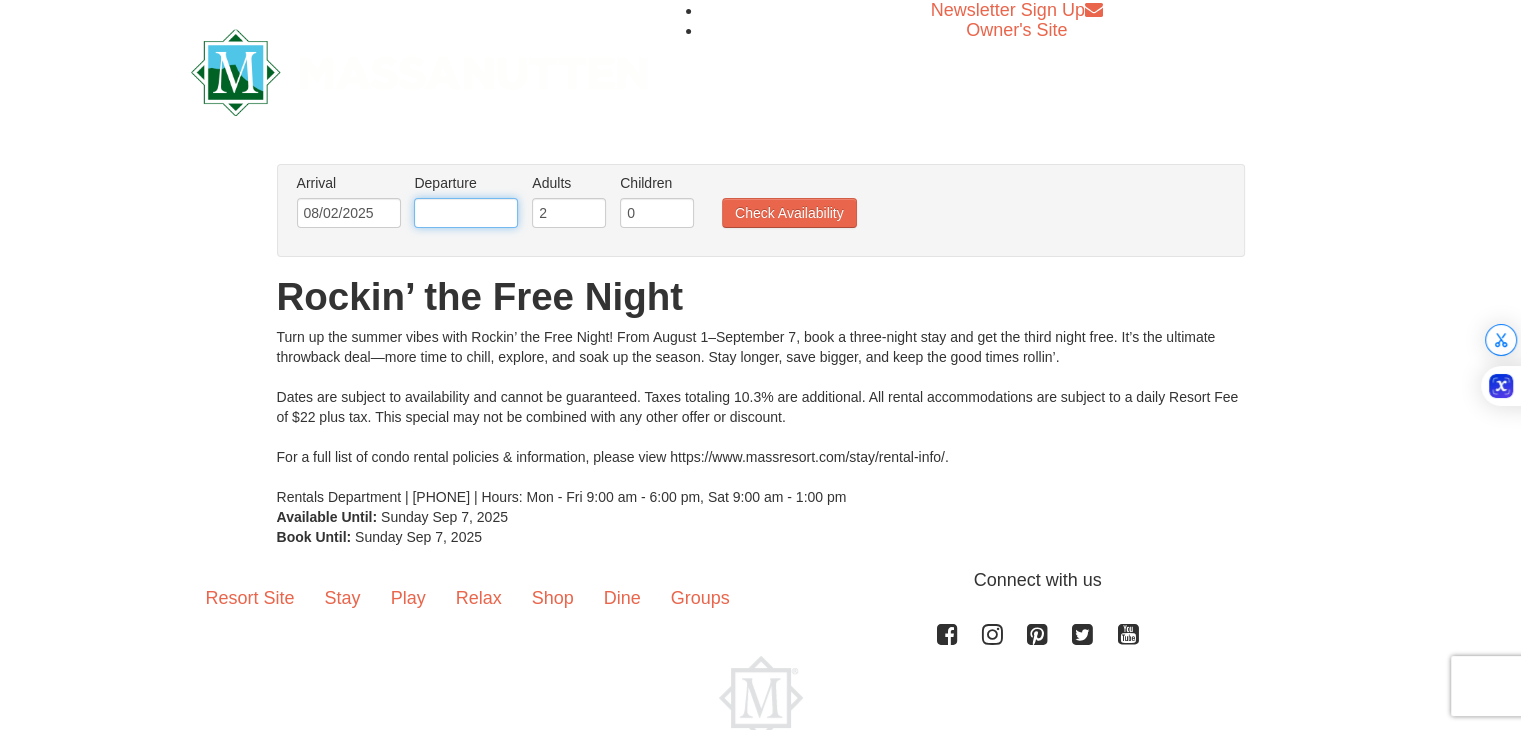 click on "Browser Not Supported
We notice you are using a browser which will not provide the best experience. We recommend using newer versions Chrome, Firefox, and Edge.
Chrome
Firefox
Edge
Safari
Select your preferred browser above to download.
Continue Anyway
Skip to Main Content
Newsletter Sign Up
Owner's Site
×" at bounding box center (760, 416) 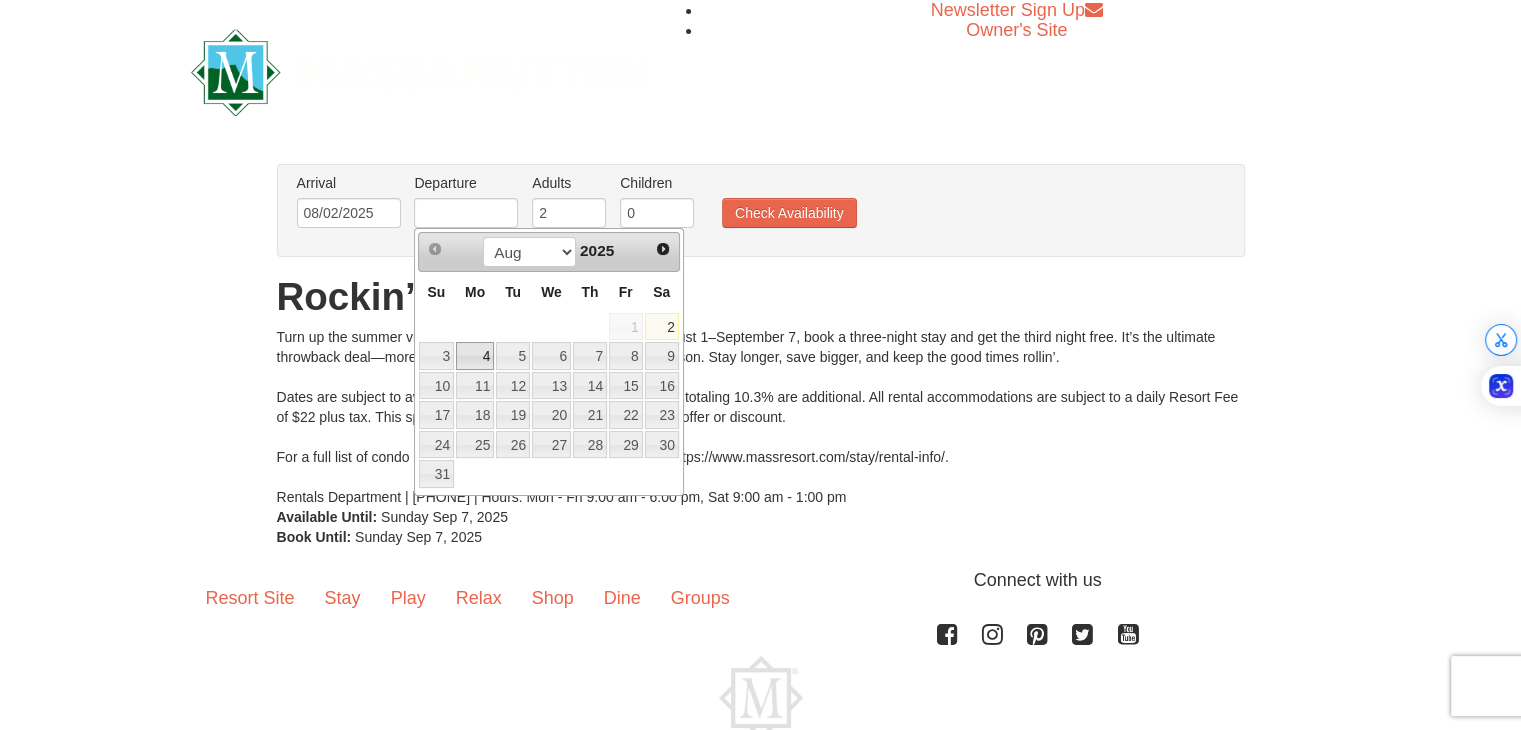 click on "4" at bounding box center [475, 356] 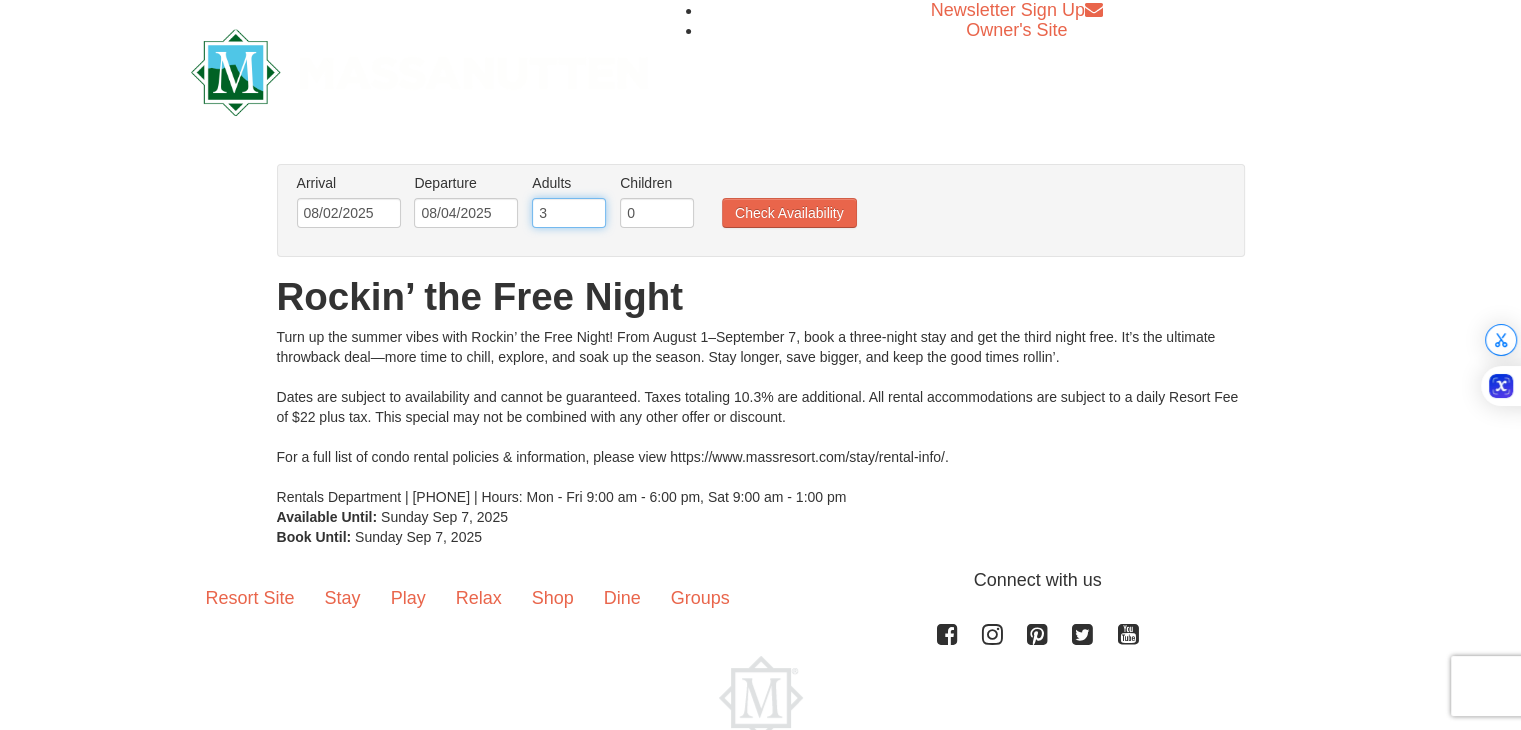 click on "3" at bounding box center (569, 213) 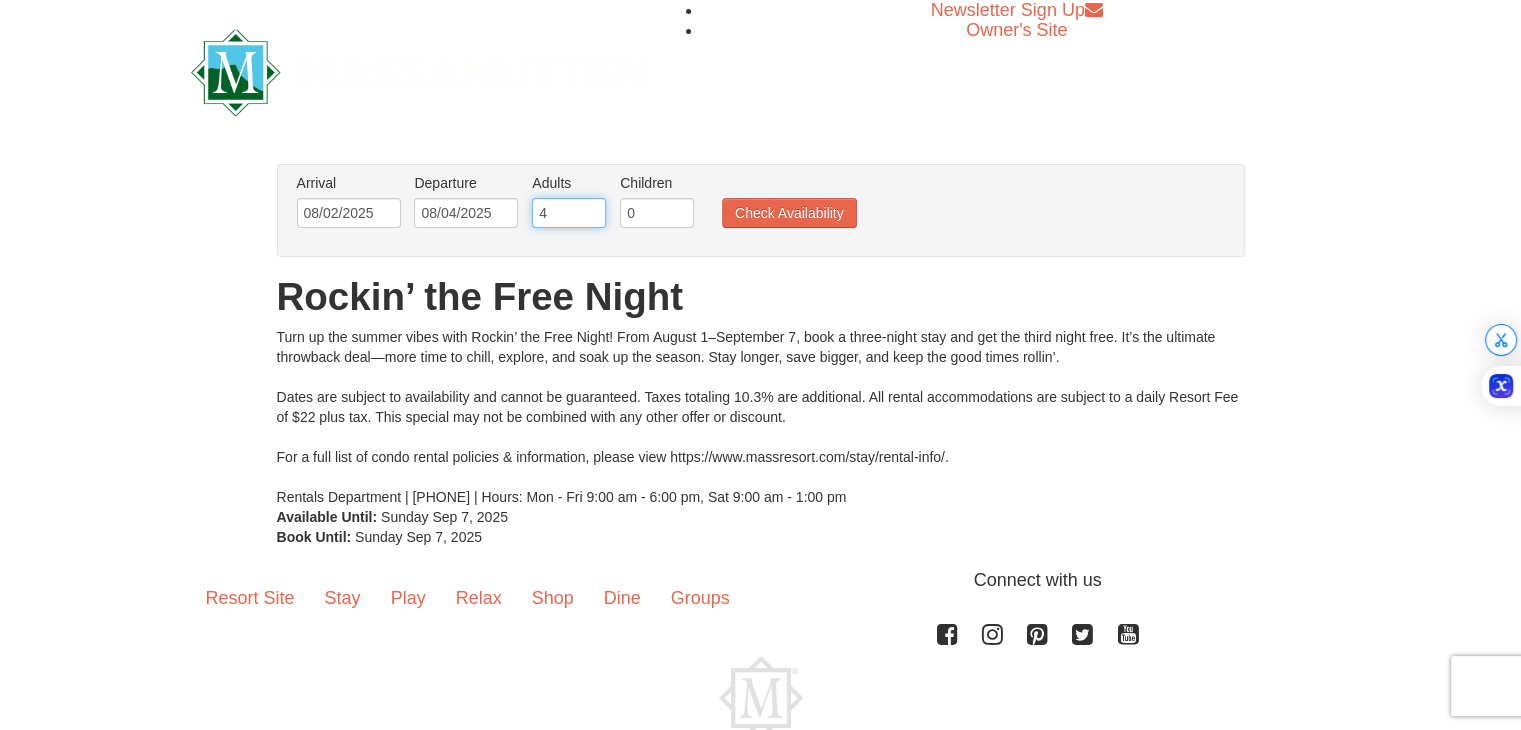 type on "4" 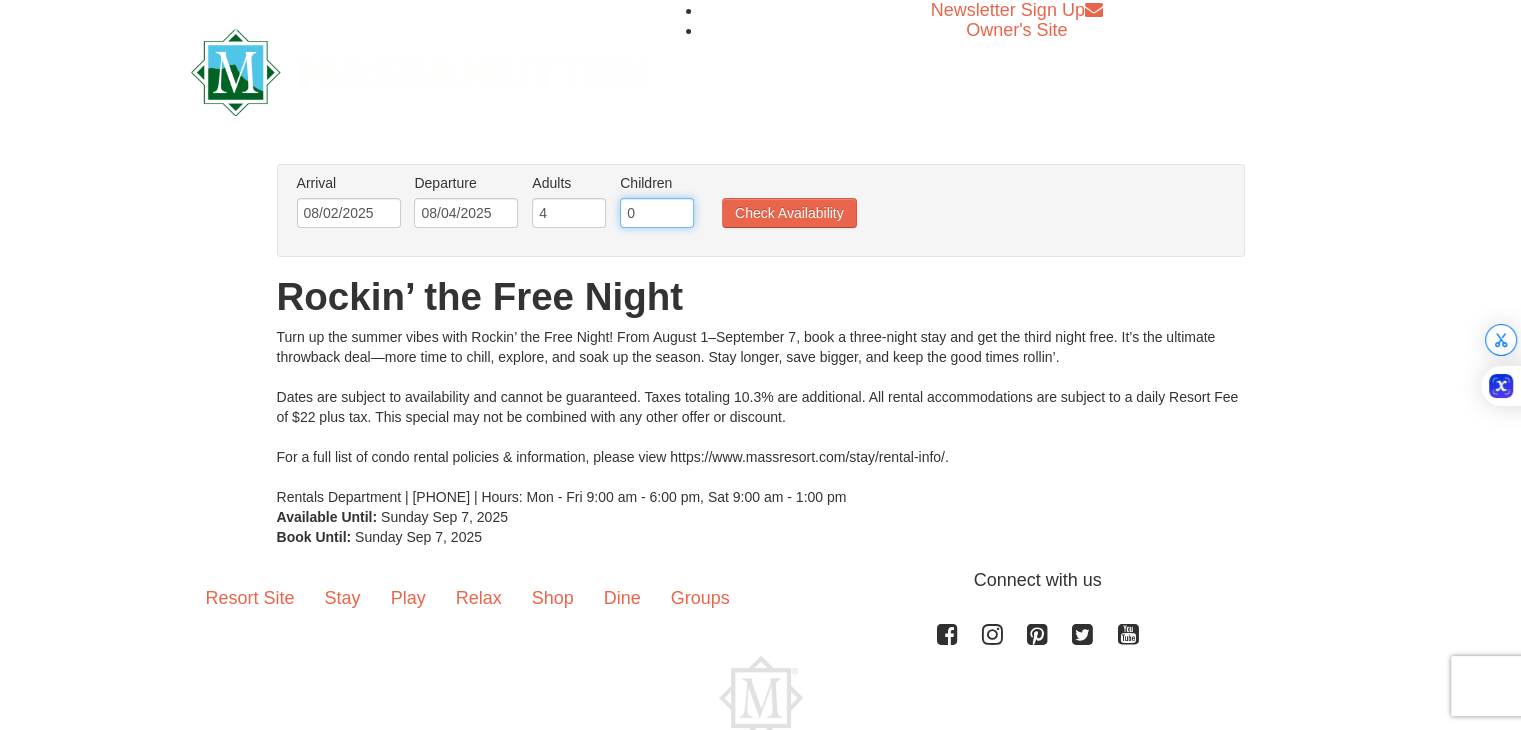 click on "0" at bounding box center (657, 213) 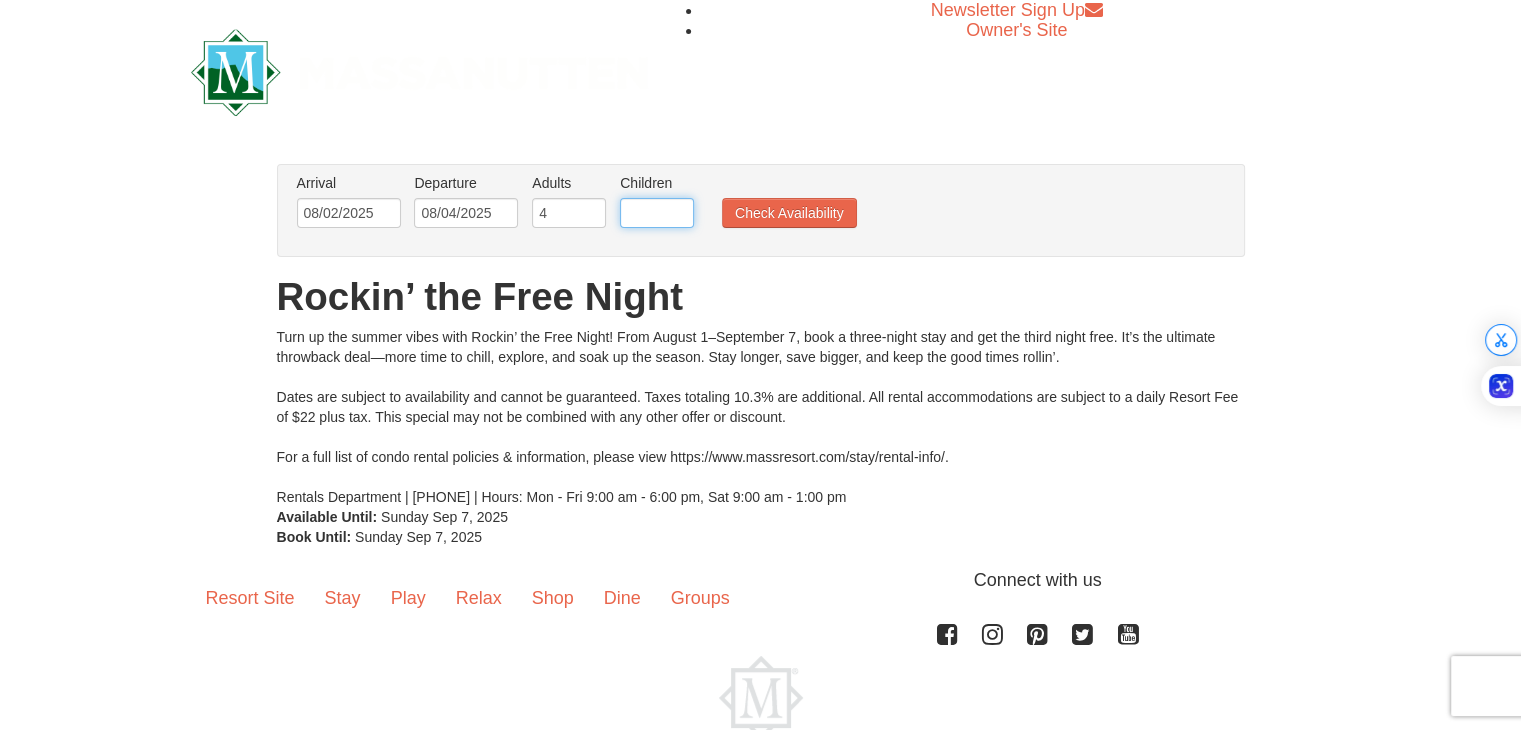 type on "6" 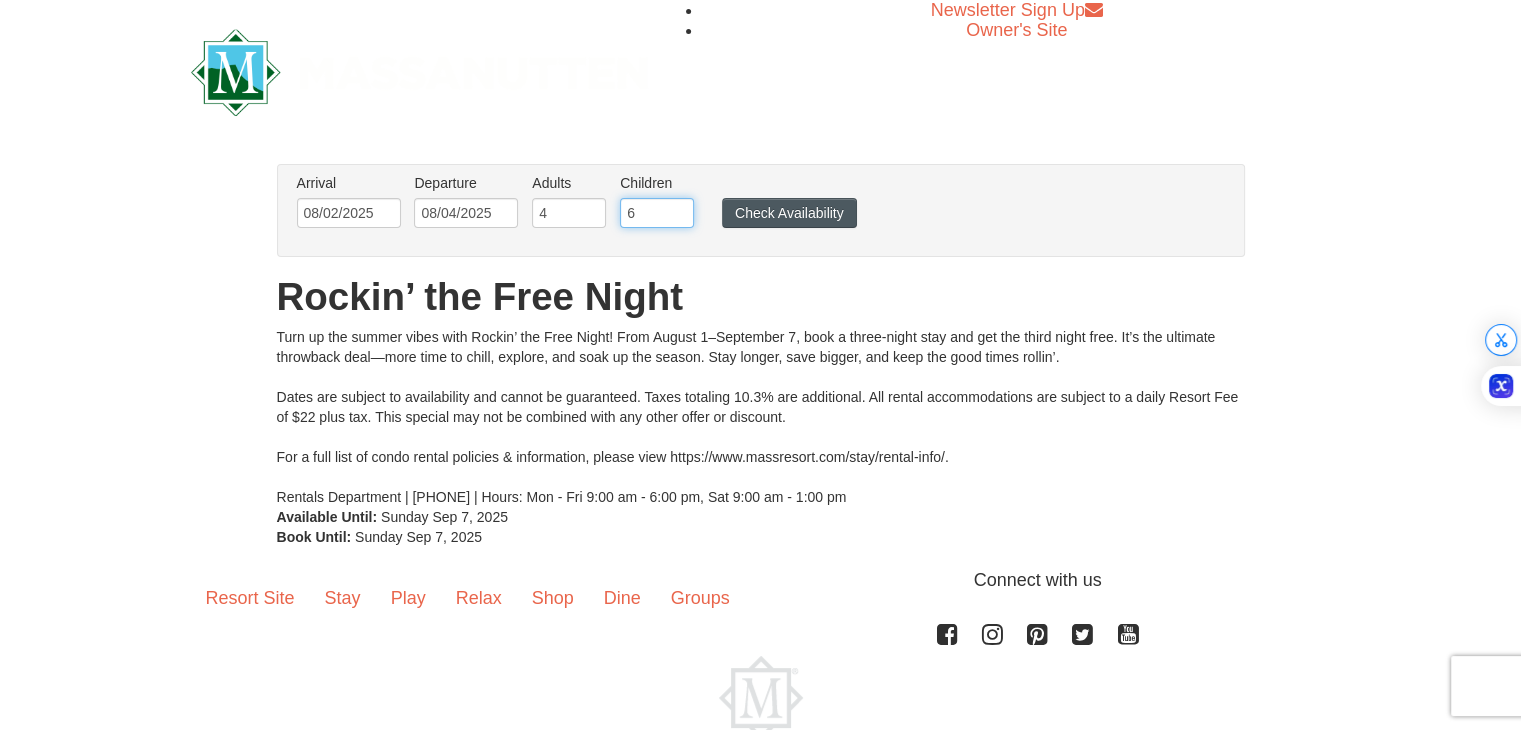 type on "6" 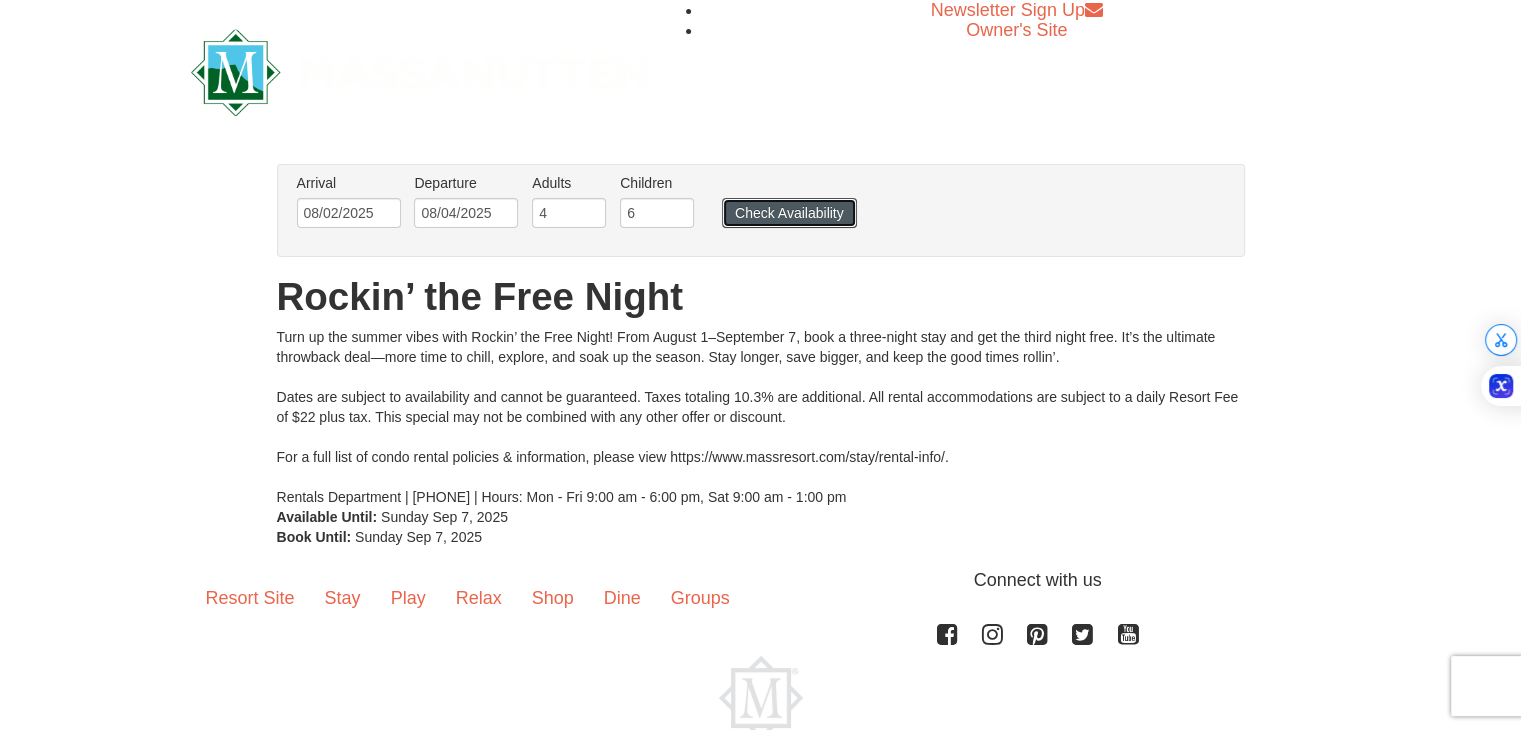 click on "Check Availability" at bounding box center (789, 213) 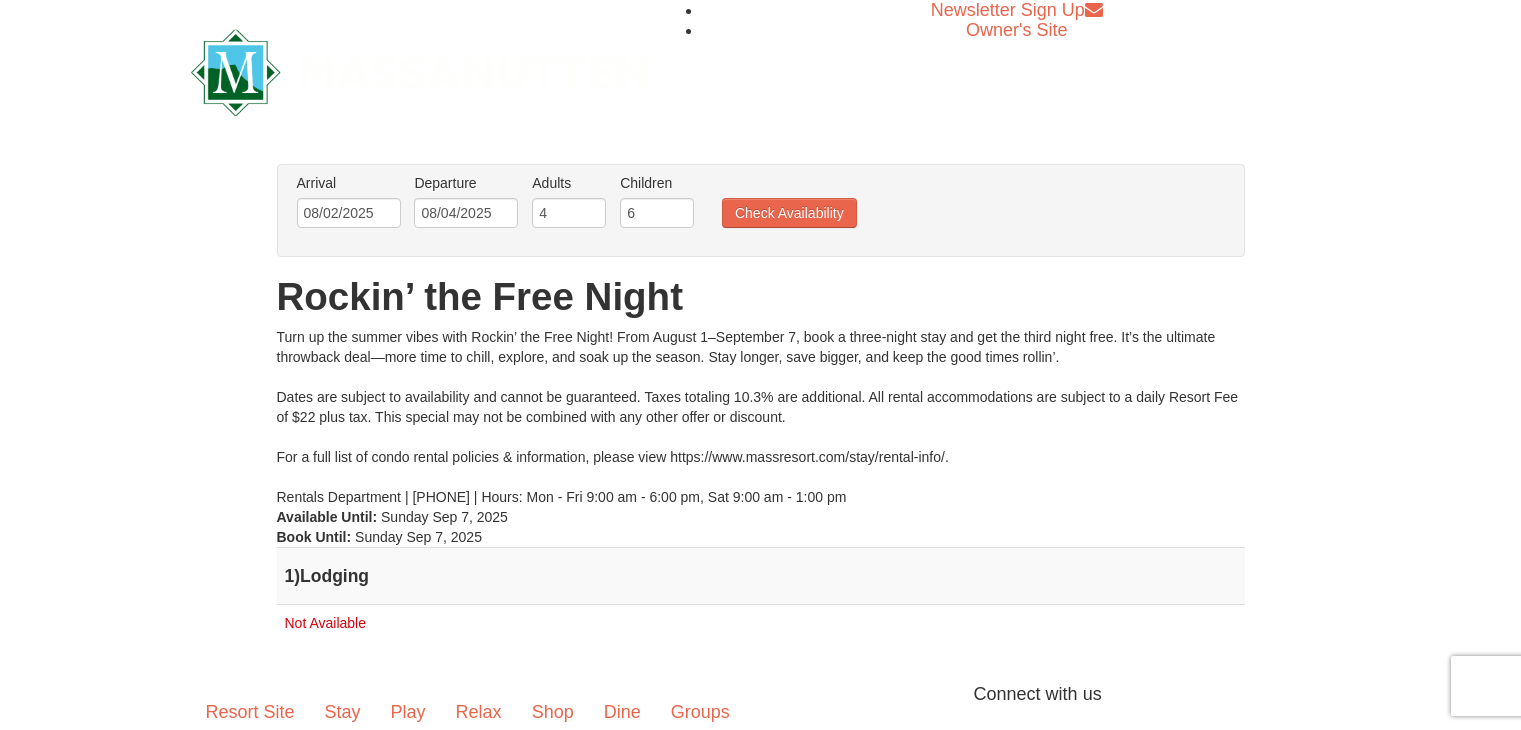 scroll, scrollTop: 0, scrollLeft: 0, axis: both 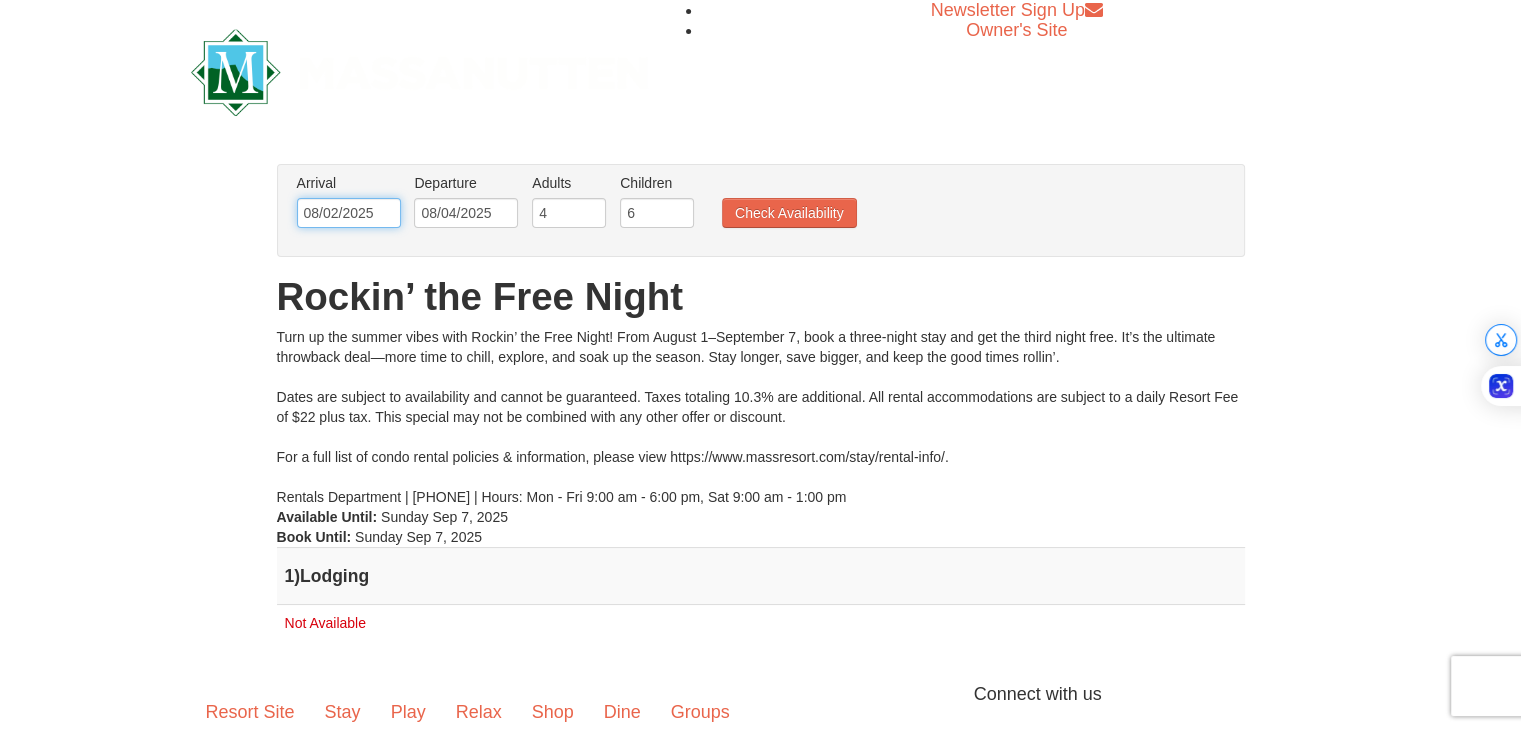 click on "08/02/2025" at bounding box center [349, 213] 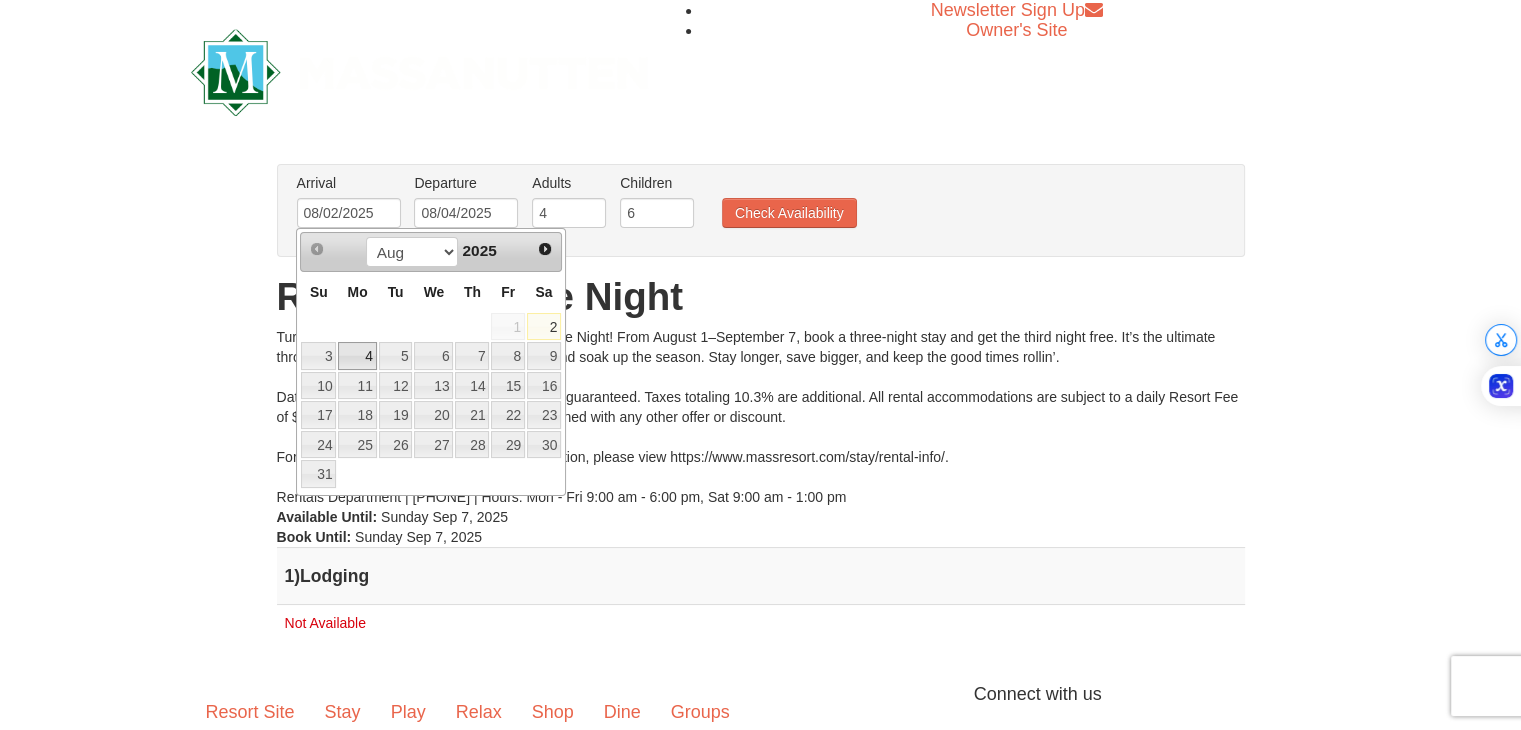 click on "4" at bounding box center [357, 356] 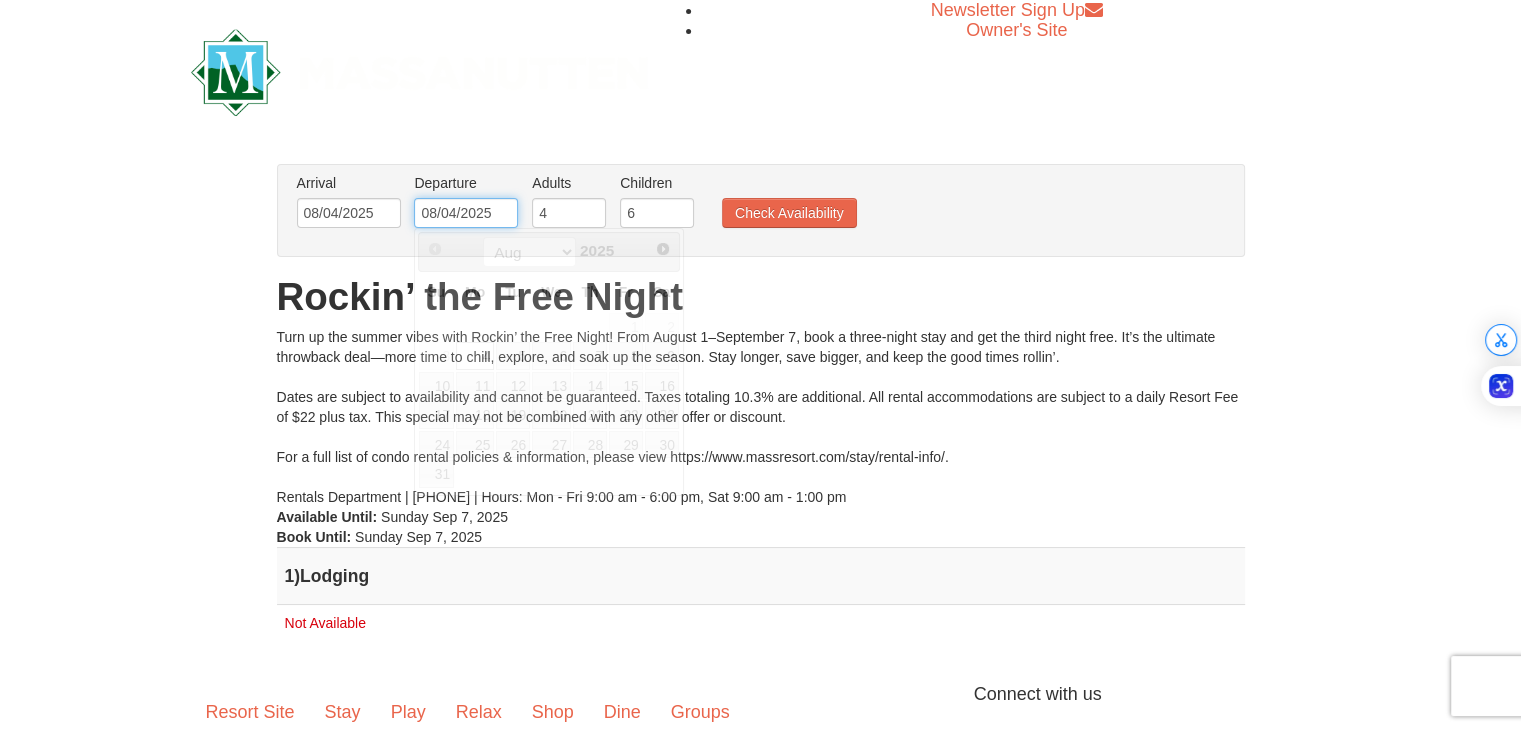 click on "08/04/2025" at bounding box center (466, 213) 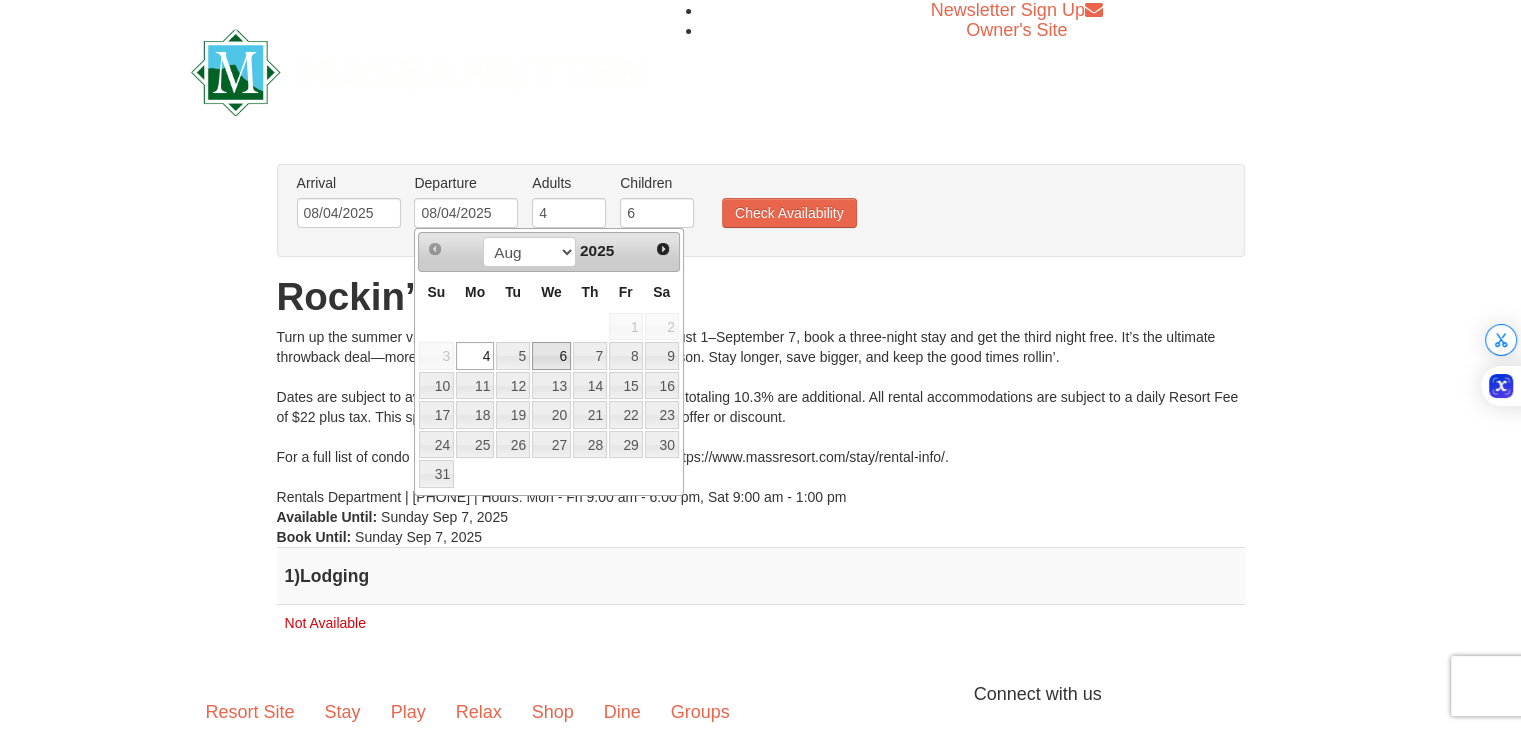 click on "6" at bounding box center (551, 356) 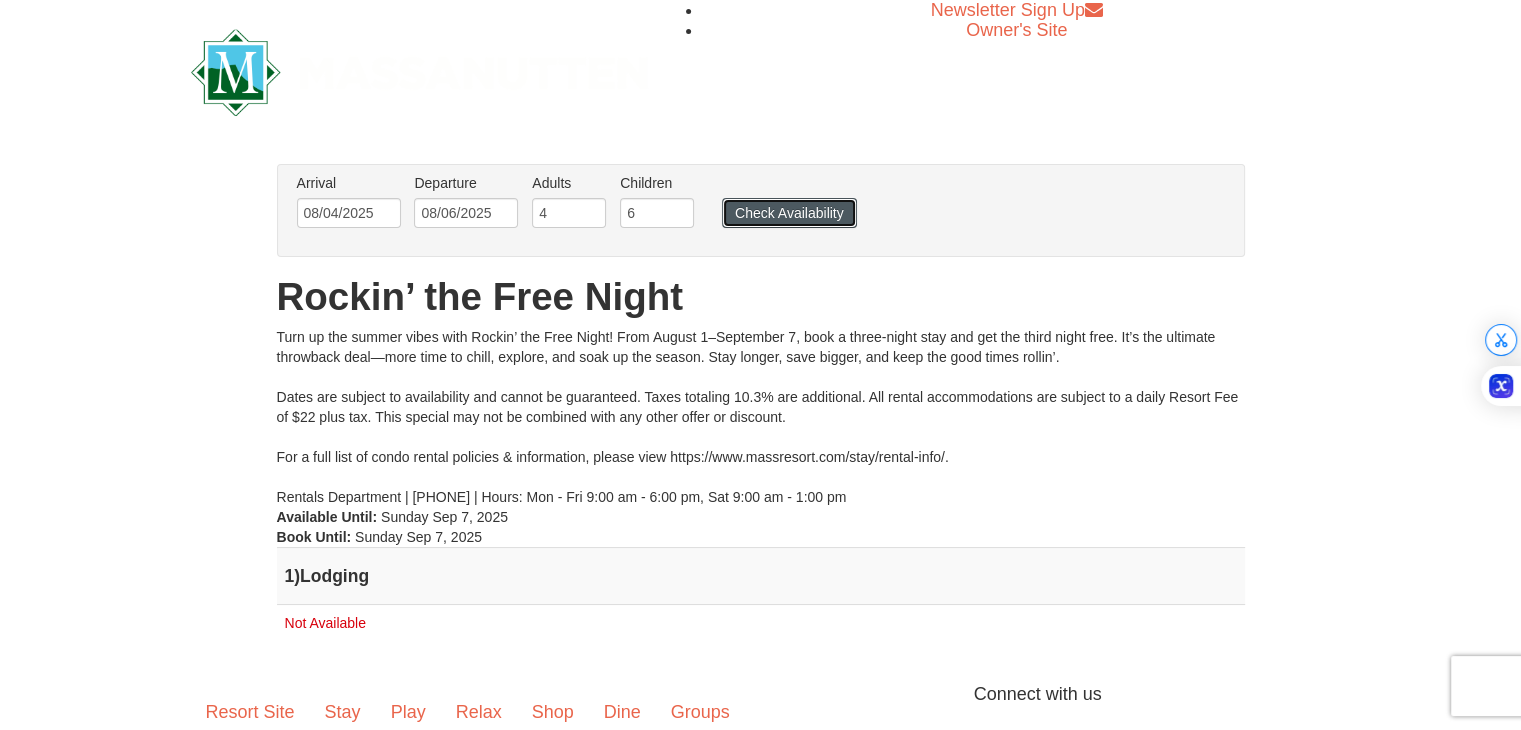 click on "Check Availability" at bounding box center (789, 213) 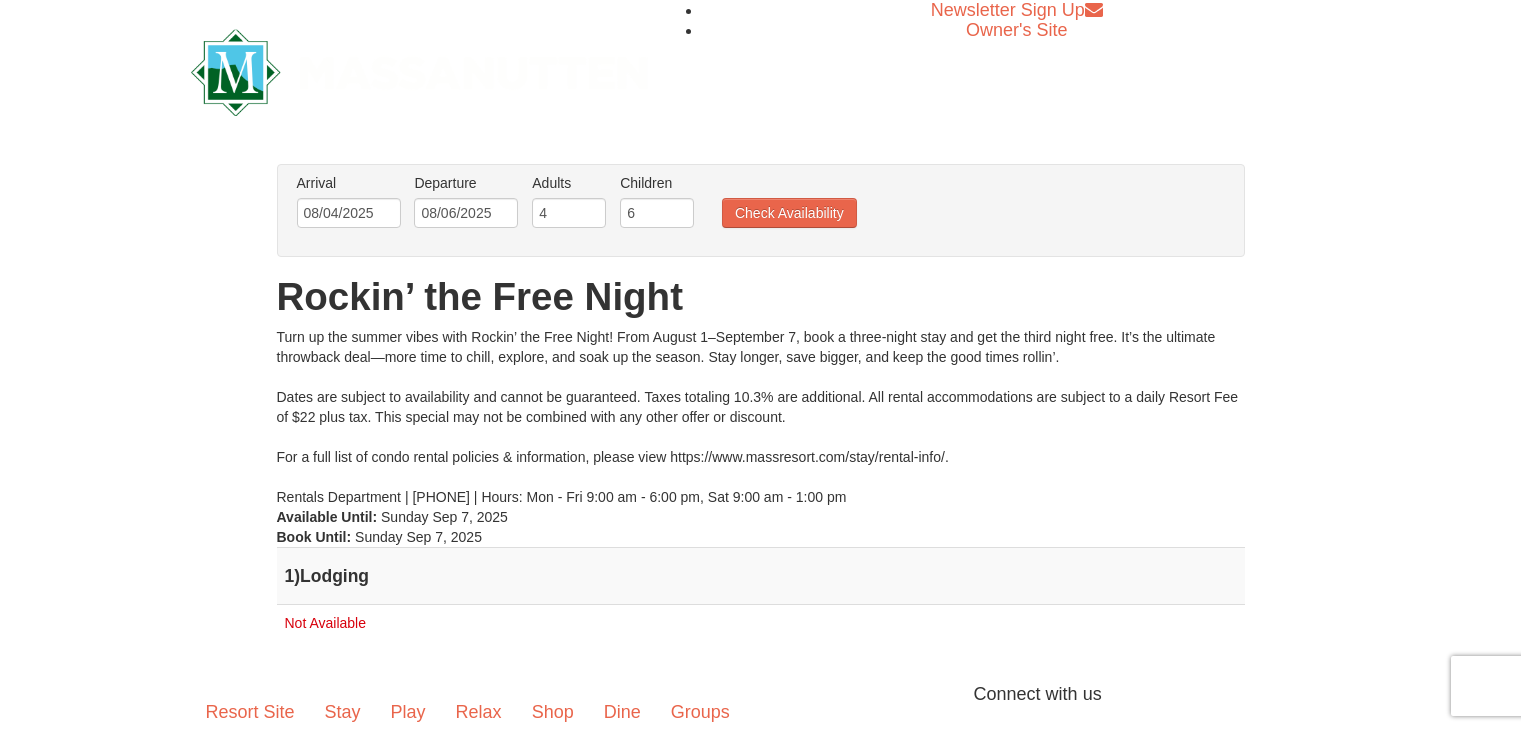 scroll, scrollTop: 0, scrollLeft: 0, axis: both 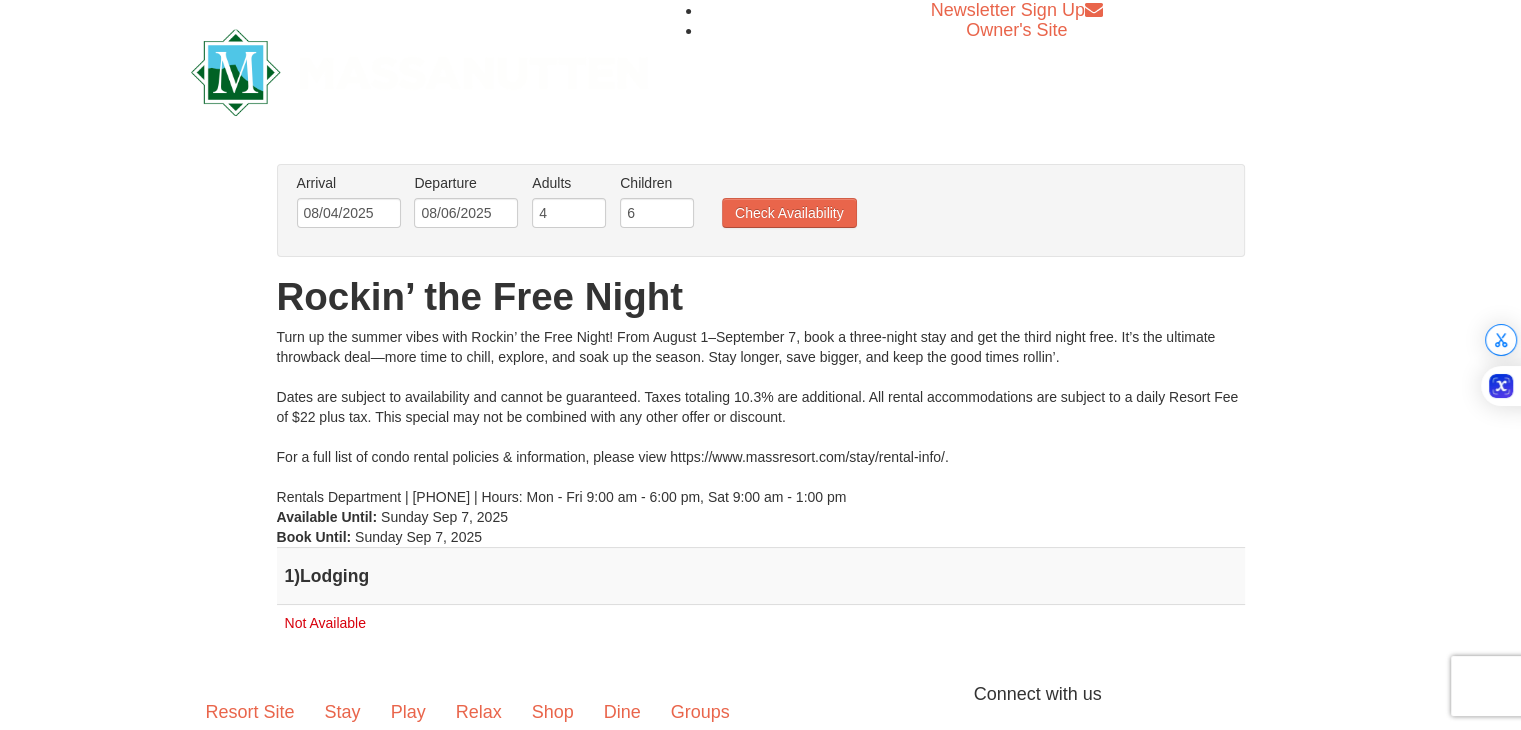 click on "Arrival Please format dates MM/DD/YYYY Please format dates MM/DD/YYYY
[DATE]" at bounding box center [349, 205] 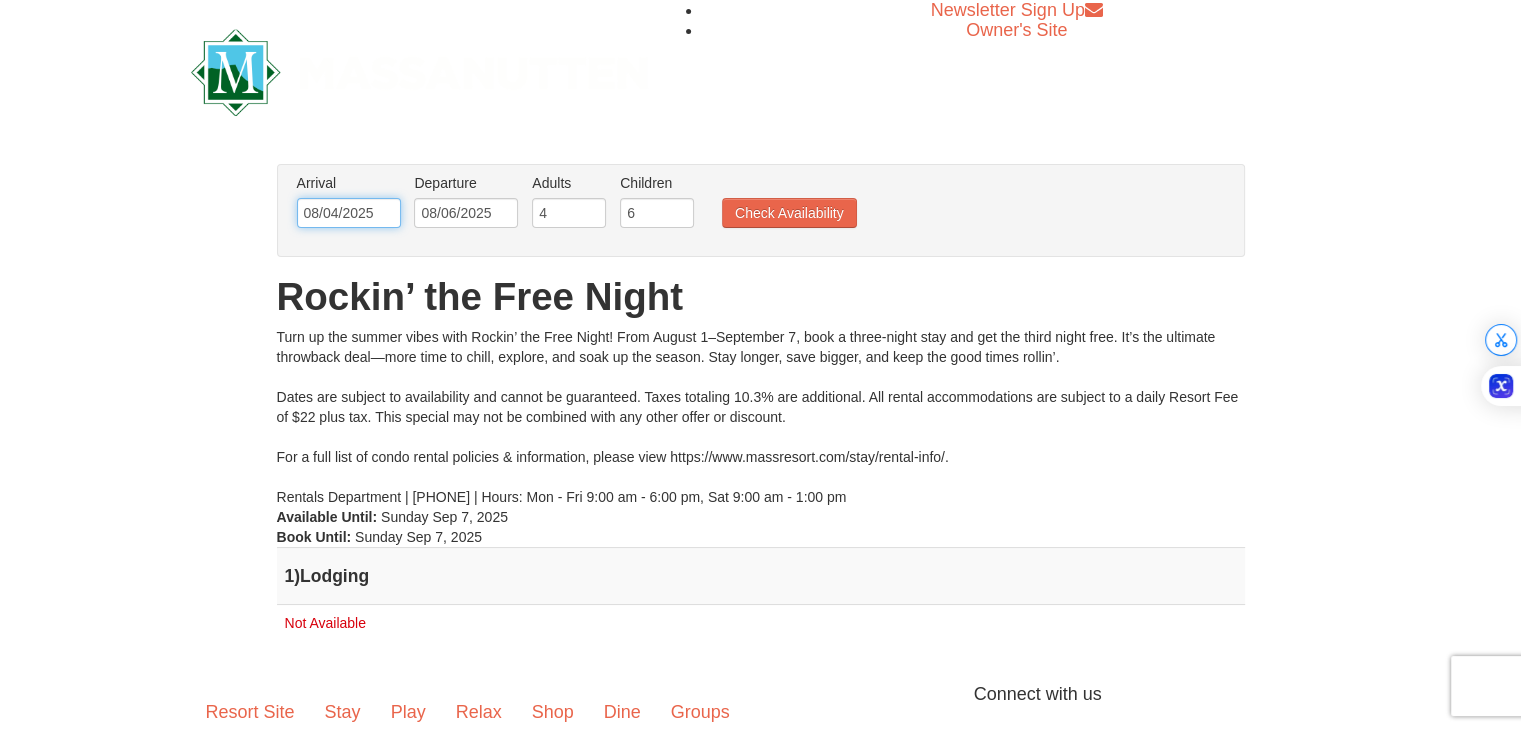 click on "08/04/2025" at bounding box center (349, 213) 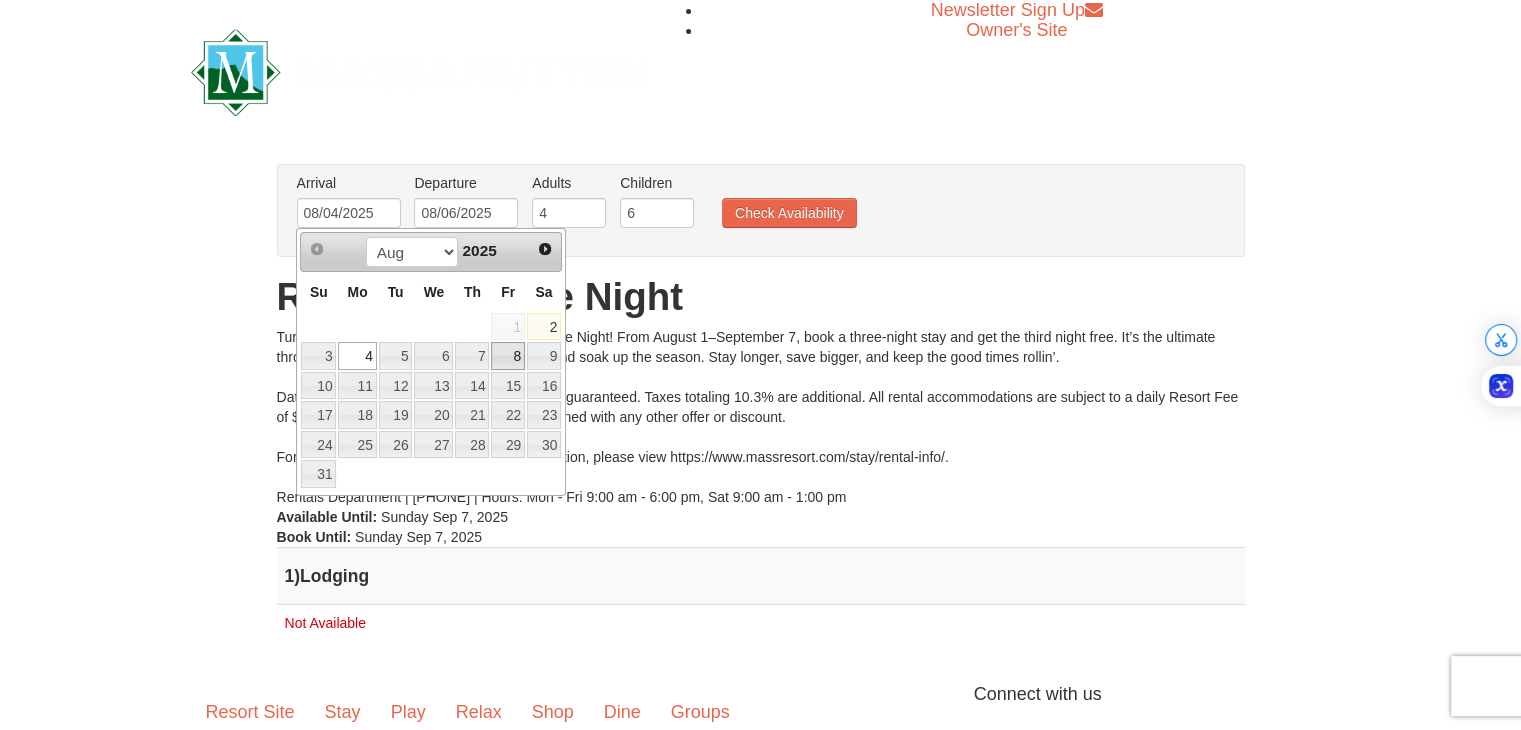 click on "8" at bounding box center (508, 356) 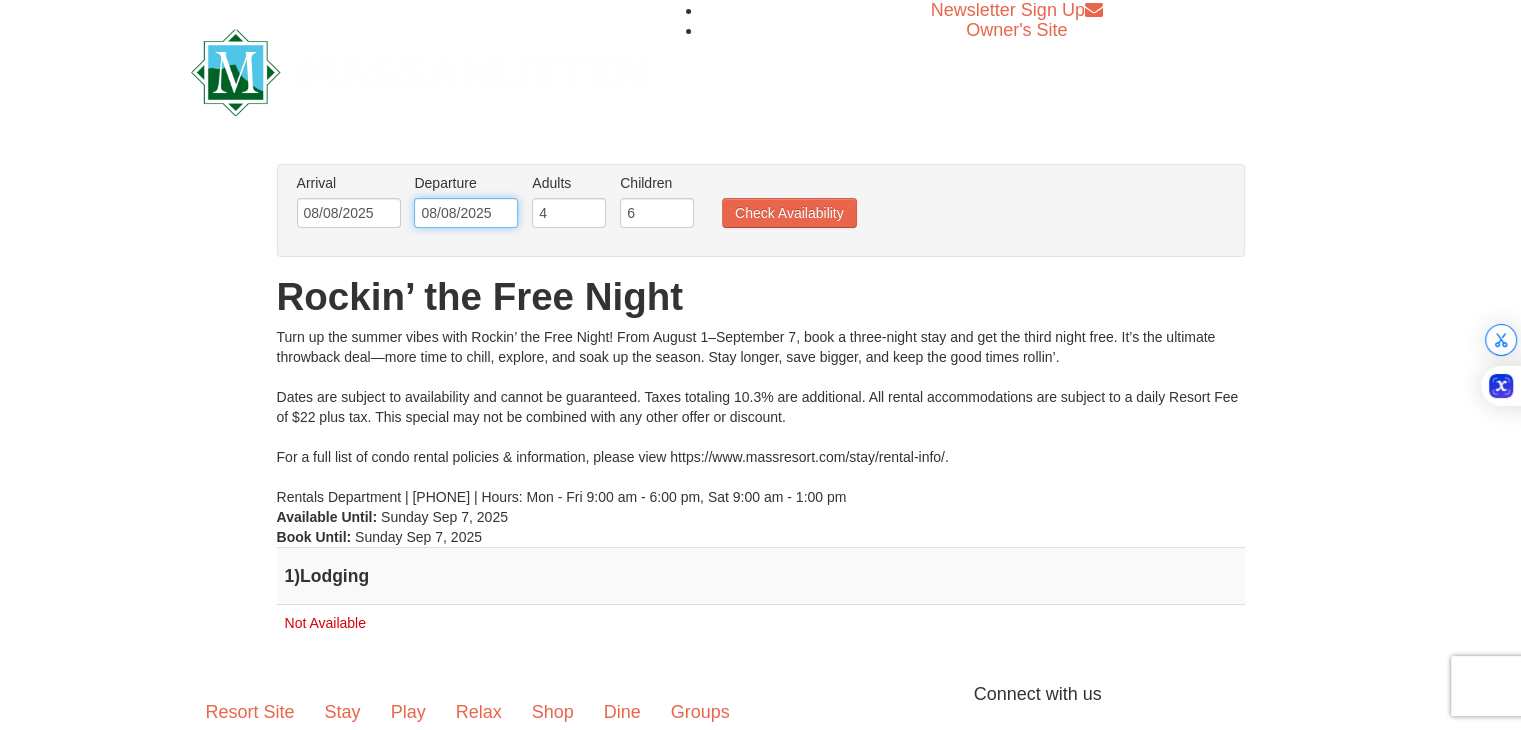 click on "08/08/2025" at bounding box center (466, 213) 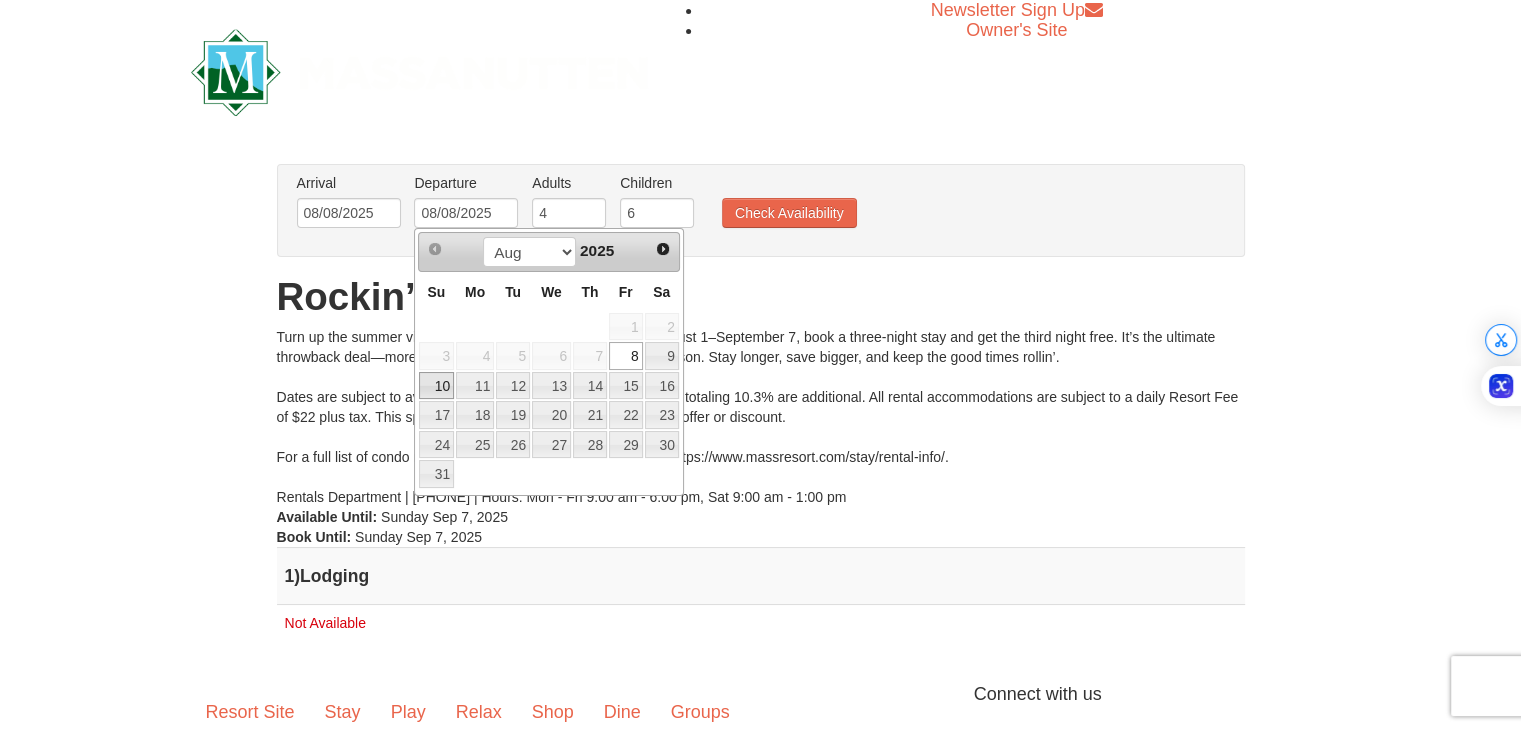 click on "10" at bounding box center [436, 386] 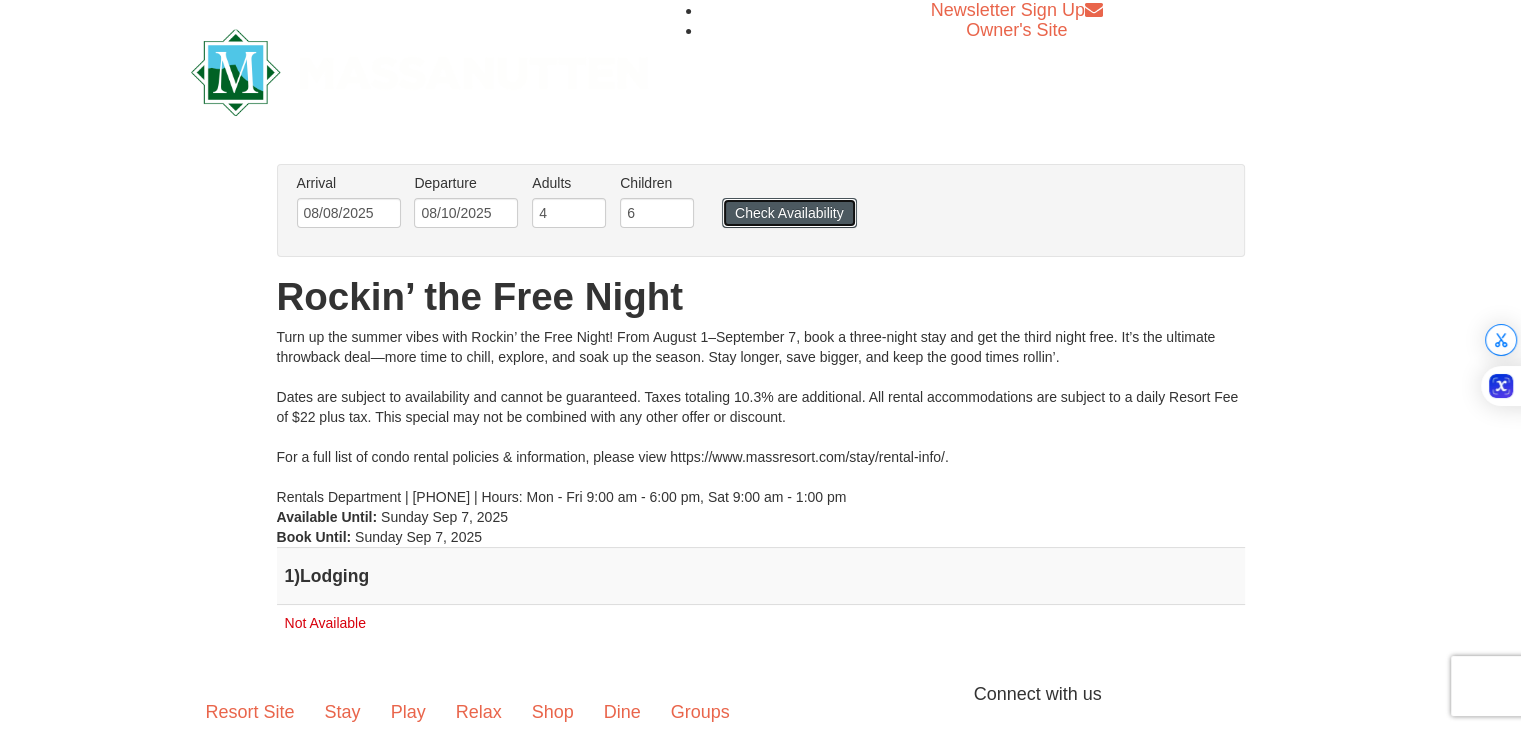 click on "Check Availability" at bounding box center (789, 213) 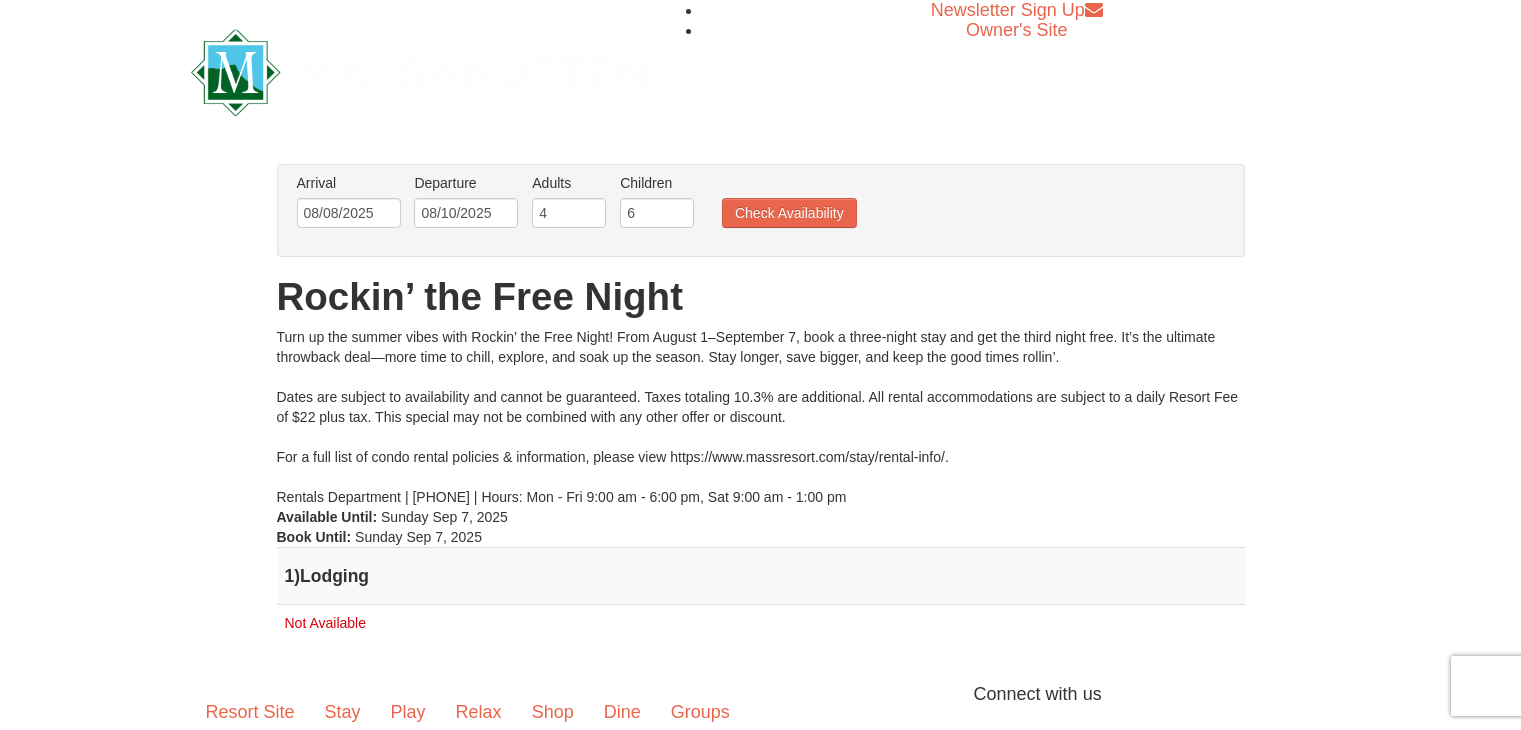 scroll, scrollTop: 0, scrollLeft: 0, axis: both 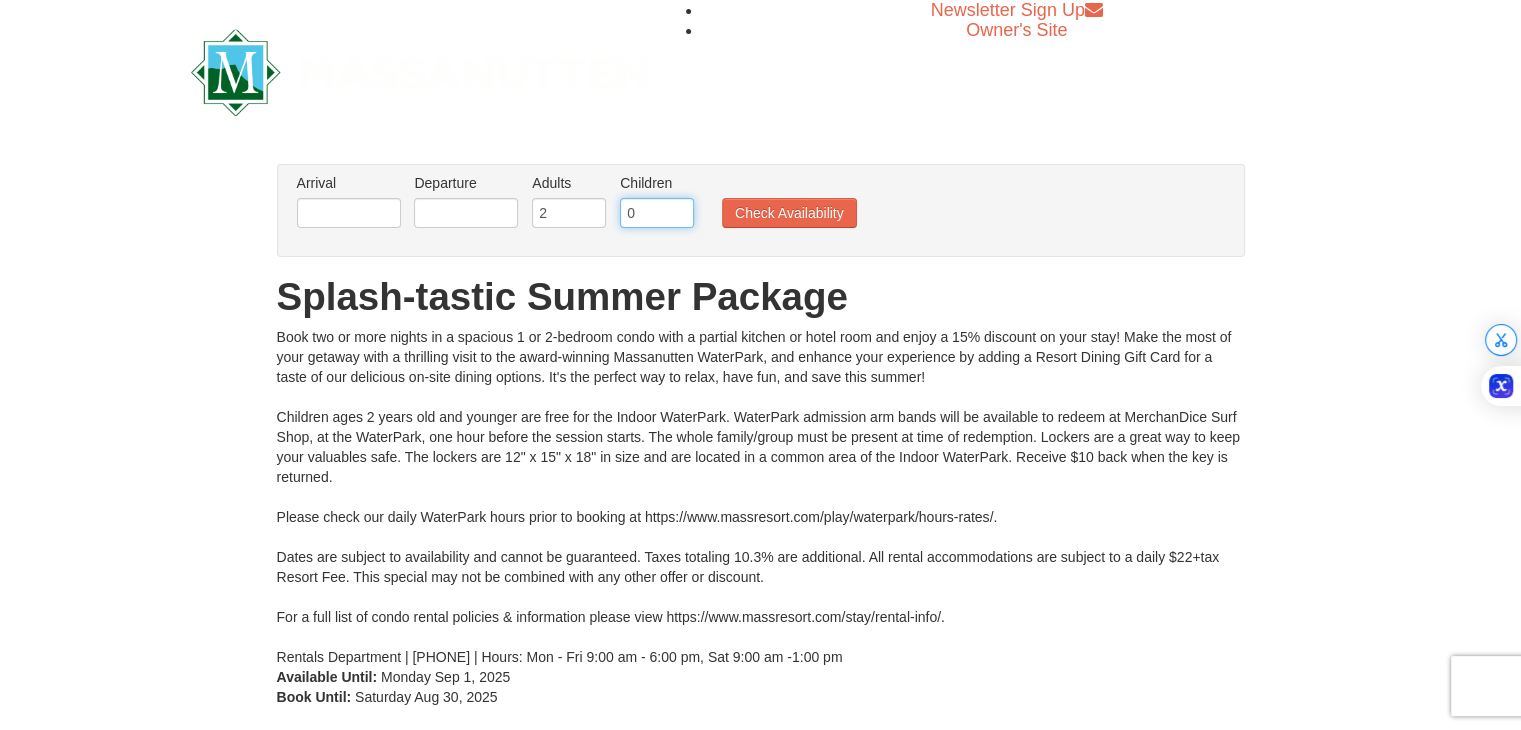 click on "0" at bounding box center [657, 213] 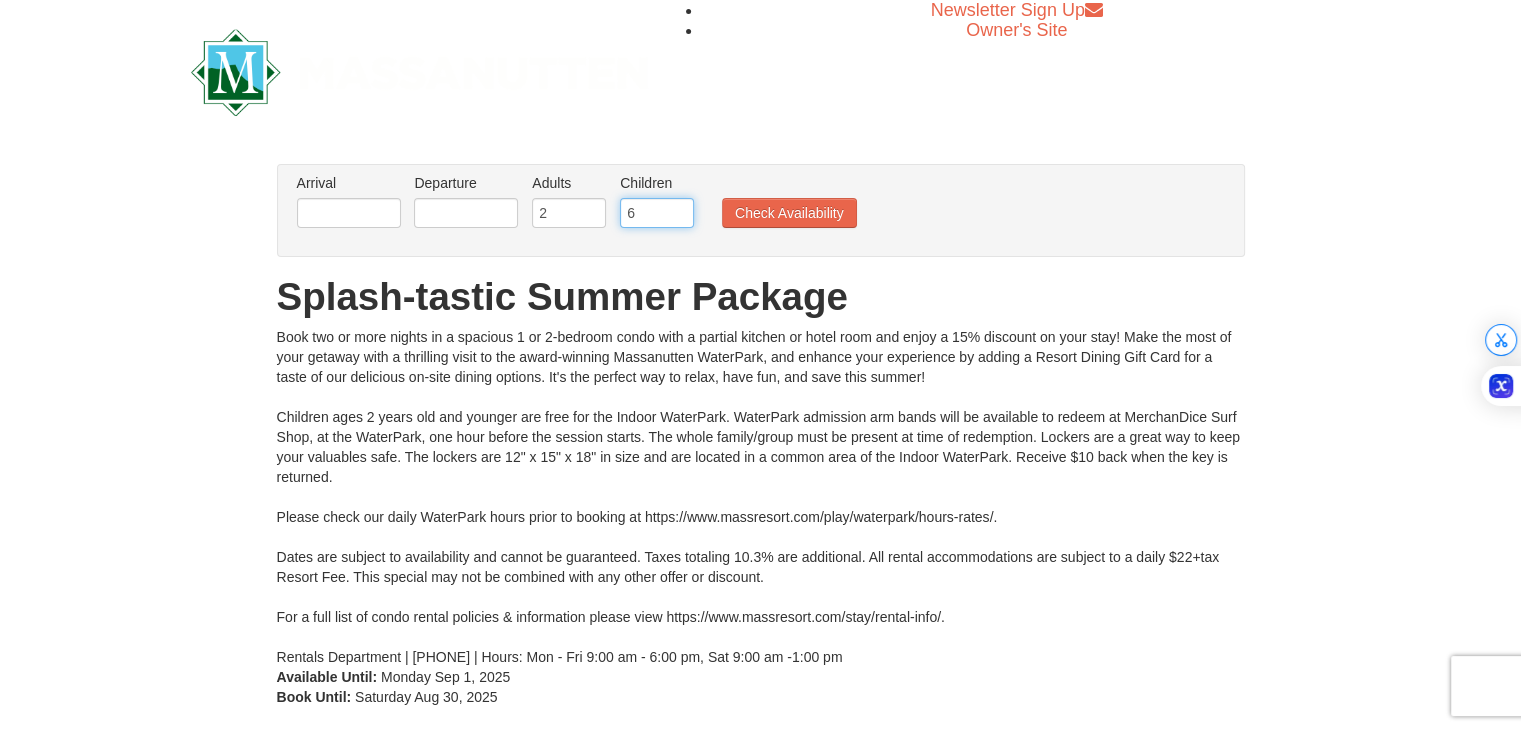type on "6" 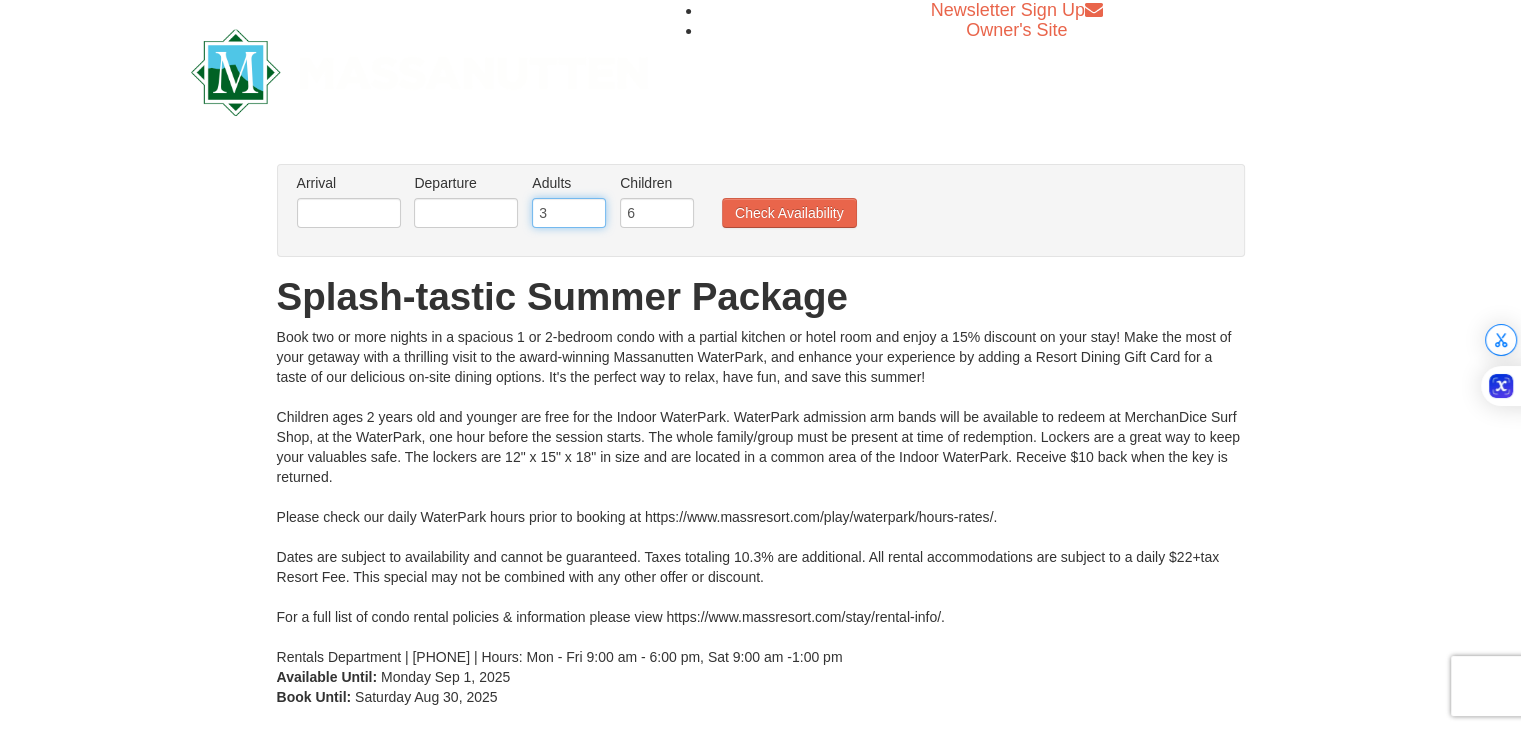 click on "3" at bounding box center [569, 213] 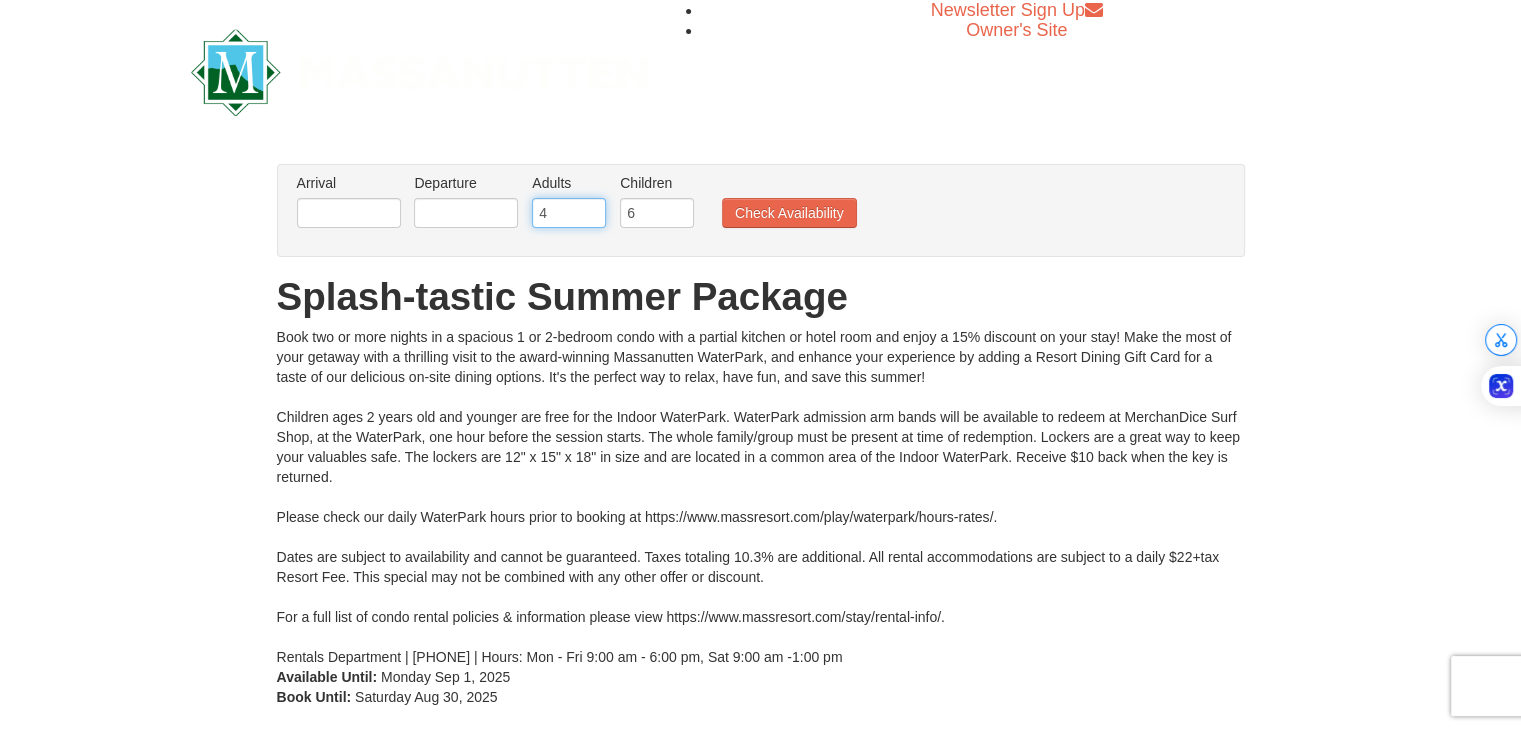 type on "4" 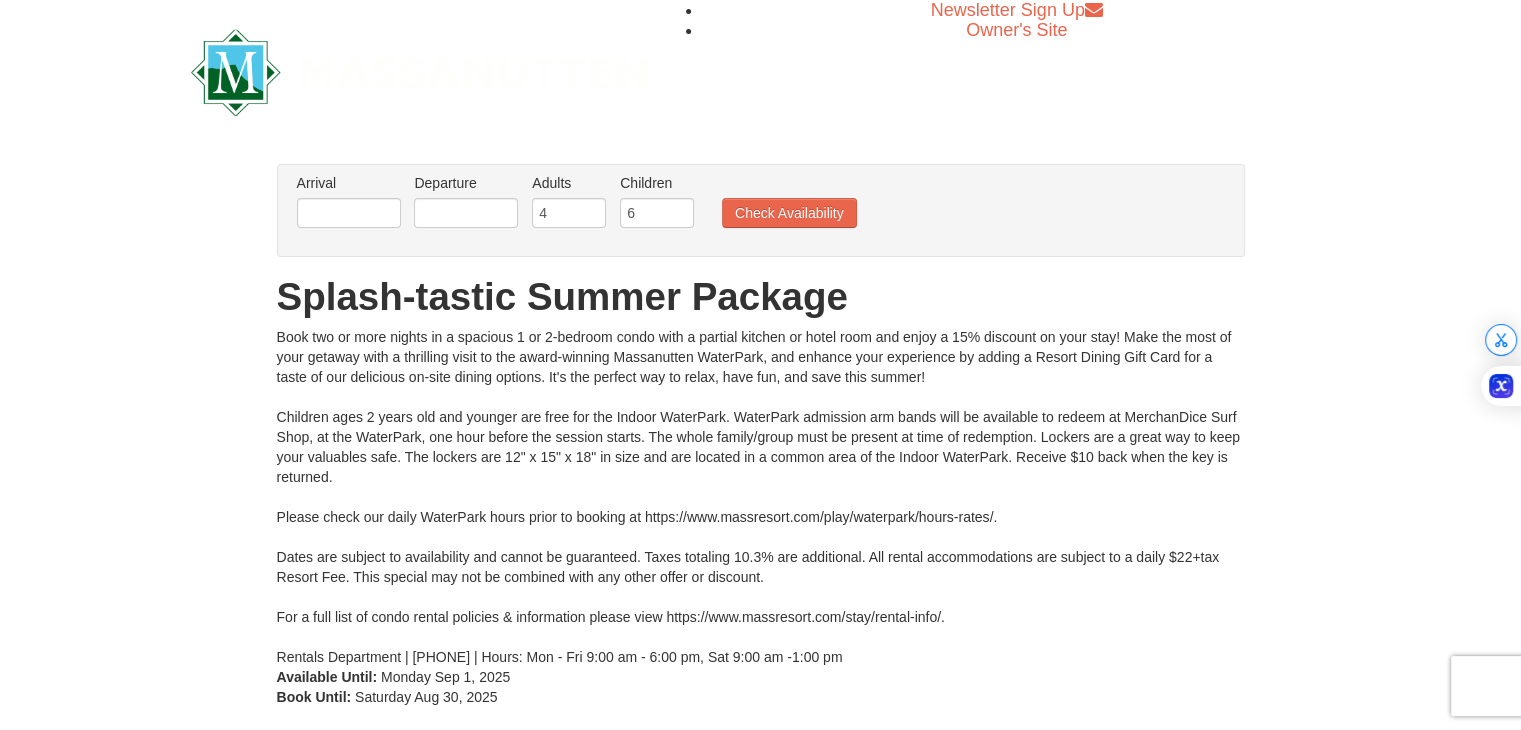 click on "Arrival Please format dates MM/DD/YYYY Please format dates MM/DD/YYYY" at bounding box center [349, 183] 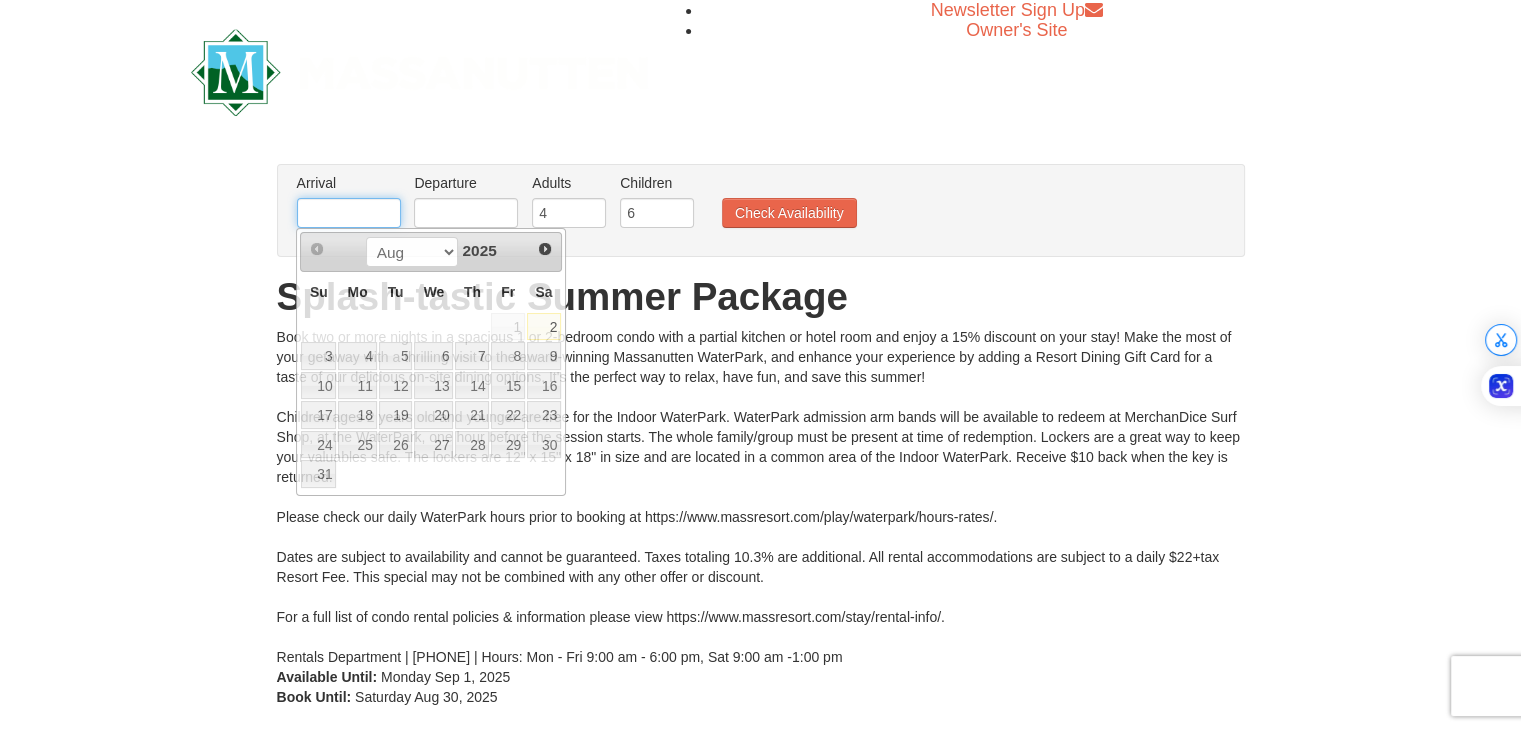 click at bounding box center [349, 213] 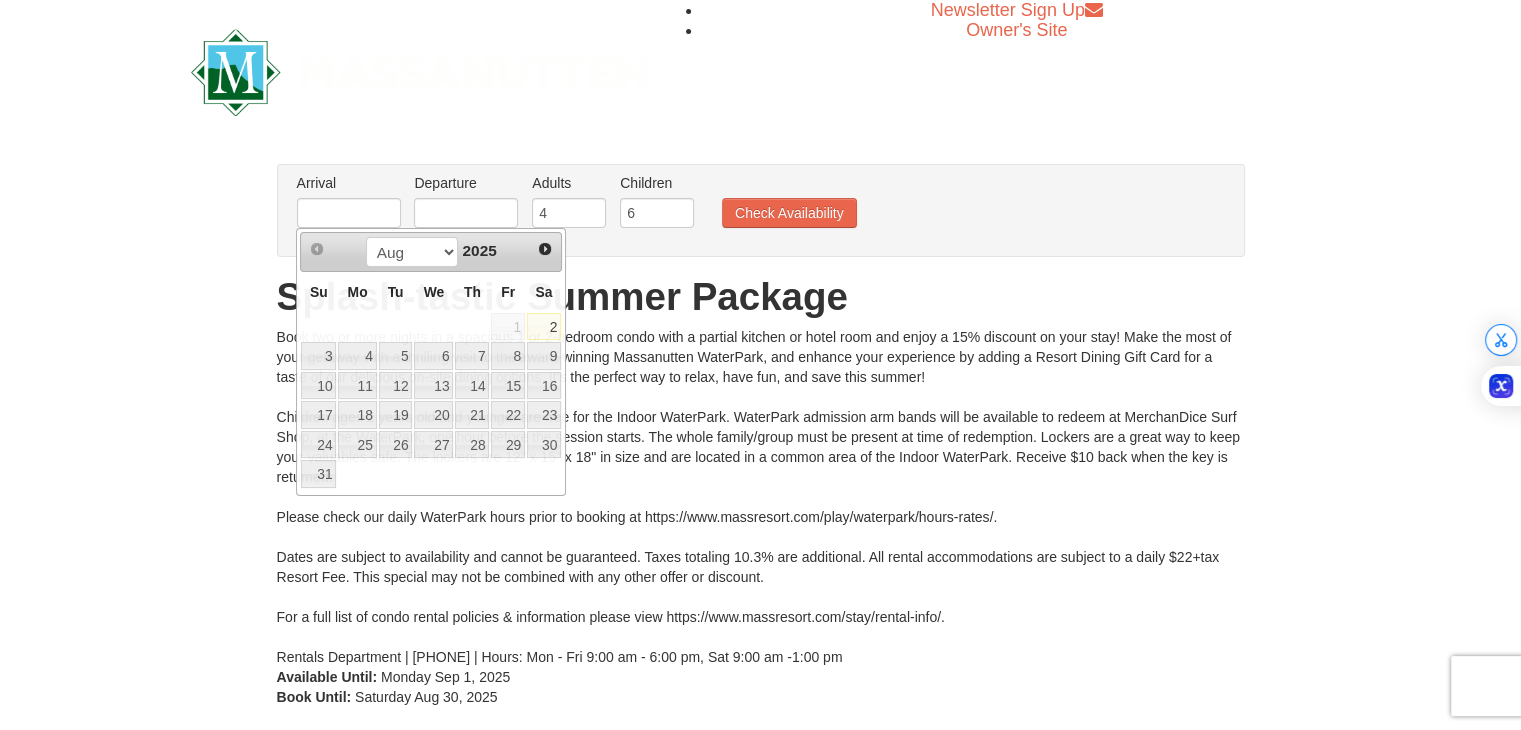 click on "Book two or more nights in a spacious 1 or 2-bedroom condo with a partial kitchen or hotel room and enjoy a 15% discount on your stay! Make the most of your getaway with a thrilling visit to the award-winning Massanutten WaterPark, and enhance your experience by adding a Resort Dining Gift Card for a taste of our delicious on-site dining options. It's the perfect way to relax, have fun, and save this summer! Children ages 2 years old and younger are free for the Indoor WaterPark. WaterPark admission arm bands will be available to redeem at MerchanDice Surf Shop, at the WaterPark, one hour before the session starts. The whole family/group must be present at time of redemption.  Lockers are a great way to keep your valuables safe. The lockers are 12" x 15" x 18" in size and are located in a common area of the Indoor WaterPark. Receive $10 back when the key is returned.    Please check our daily WaterPark hours prior to booking at https://www.massresort.com/play/waterpark/hours-rates/." at bounding box center (761, 497) 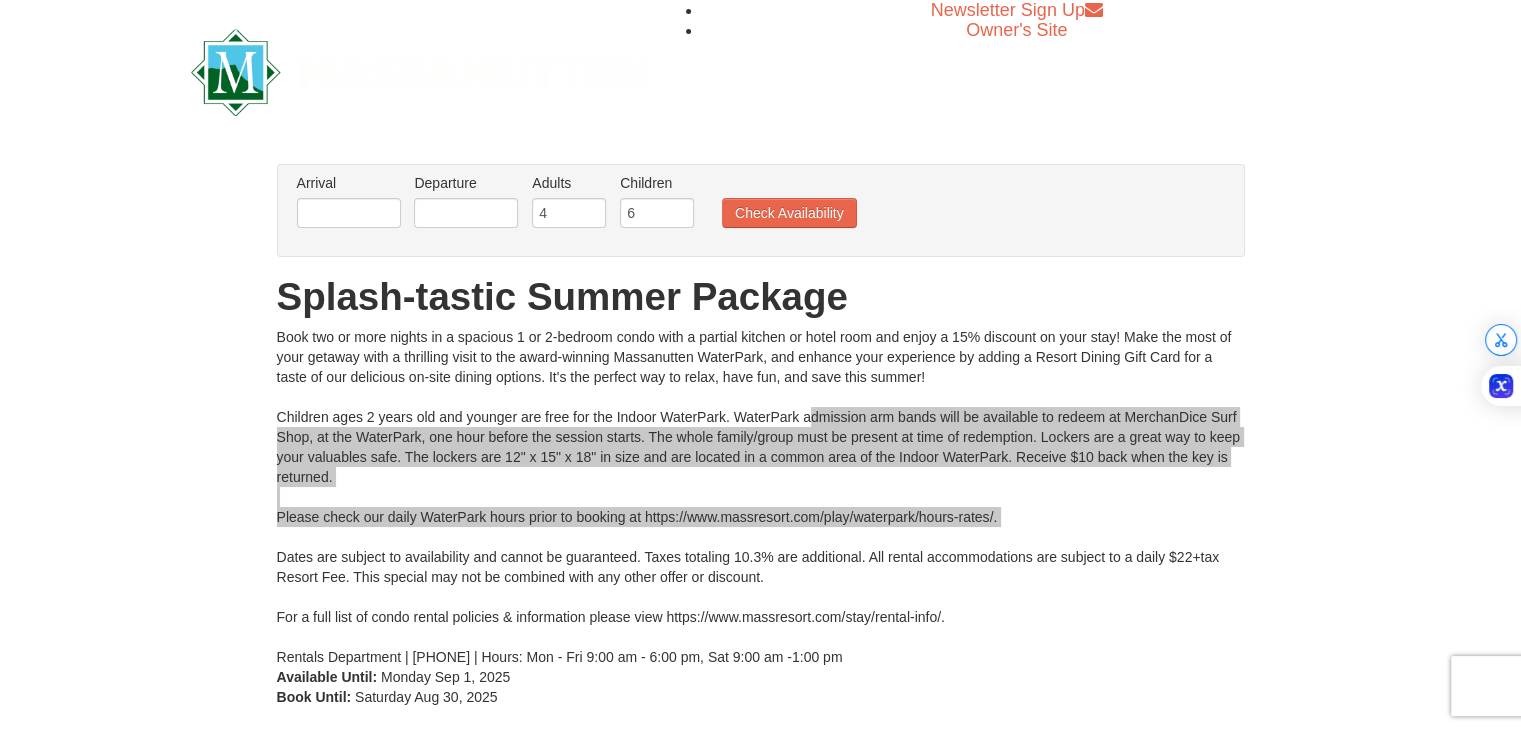 drag, startPoint x: 808, startPoint y: 414, endPoint x: 1195, endPoint y: 545, distance: 408.57068 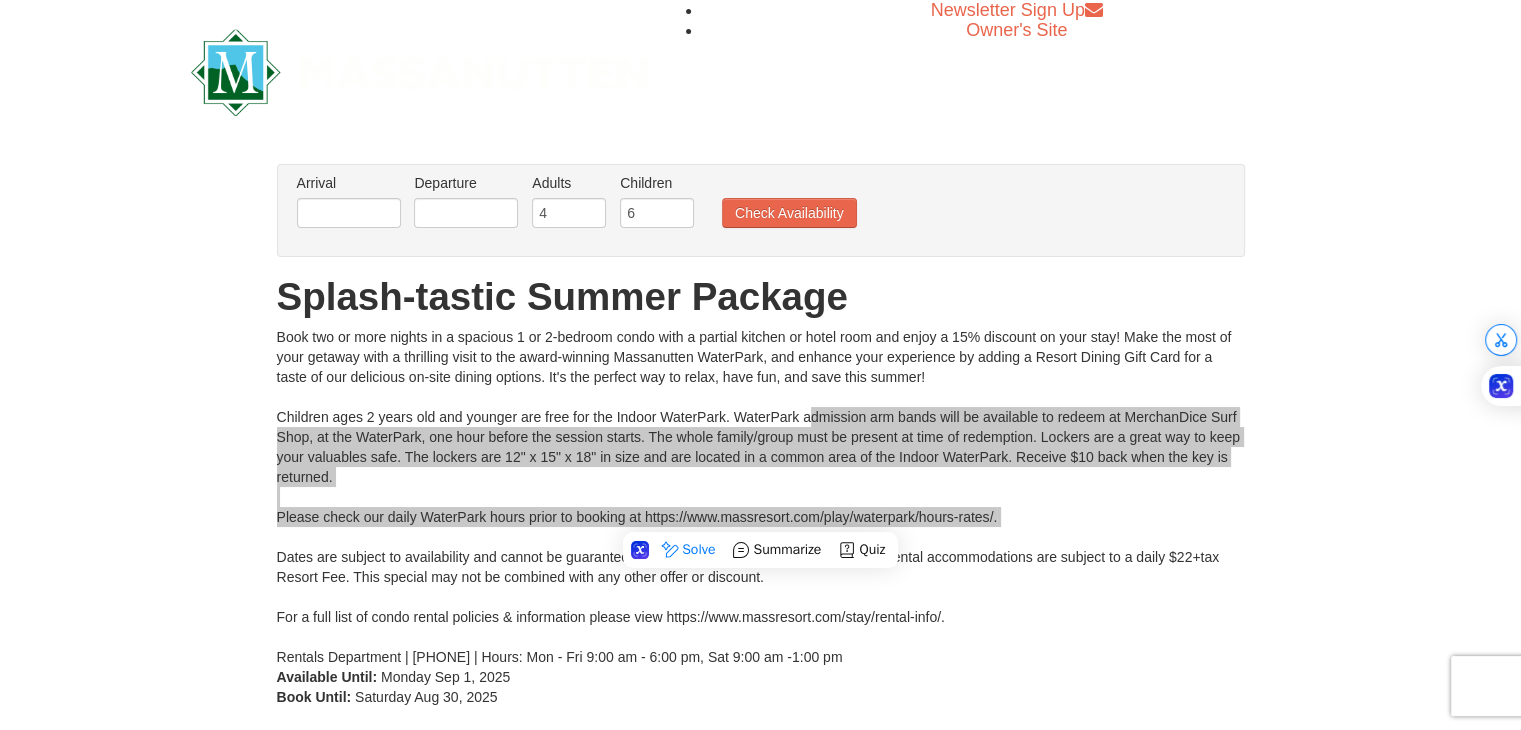 click on "Book two or more nights in a spacious 1 or 2-bedroom condo with a partial kitchen or hotel room and enjoy a 15% discount on your stay! Make the most of your getaway with a thrilling visit to the award-winning Massanutten WaterPark, and enhance your experience by adding a Resort Dining Gift Card for a taste of our delicious on-site dining options. It's the perfect way to relax, have fun, and save this summer! Children ages 2 years old and younger are free for the Indoor WaterPark. WaterPark admission arm bands will be available to redeem at MerchanDice Surf Shop, at the WaterPark, one hour before the session starts. The whole family/group must be present at time of redemption.  Lockers are a great way to keep your valuables safe. The lockers are 12" x 15" x 18" in size and are located in a common area of the Indoor WaterPark. Receive $10 back when the key is returned.    Please check our daily WaterPark hours prior to booking at https://www.massresort.com/play/waterpark/hours-rates/." at bounding box center [761, 497] 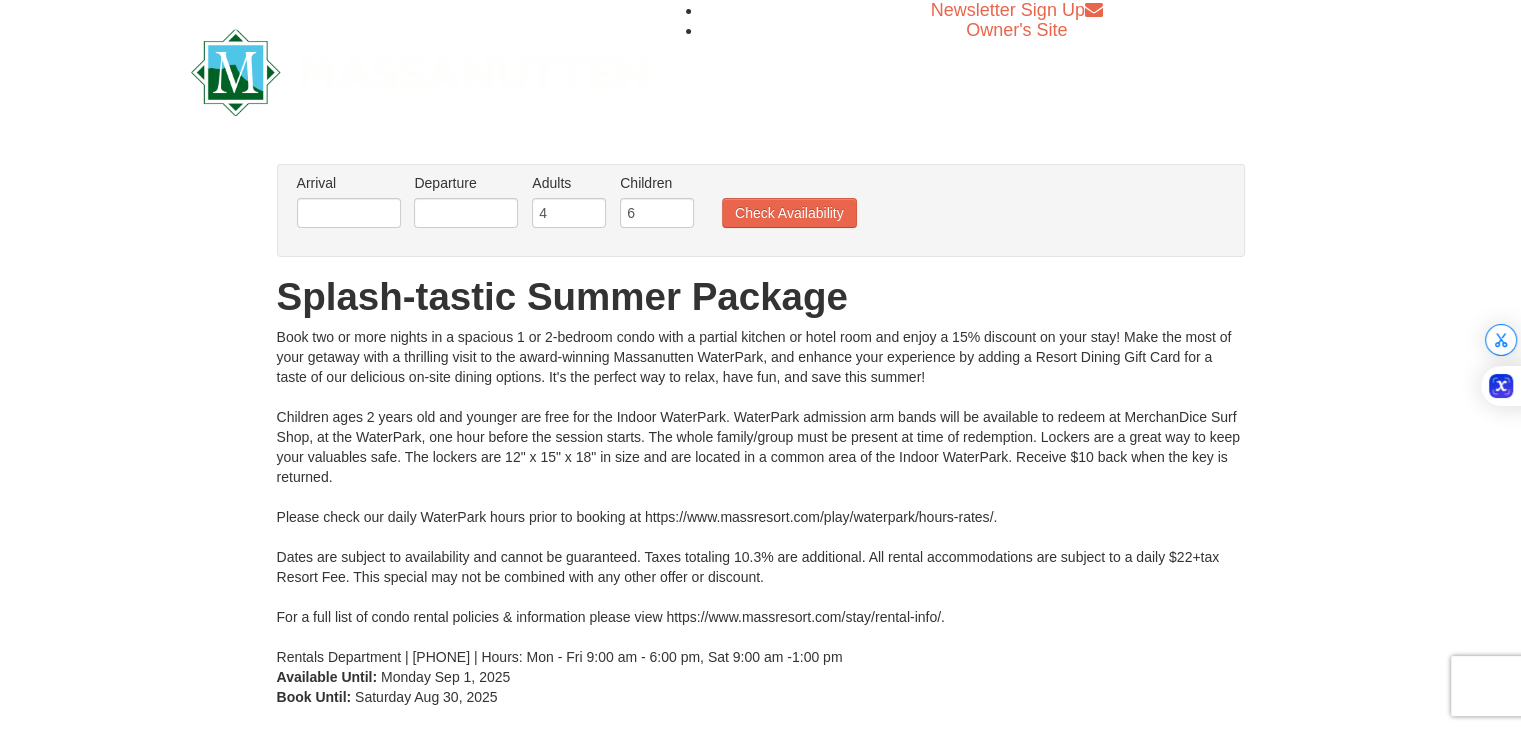 click on "Arrival Please format dates MM/DD/YYYY Please format dates MM/DD/YYYY" at bounding box center [349, 205] 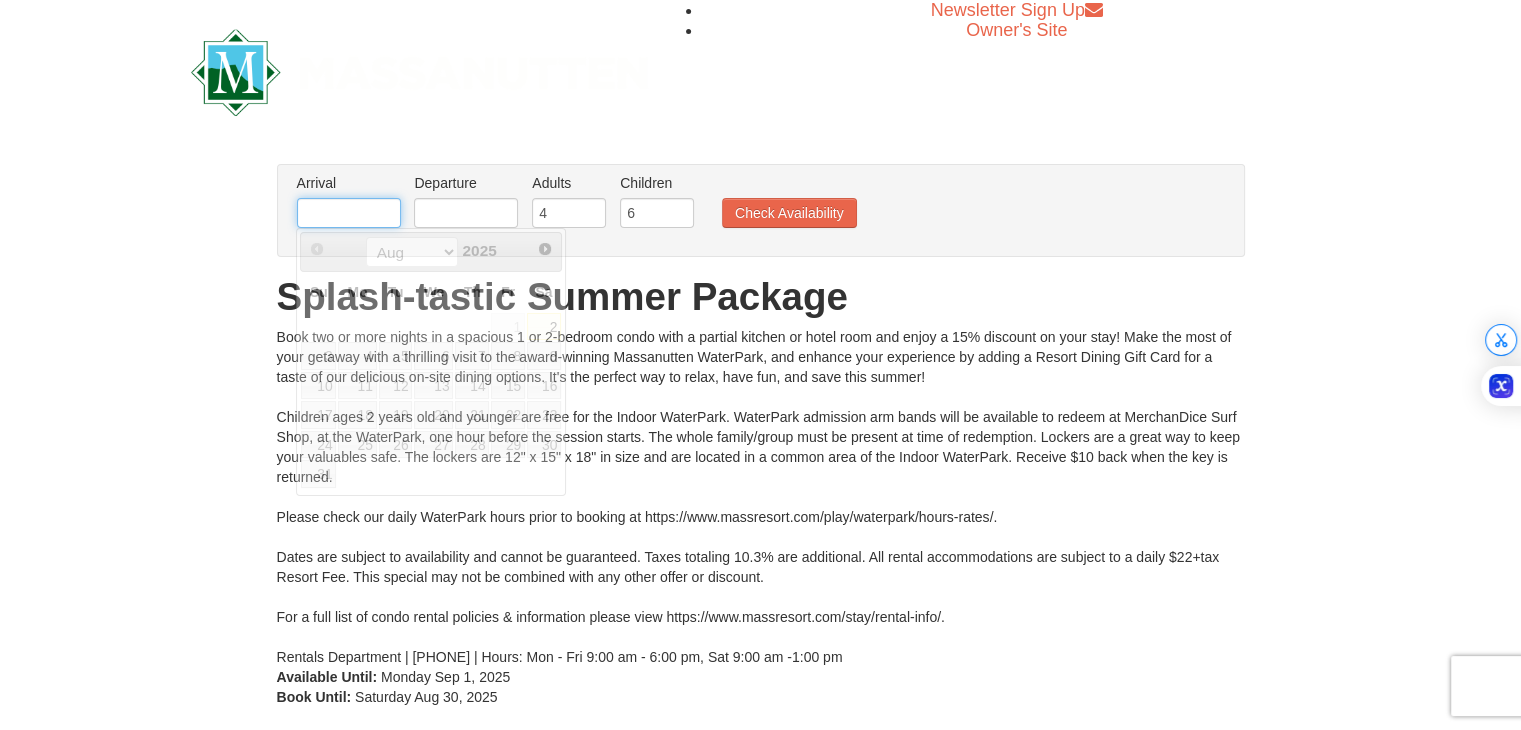 click at bounding box center [349, 213] 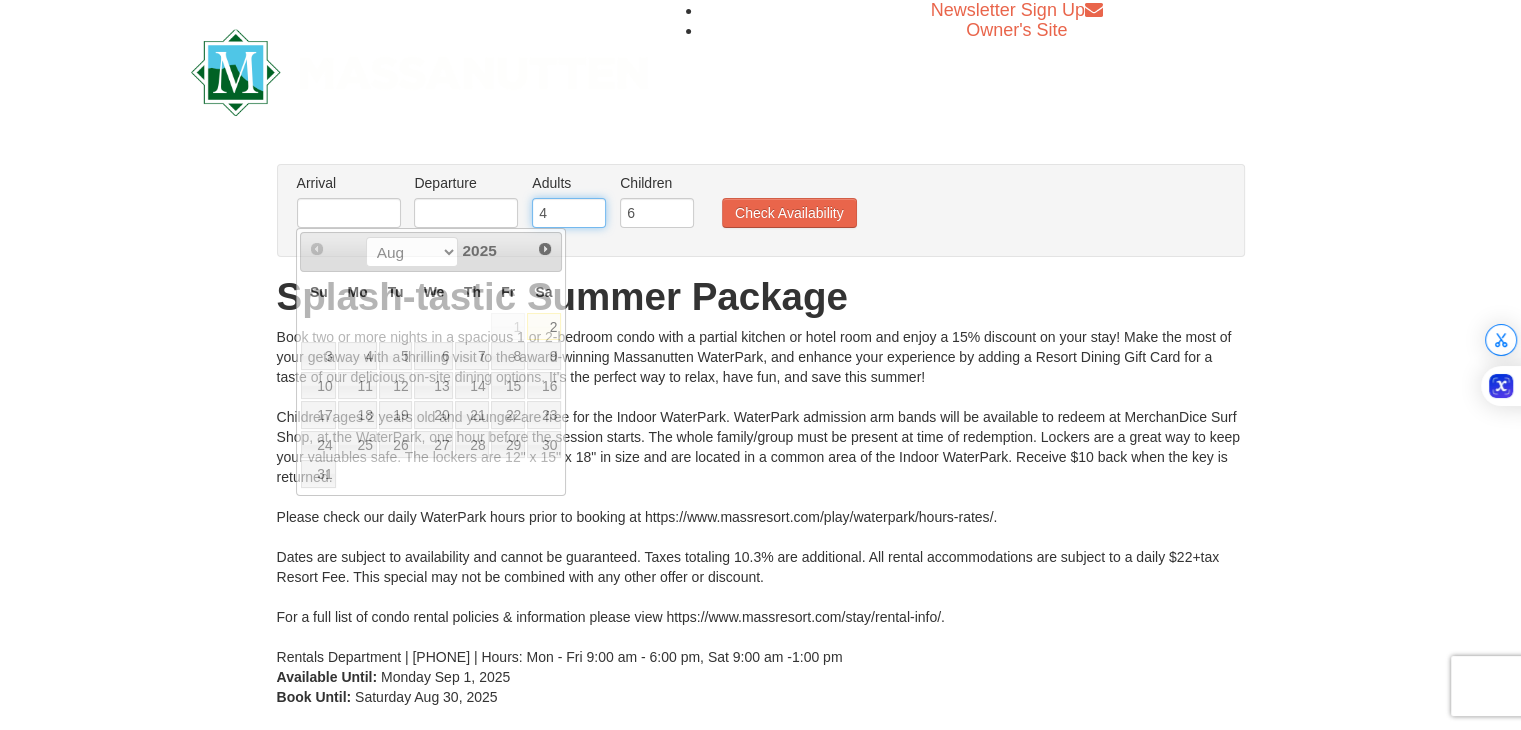 click on "4" at bounding box center [569, 213] 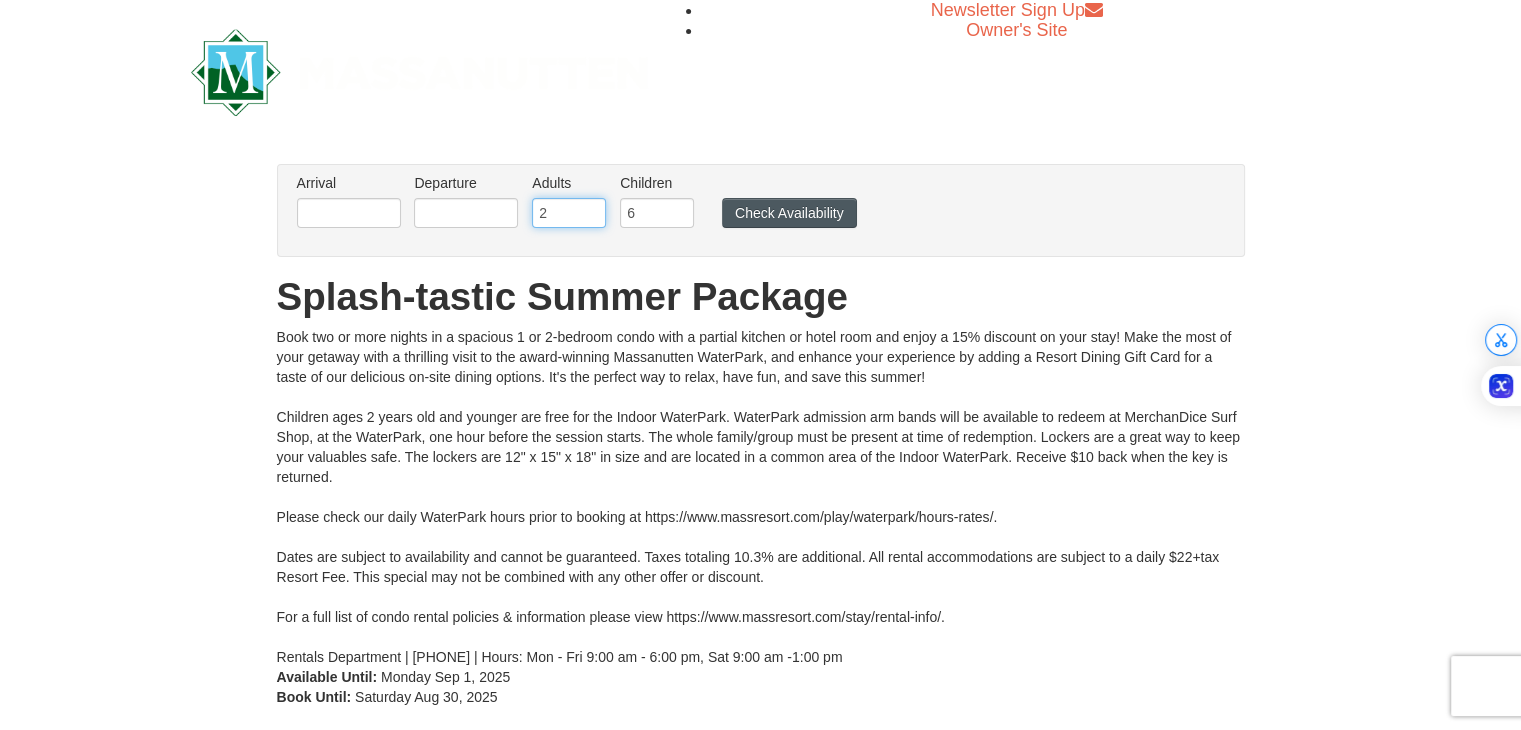 type on "2" 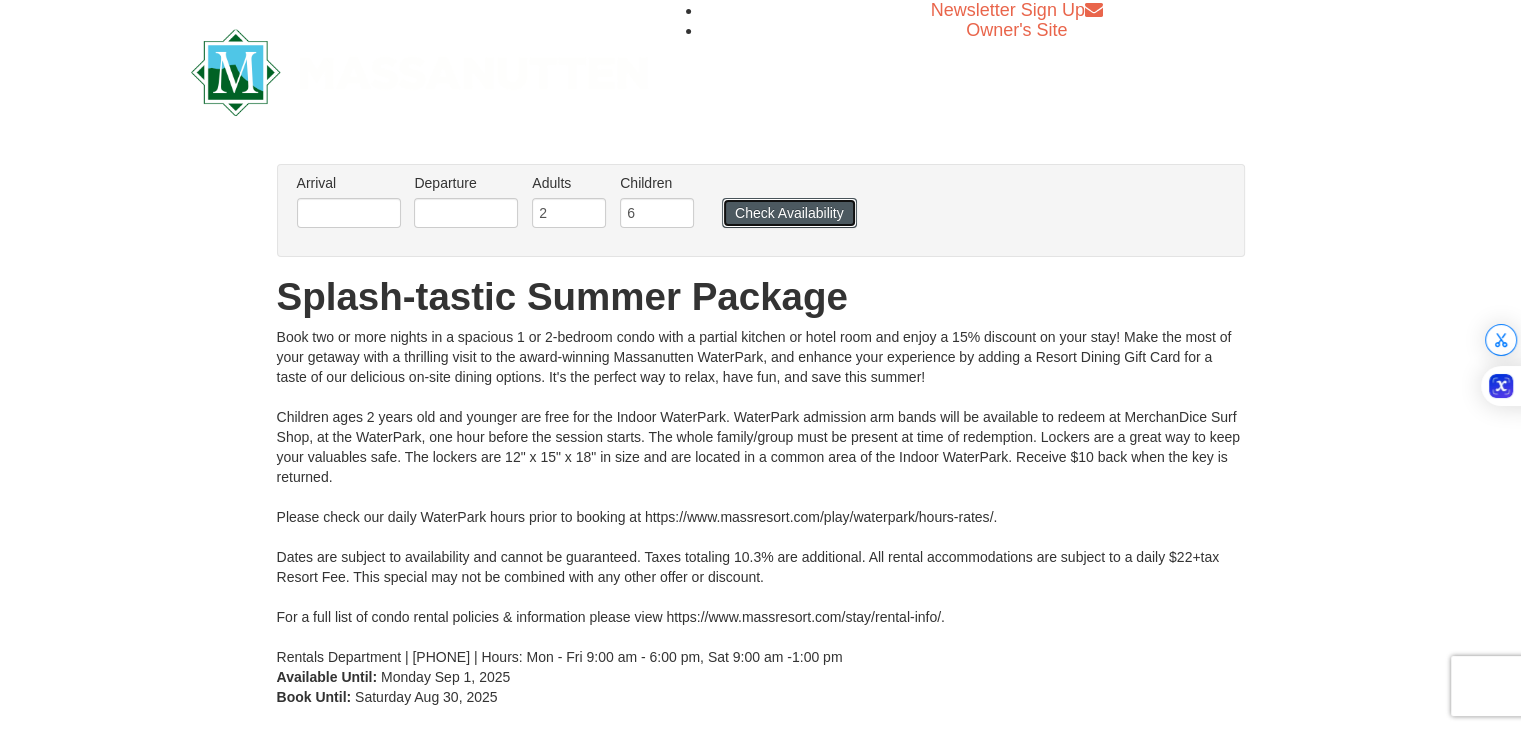 click on "Check Availability" at bounding box center (789, 213) 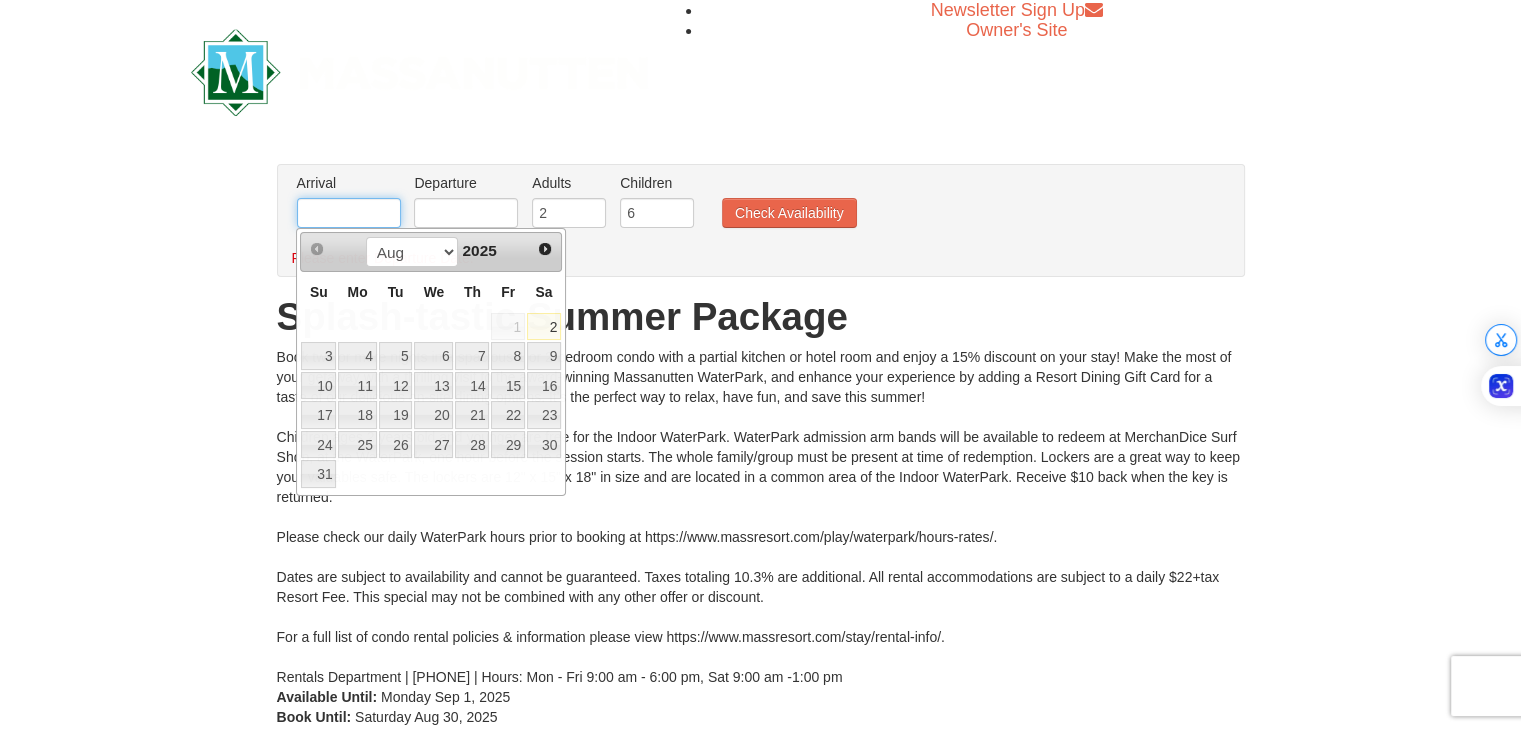 click at bounding box center (349, 213) 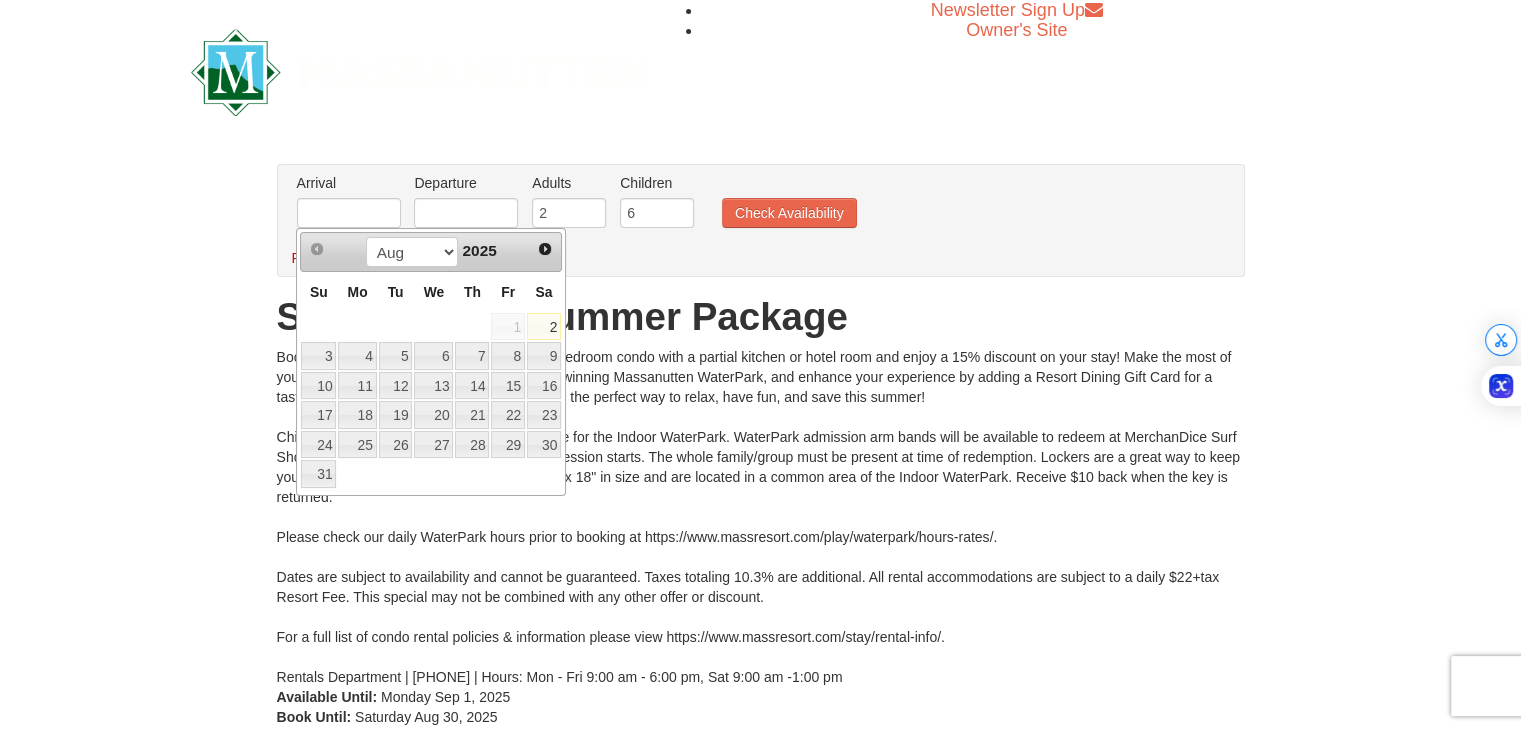 click on "2" at bounding box center [544, 327] 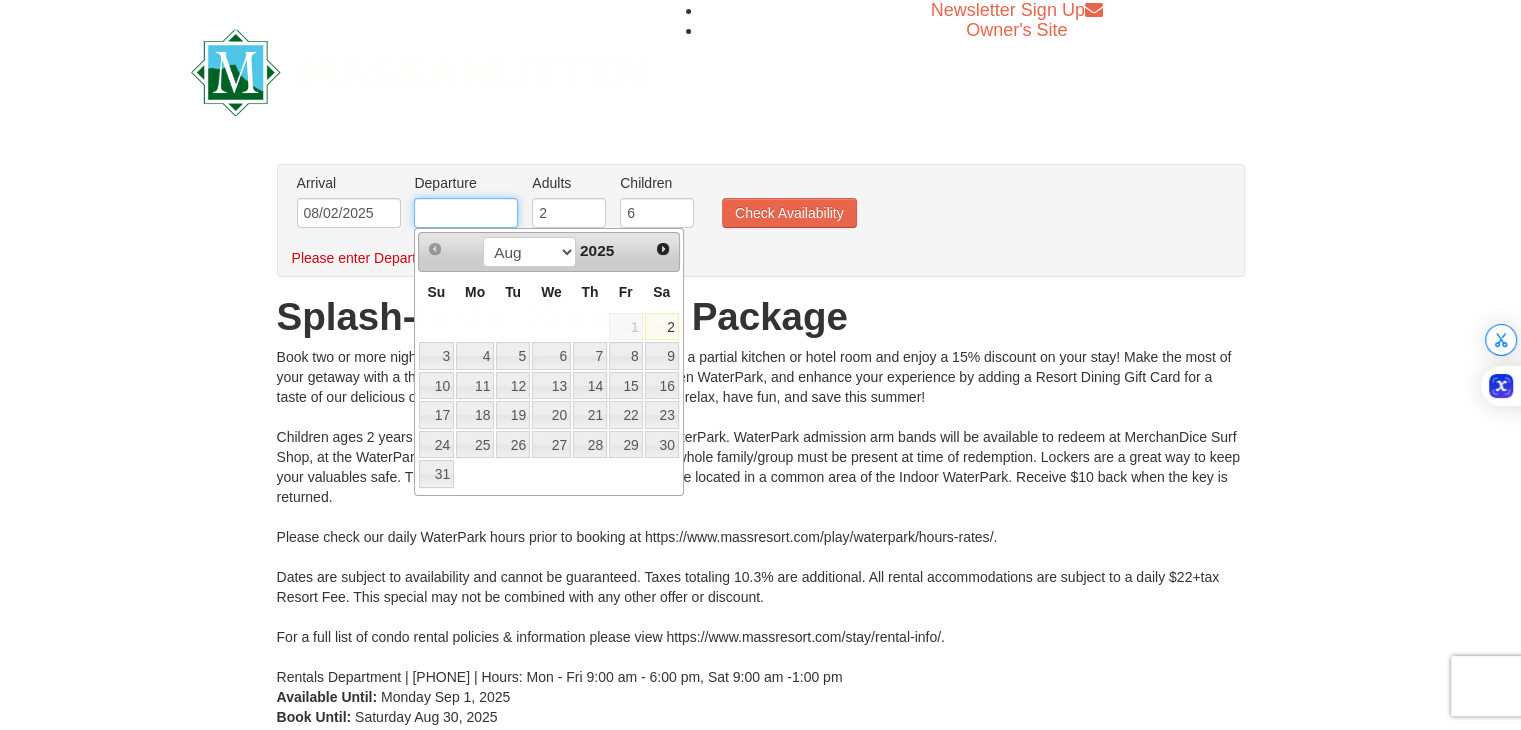 click at bounding box center (466, 213) 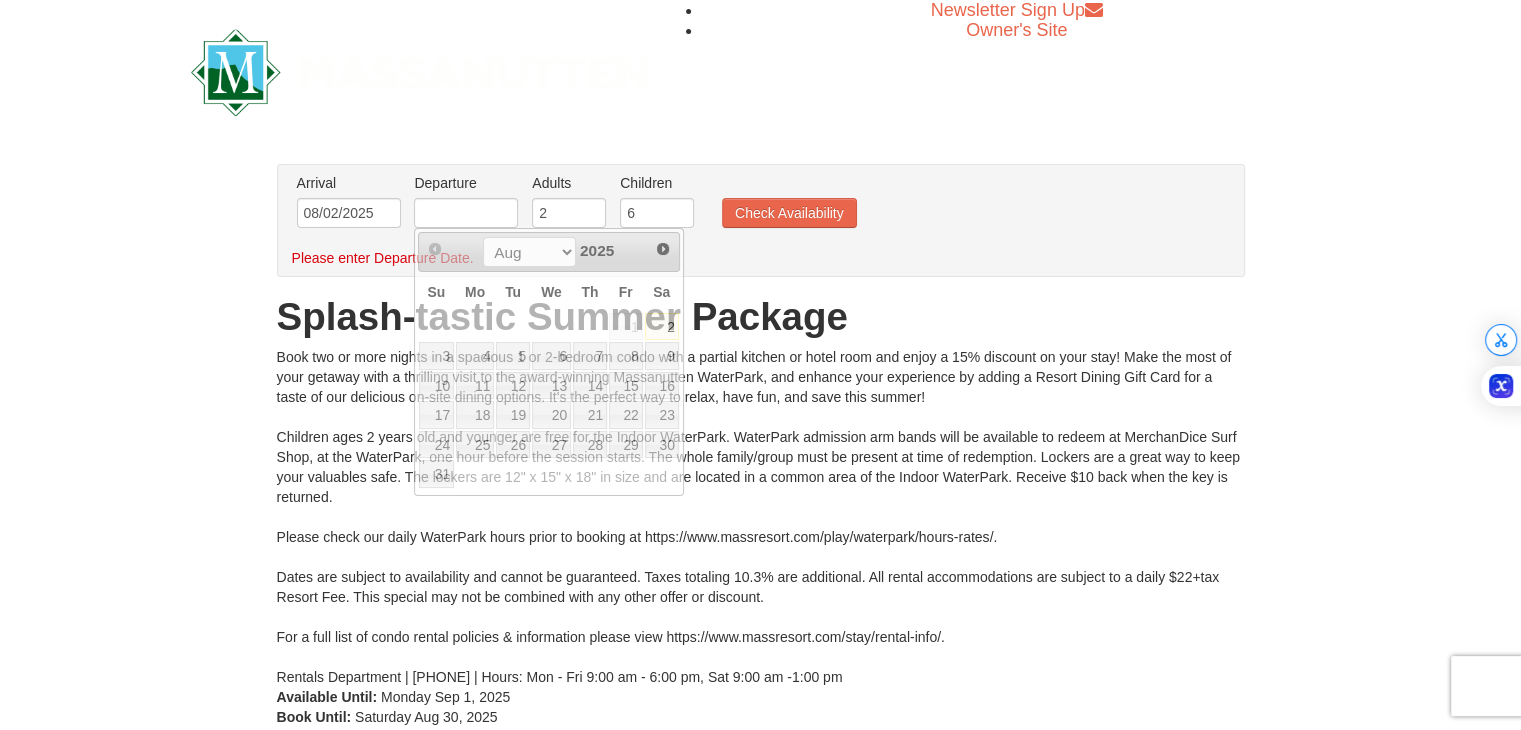 click on "From:
To:
Adults:
2
Children:
0
Change
Arrival Please format dates MM/DD/YYYY Please format dates MM/DD/YYYY
08/02/2025
Departure Please format dates MM/DD/YYYY Please format dates MM/DD/YYYY
Adults Please format dates MM/DD/YYYY
2
Children
6" at bounding box center [761, 445] 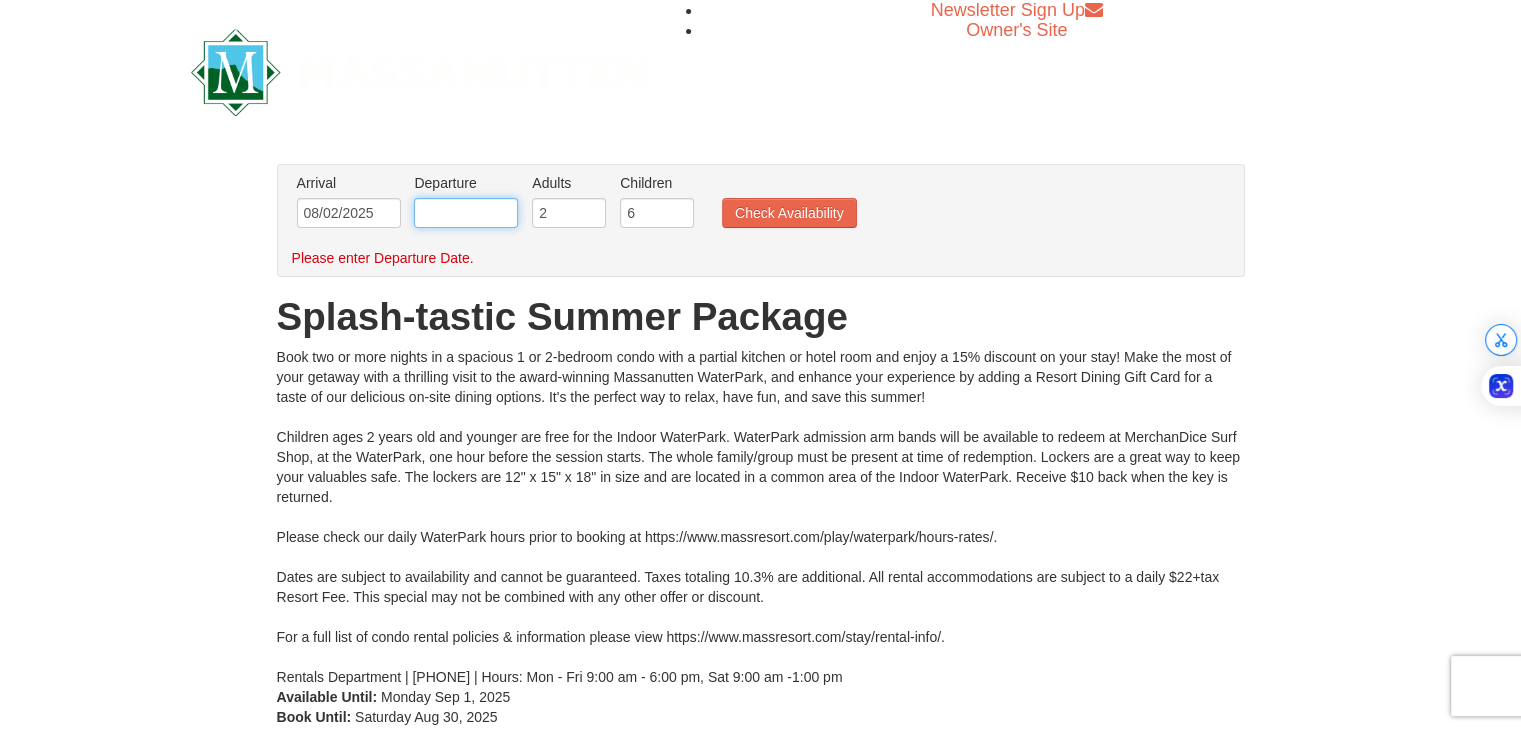 click at bounding box center (466, 213) 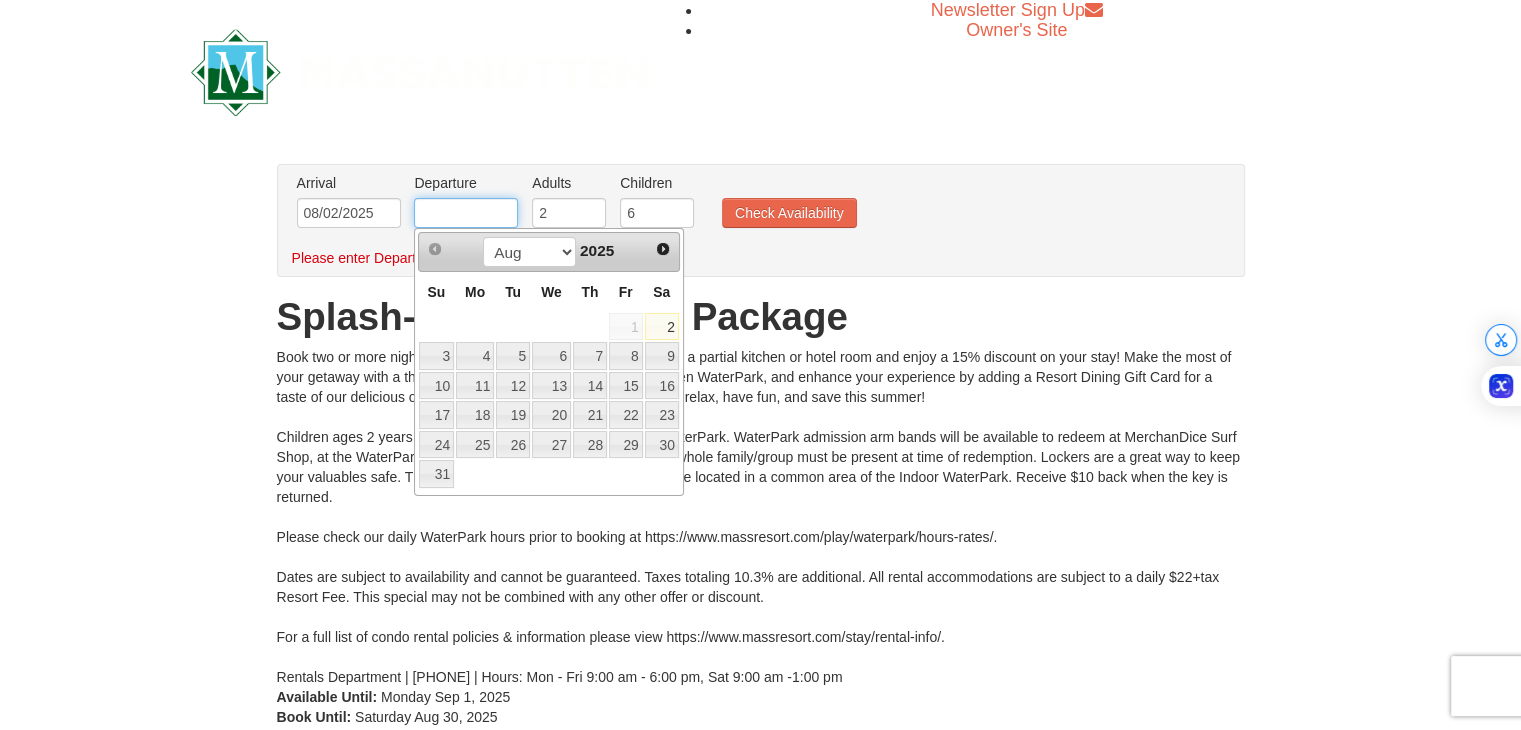 type on "08/04/2025" 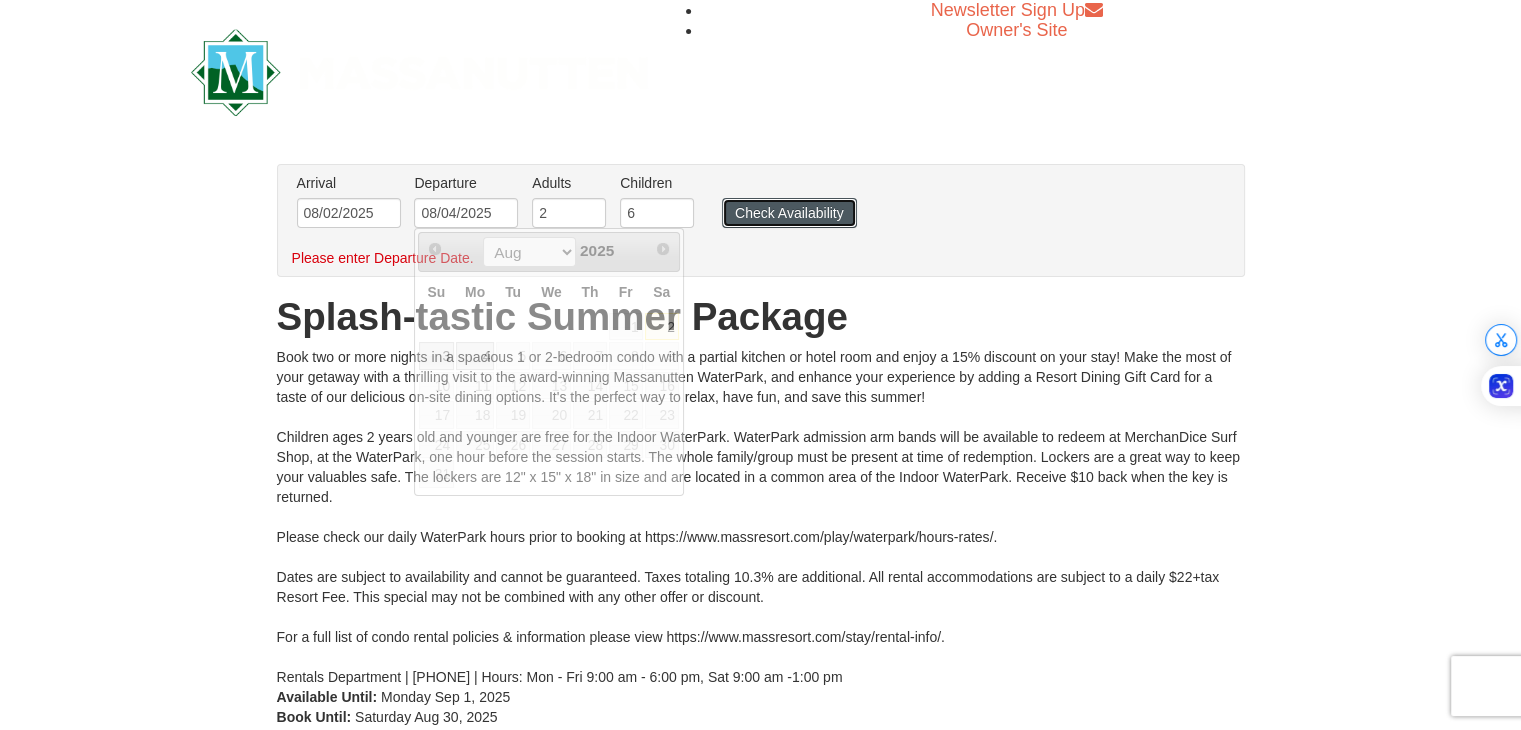 click on "Check Availability" at bounding box center (789, 213) 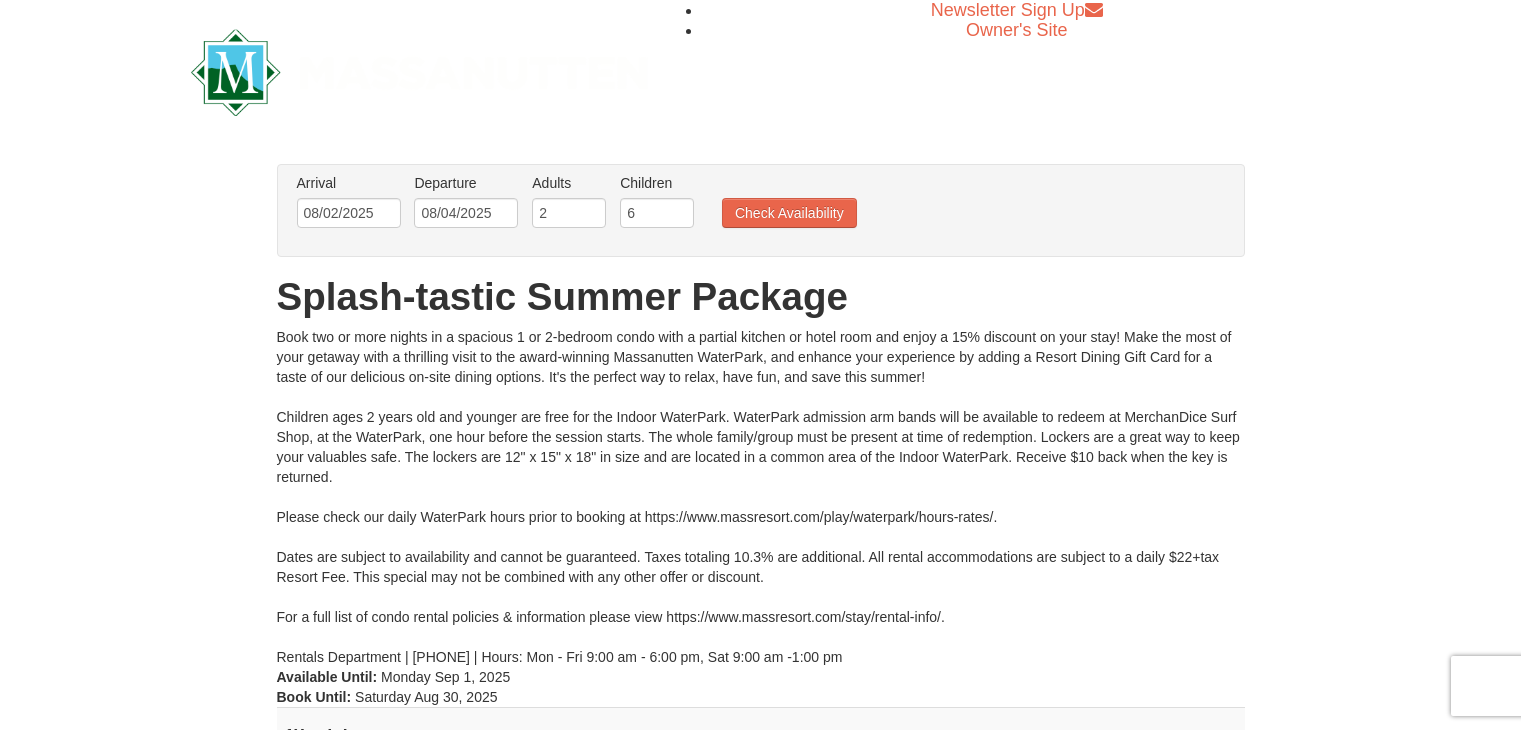 scroll, scrollTop: 0, scrollLeft: 0, axis: both 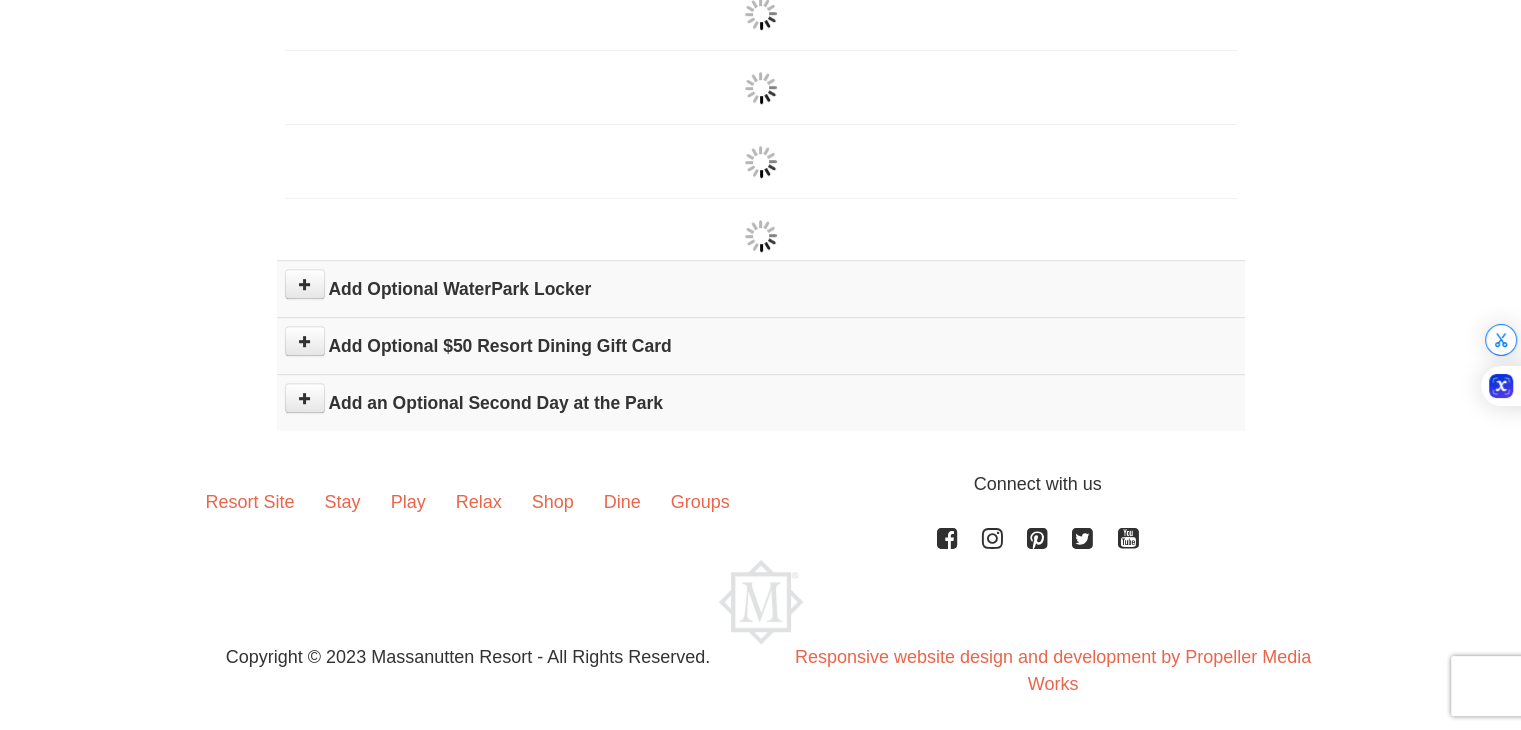 drag, startPoint x: 596, startPoint y: 410, endPoint x: 142, endPoint y: 161, distance: 517.8002 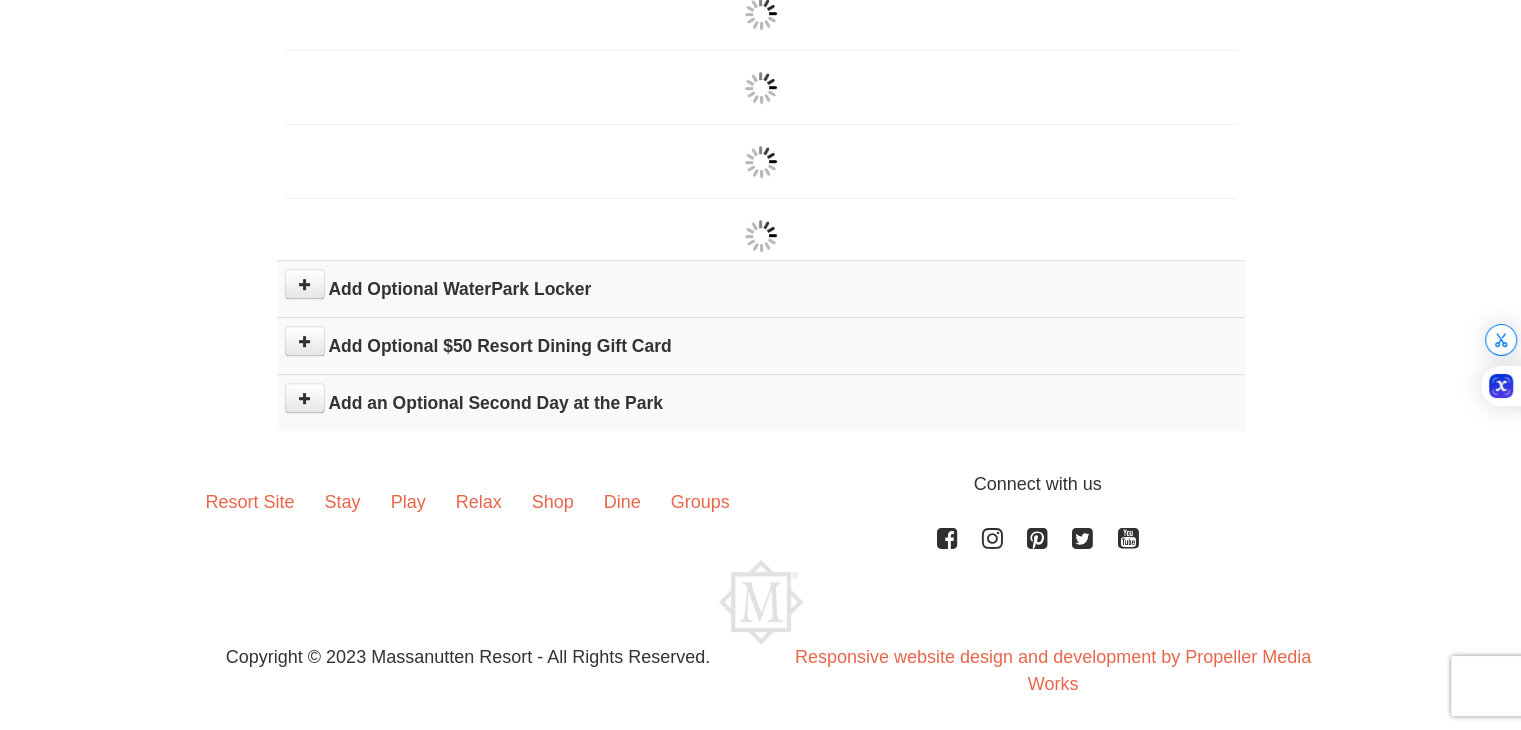 click on "×
From:
To:
Adults:
2
Children:
6
Change
Arrival Please format dates MM/DD/YYYY Please format dates MM/DD/YYYY
08/02/2025
Departure Please format dates MM/DD/YYYY Please format dates MM/DD/YYYY
08/04/2025
Adults 2" at bounding box center [760, -275] 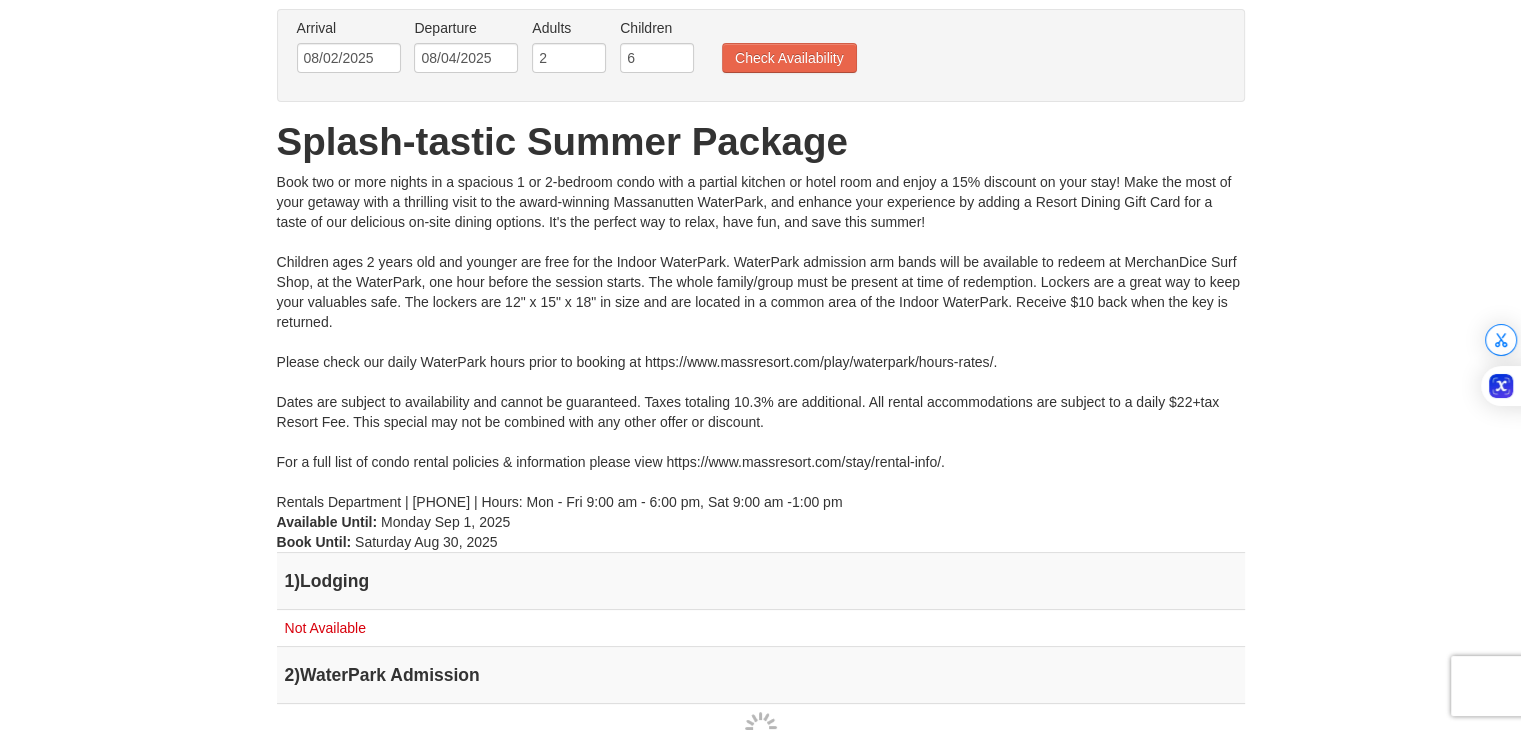 scroll, scrollTop: 160, scrollLeft: 0, axis: vertical 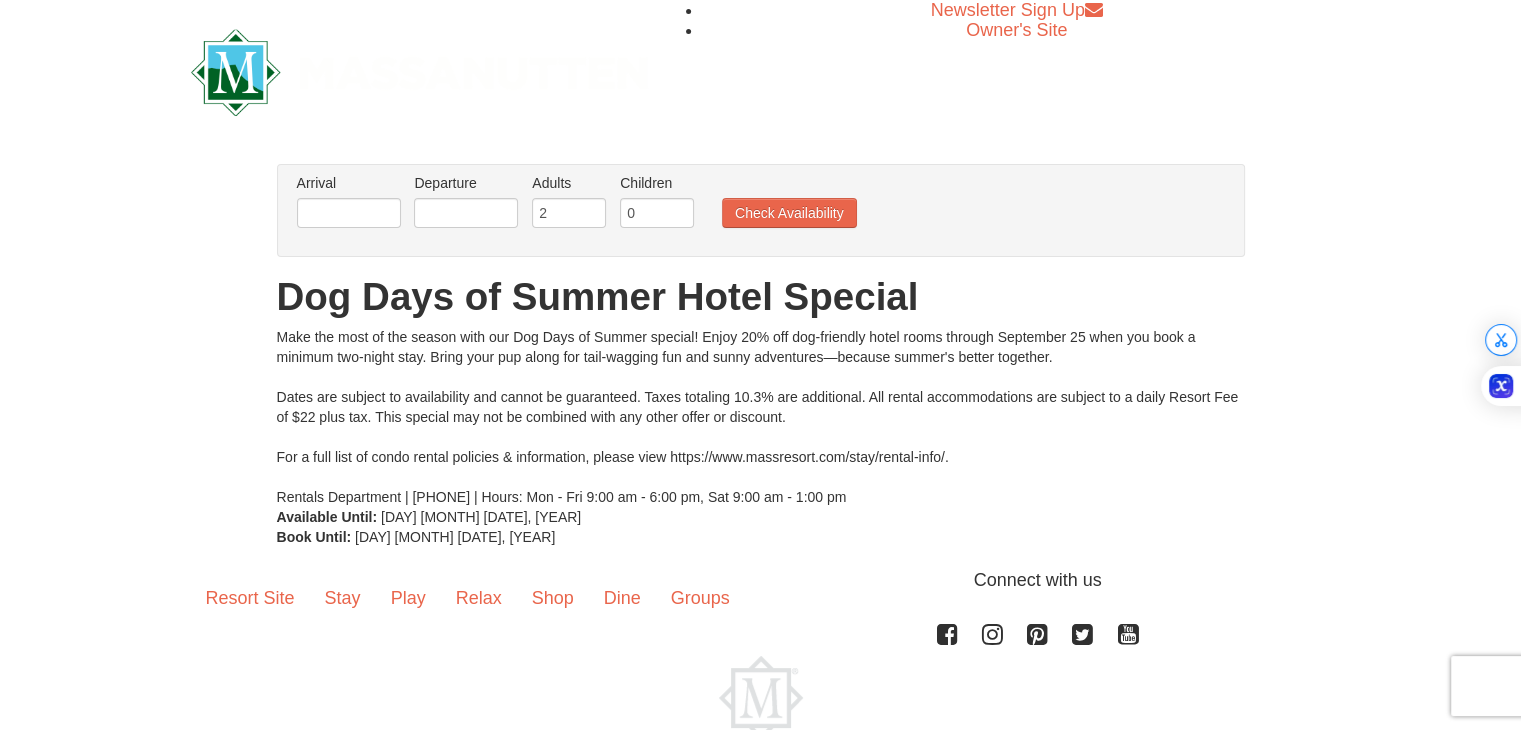 click on "Arrival Please format dates MM/DD/YYYY Please format dates MM/DD/YYYY" at bounding box center (349, 205) 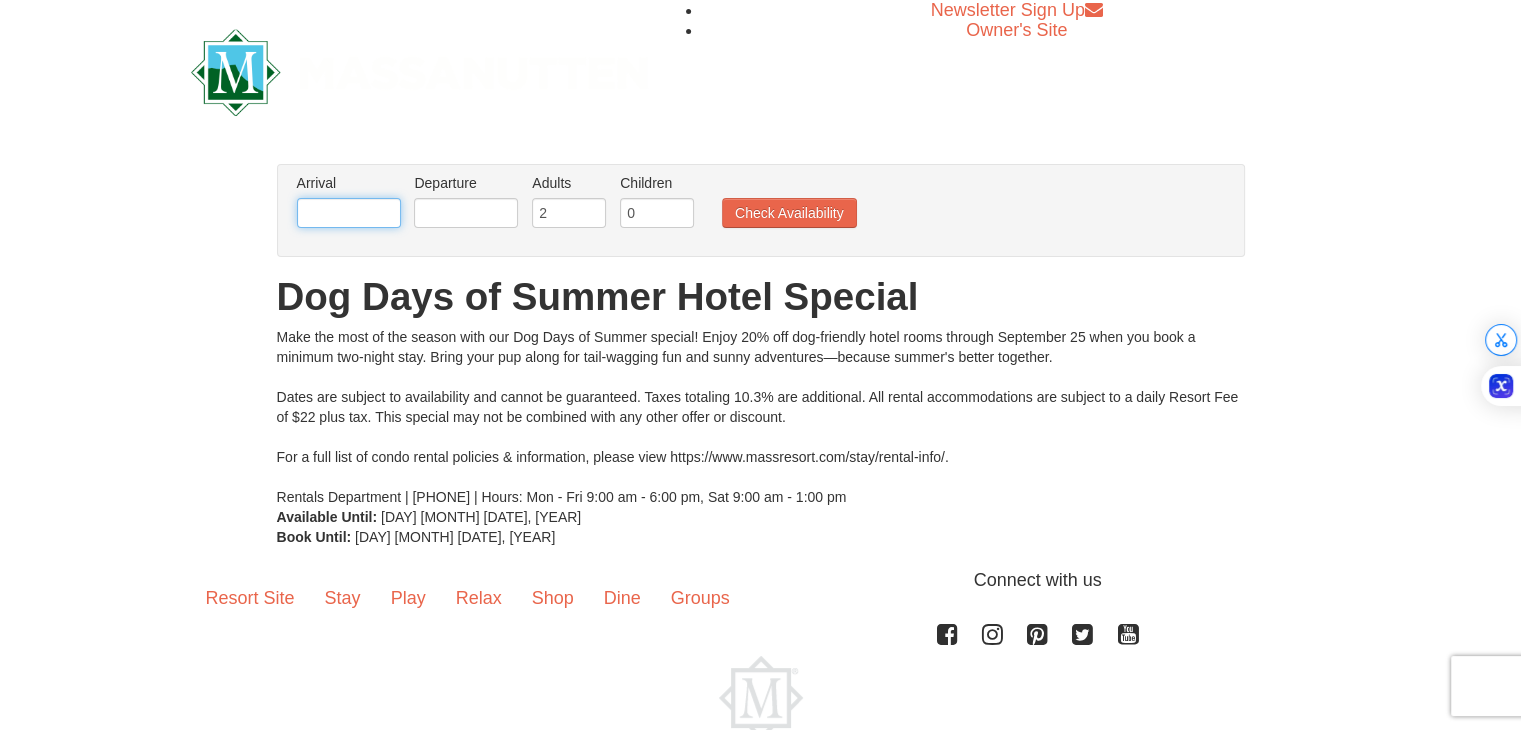 click at bounding box center (349, 213) 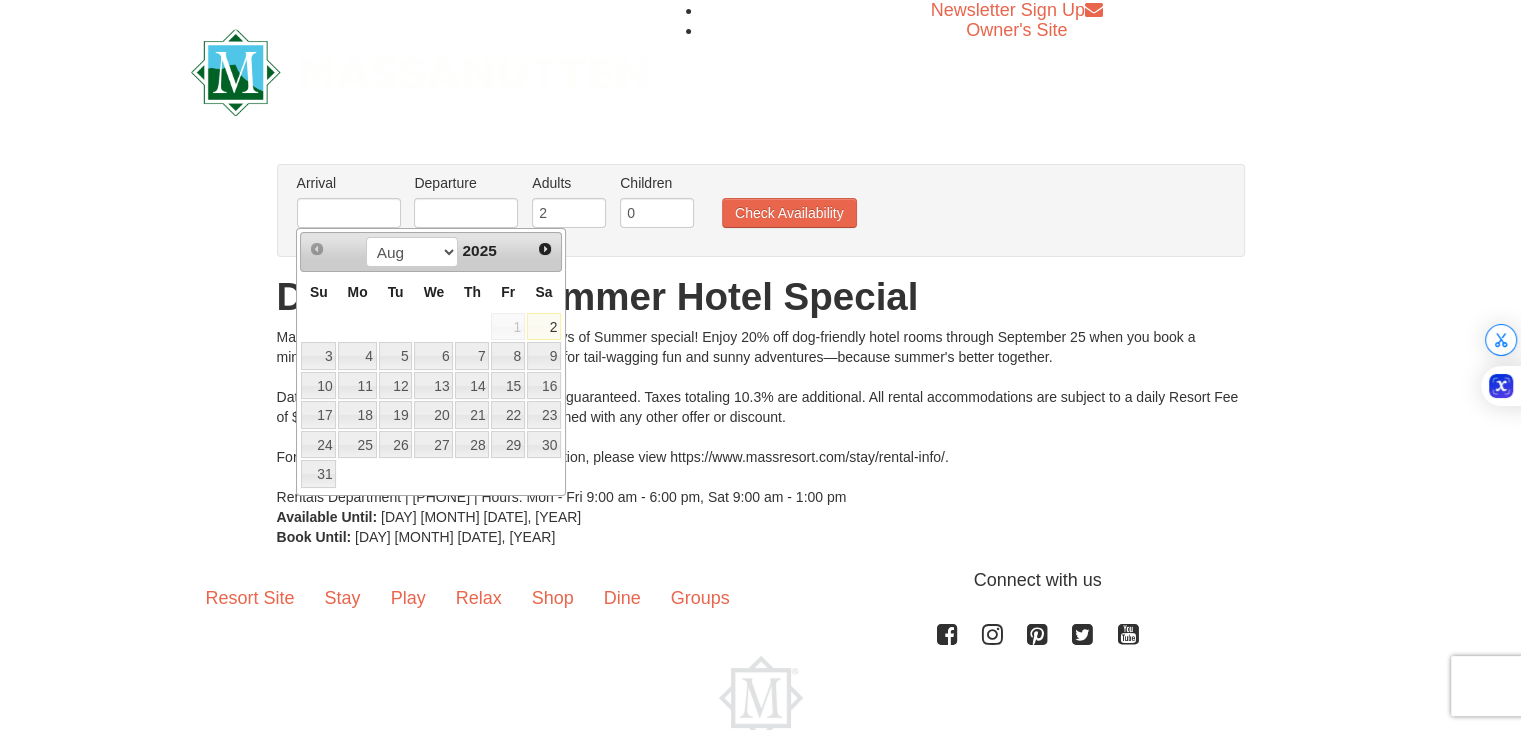 click on "2" at bounding box center (544, 327) 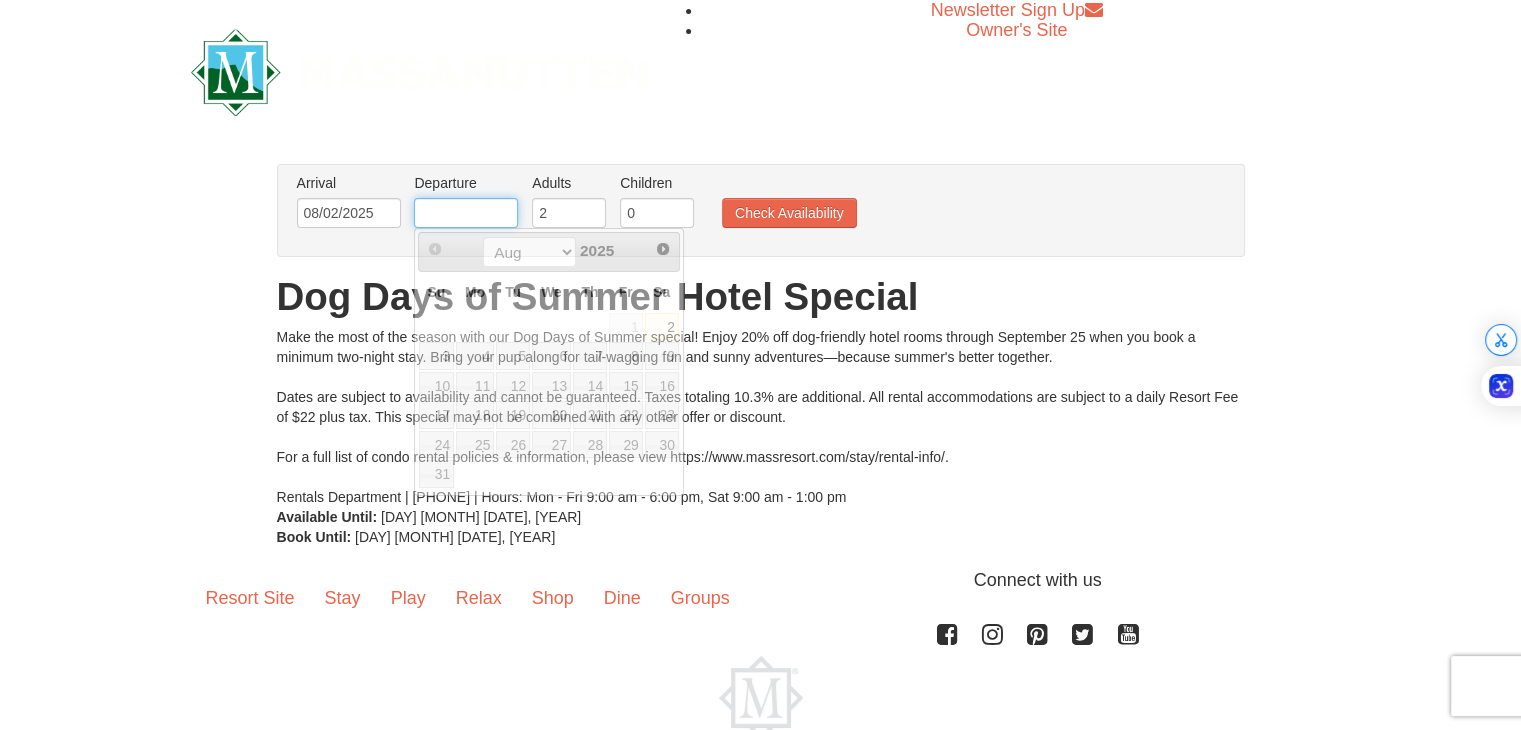 click at bounding box center [466, 213] 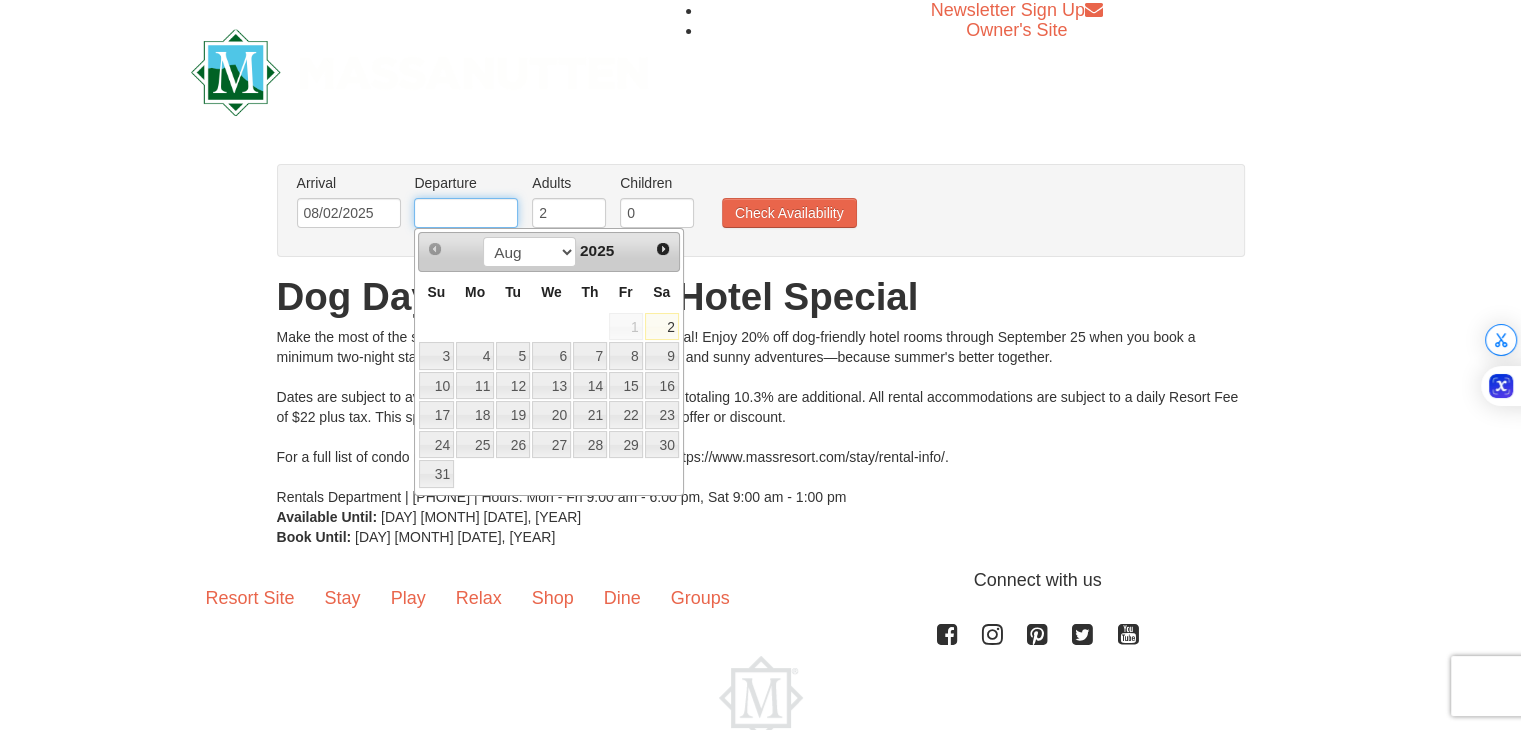 type on "08/04/2025" 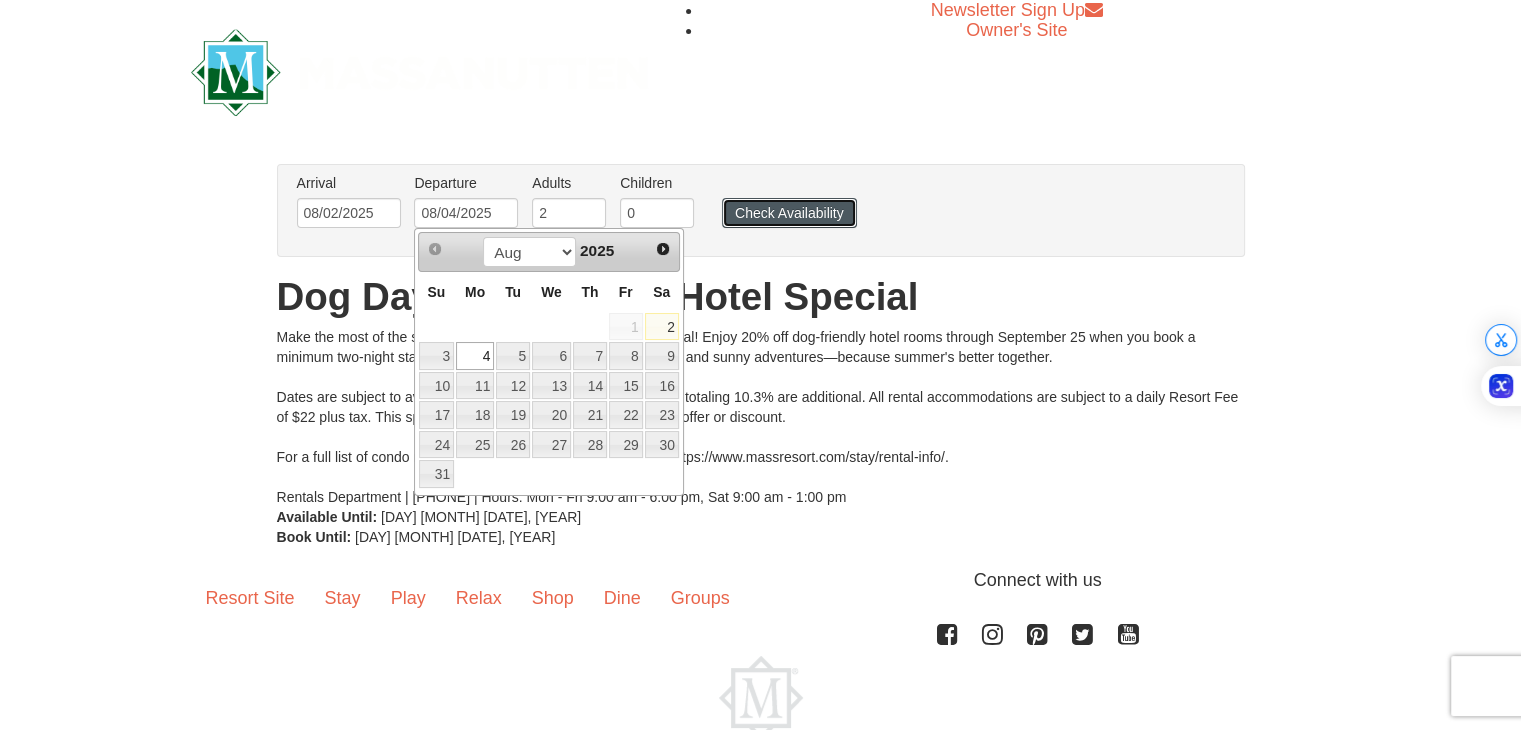 click on "Check Availability" at bounding box center (789, 213) 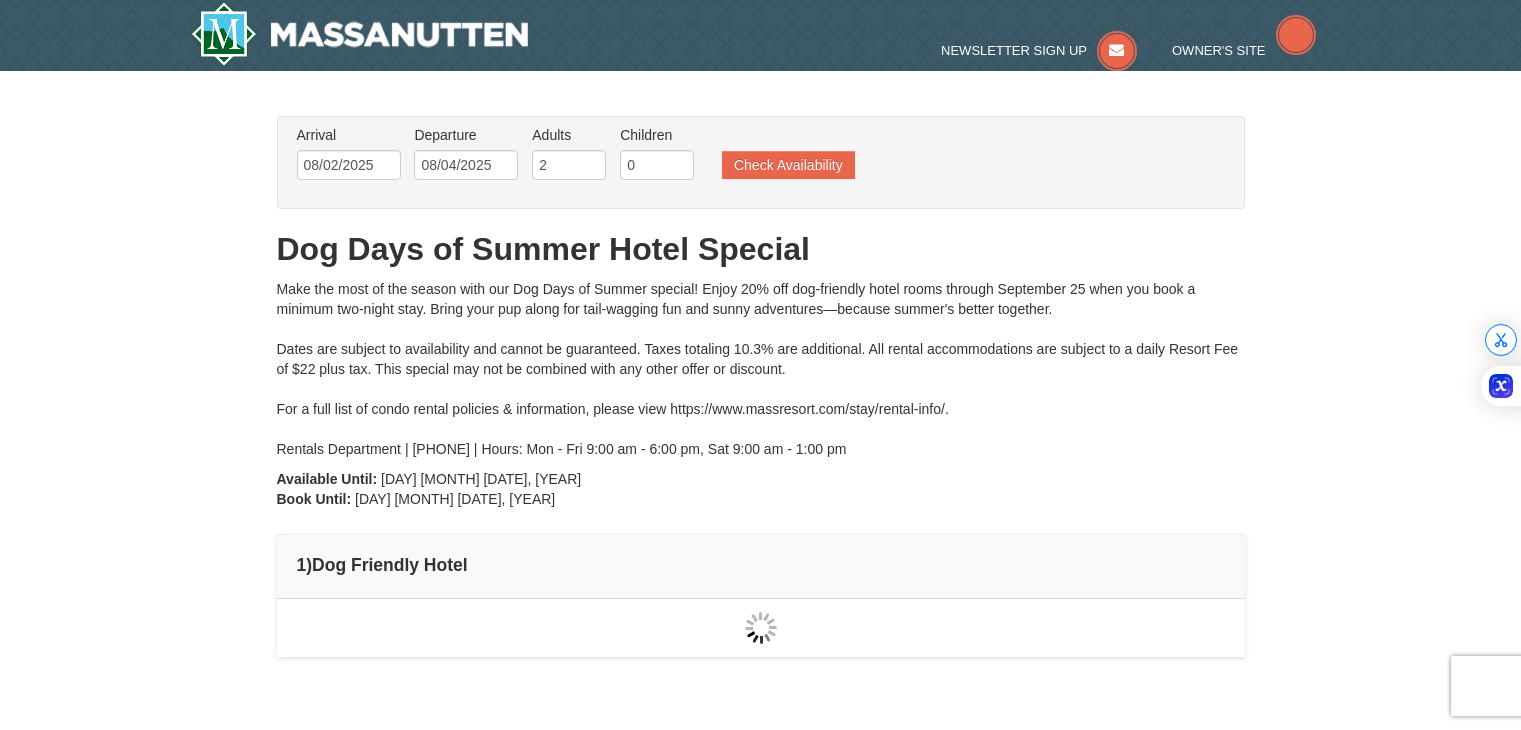 scroll, scrollTop: 314, scrollLeft: 0, axis: vertical 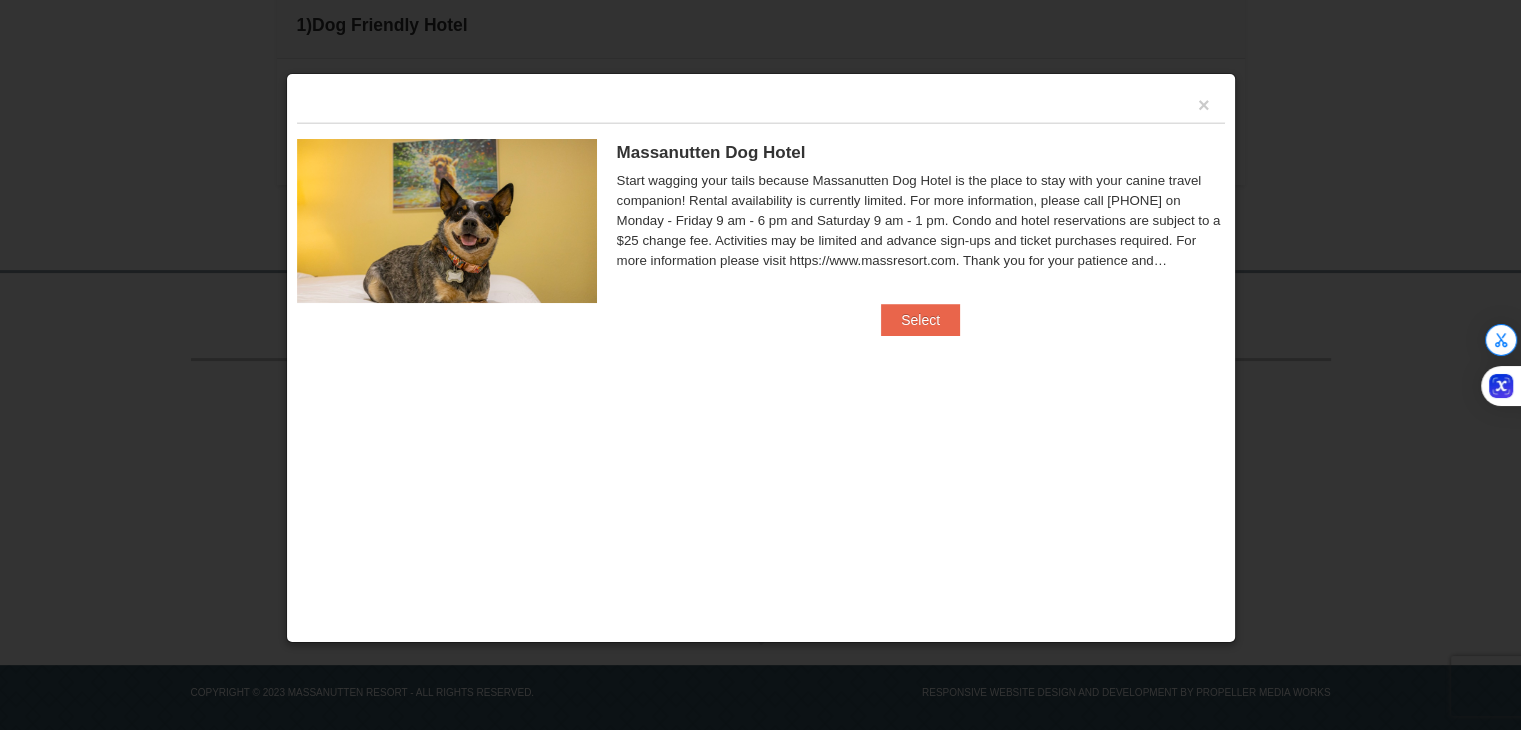 click on "Massanutten Dog Hotel
Start wagging your tails because Massanutten Dog Hotel is the place to stay with your canine travel companion!
Rental availability is currently limited. For more information, please call 540.289.4952 on Monday - Friday 9 am - 6 pm and Saturday 9 am - 1 pm. Condo and hotel reservations are subject to a $25 change fee.
Activities may be limited and advance sign-ups and ticket purchases required. For more information please visit https://www.massresort.com. Thank you for your patience and understanding. We look forward to welcoming you!" at bounding box center [761, 213] 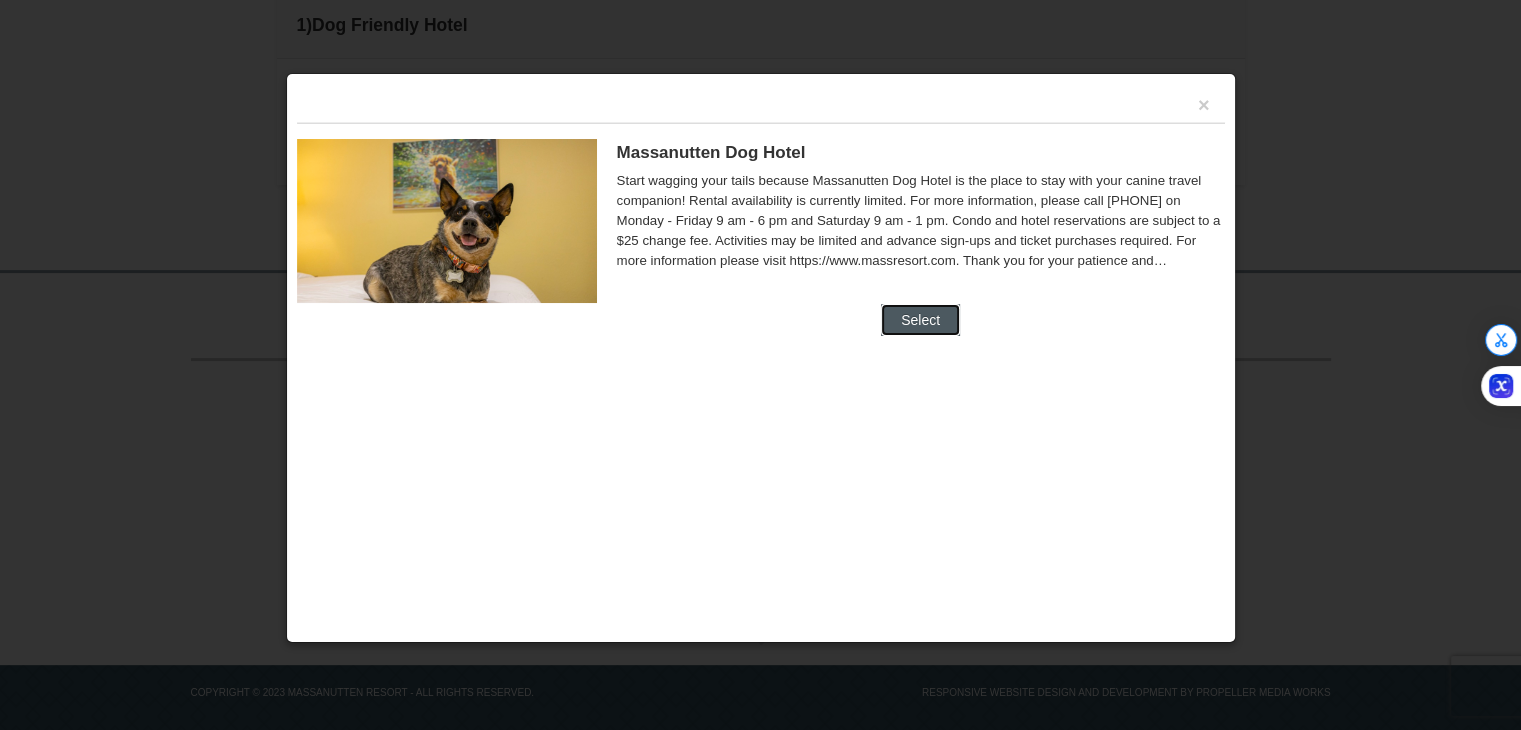 click on "Select" at bounding box center [920, 320] 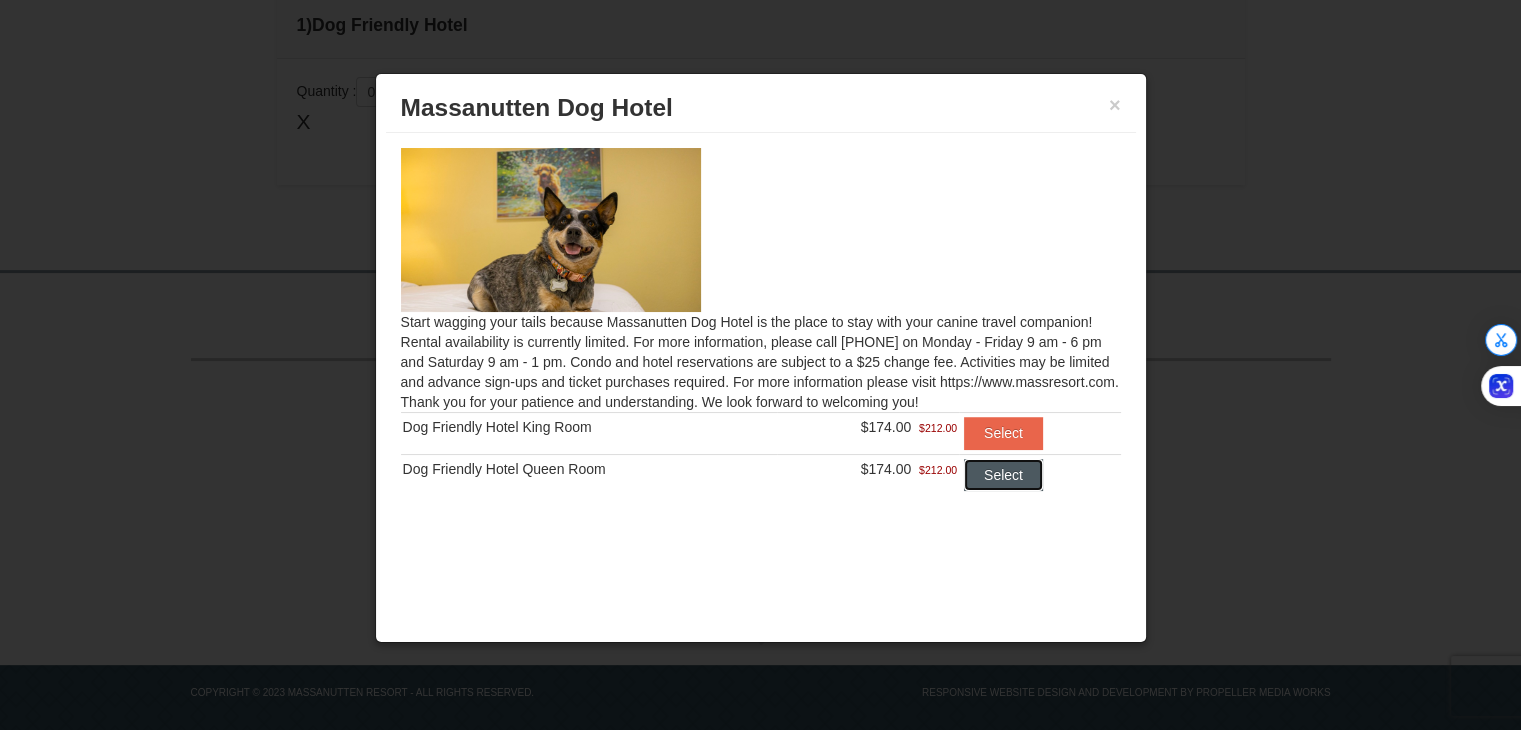 click on "Select" at bounding box center (1003, 475) 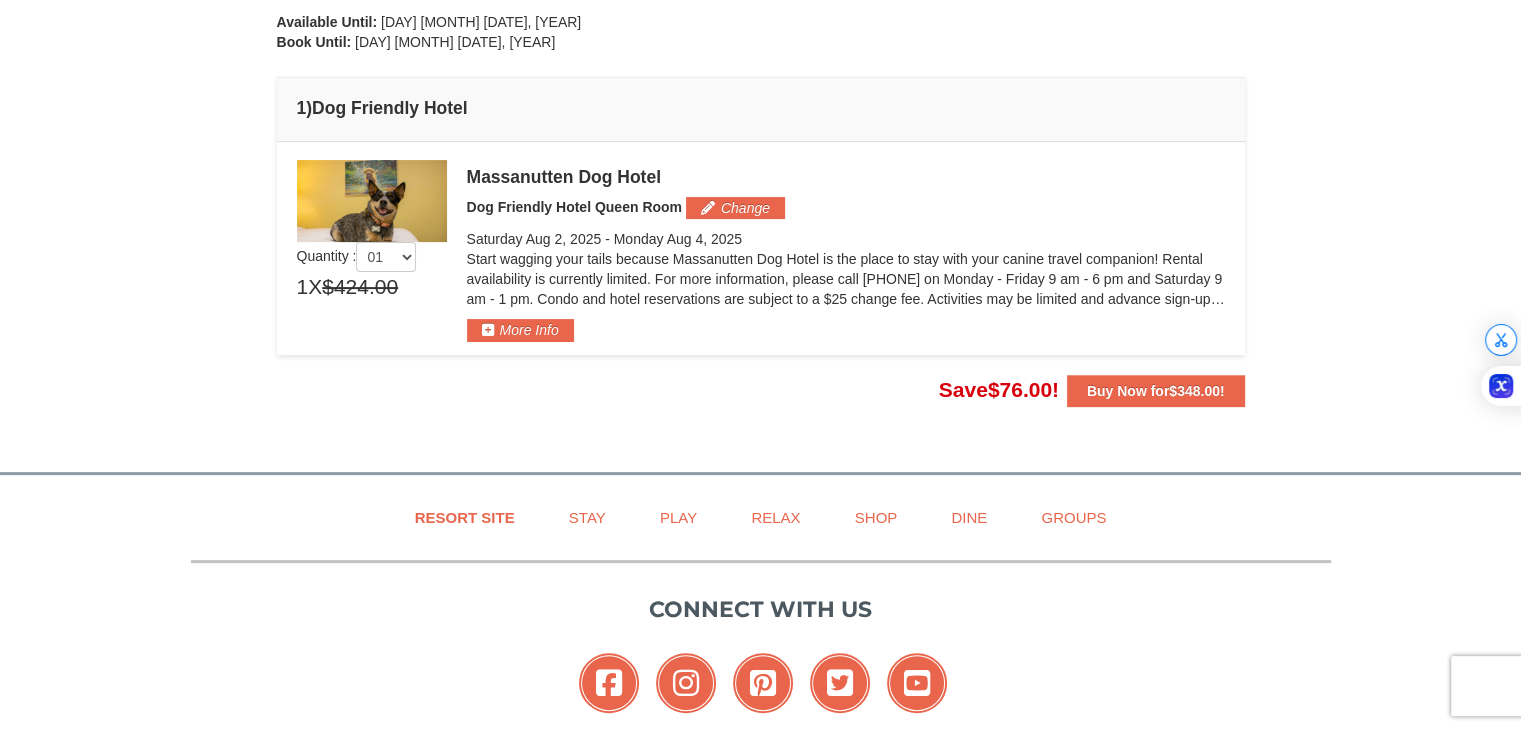 scroll, scrollTop: 452, scrollLeft: 0, axis: vertical 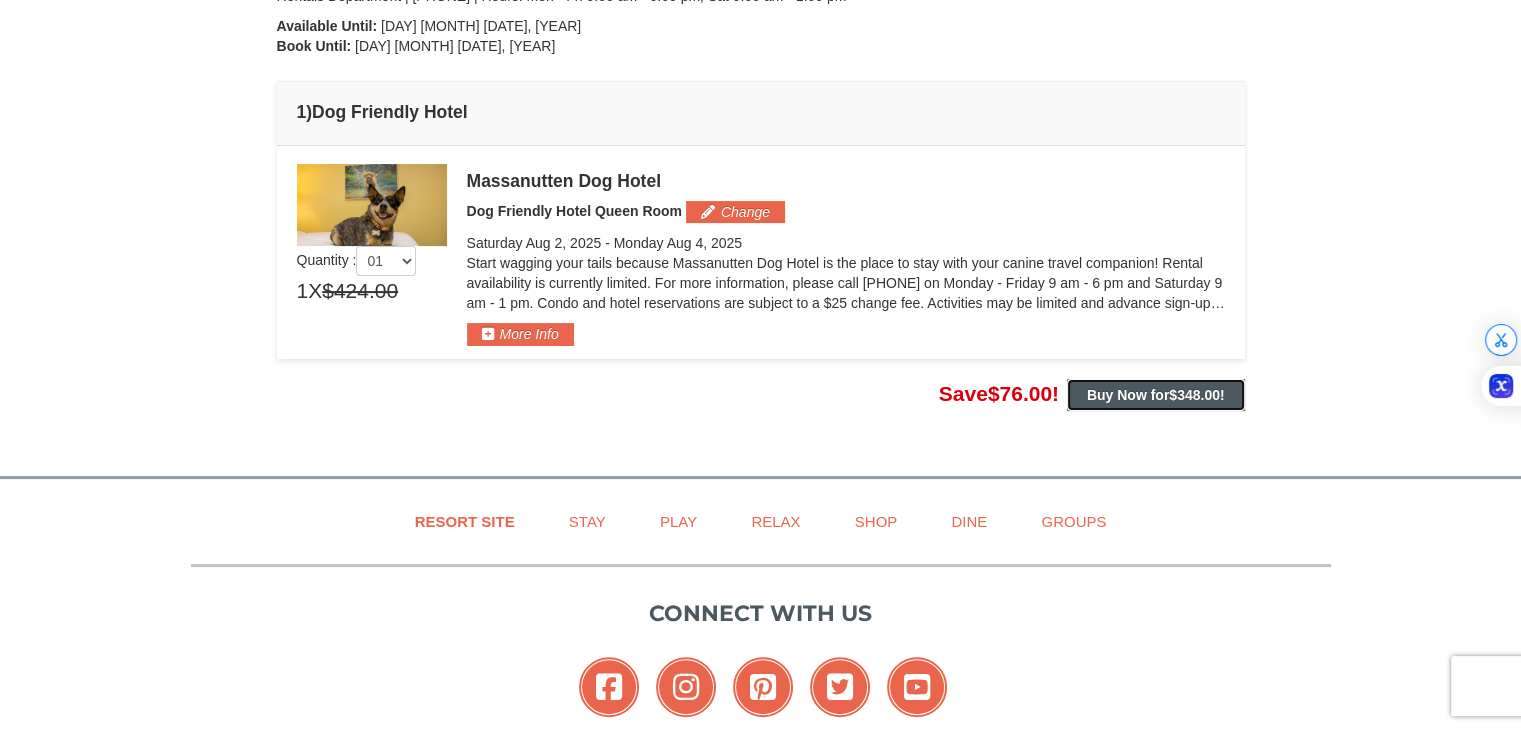 click on "Buy Now for
$348.00 !" at bounding box center [1156, 395] 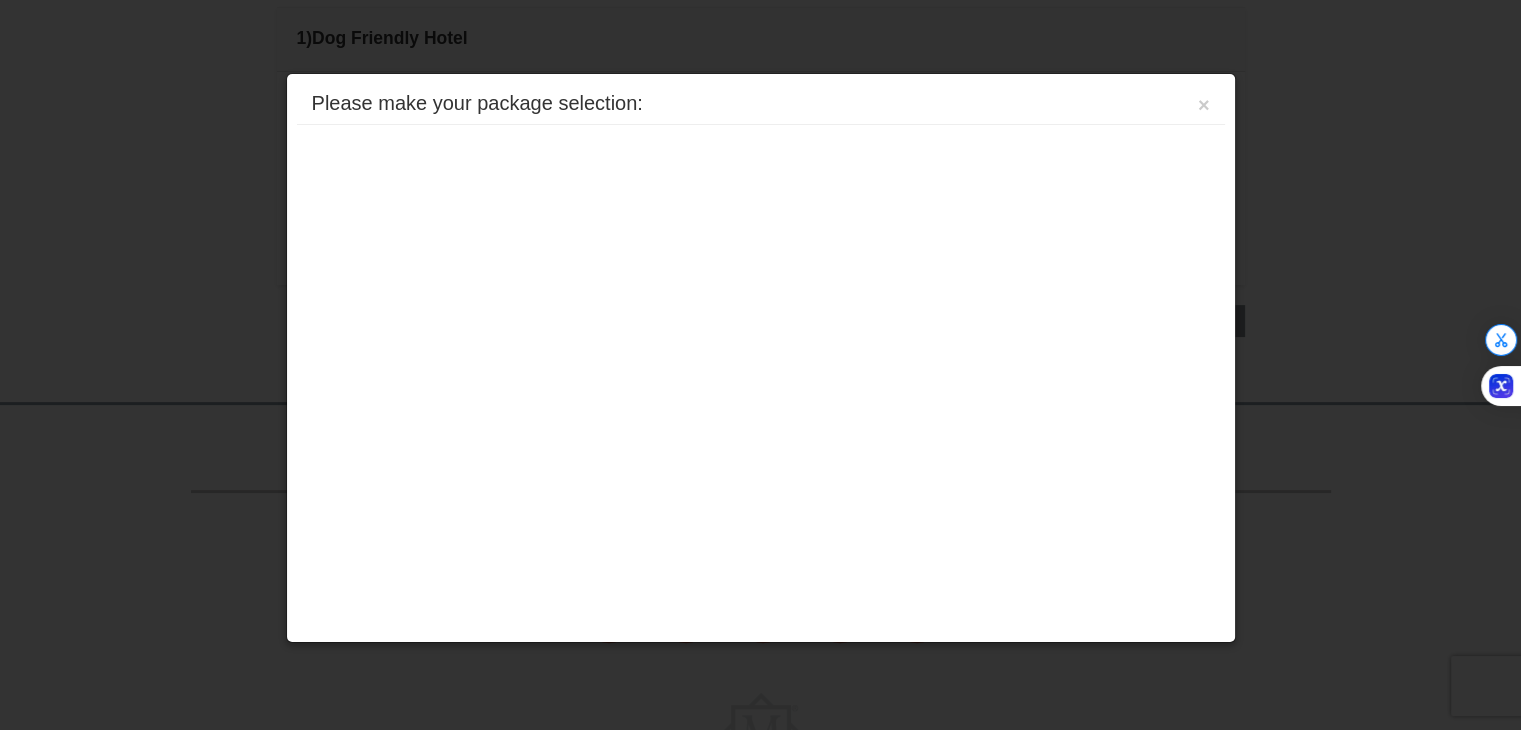 scroll, scrollTop: 551, scrollLeft: 0, axis: vertical 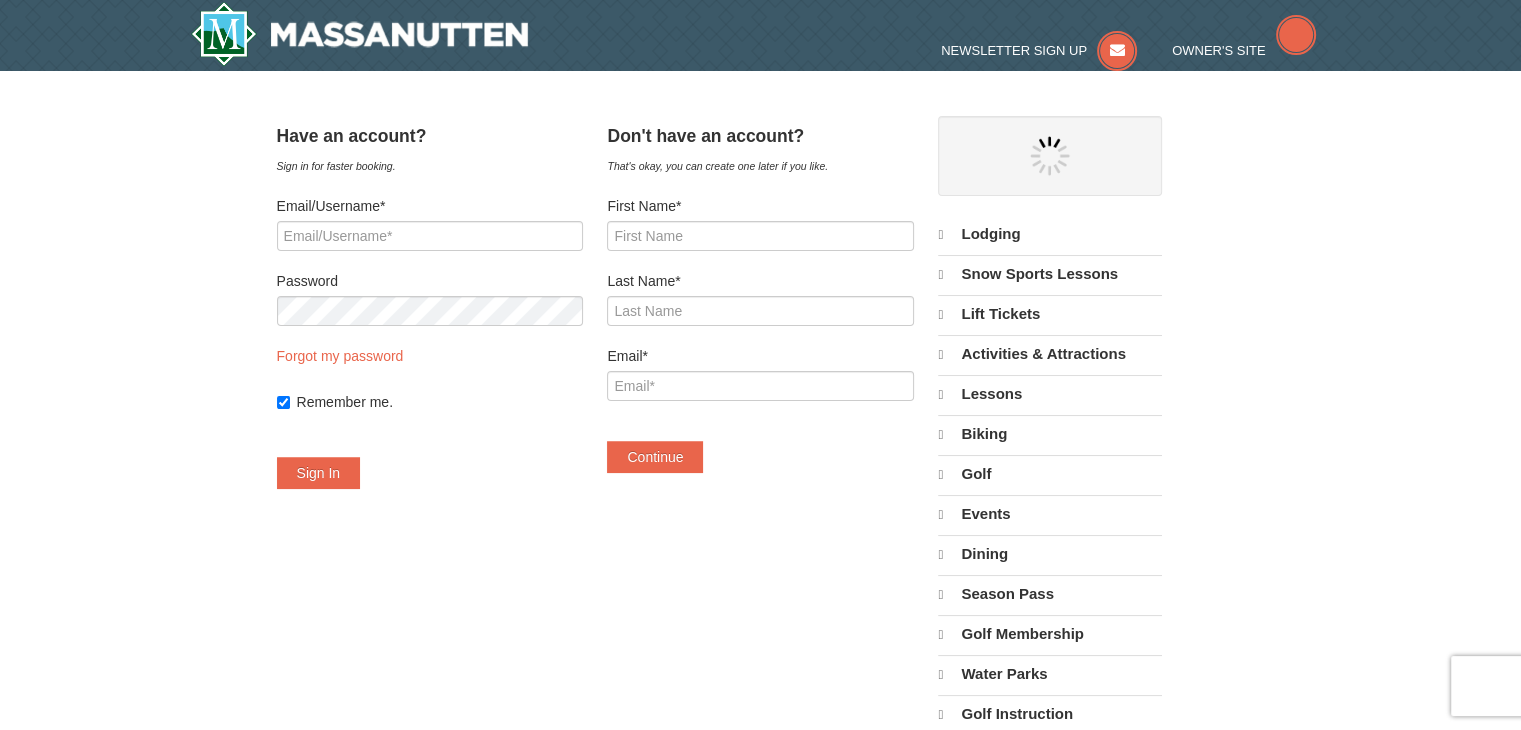 select on "8" 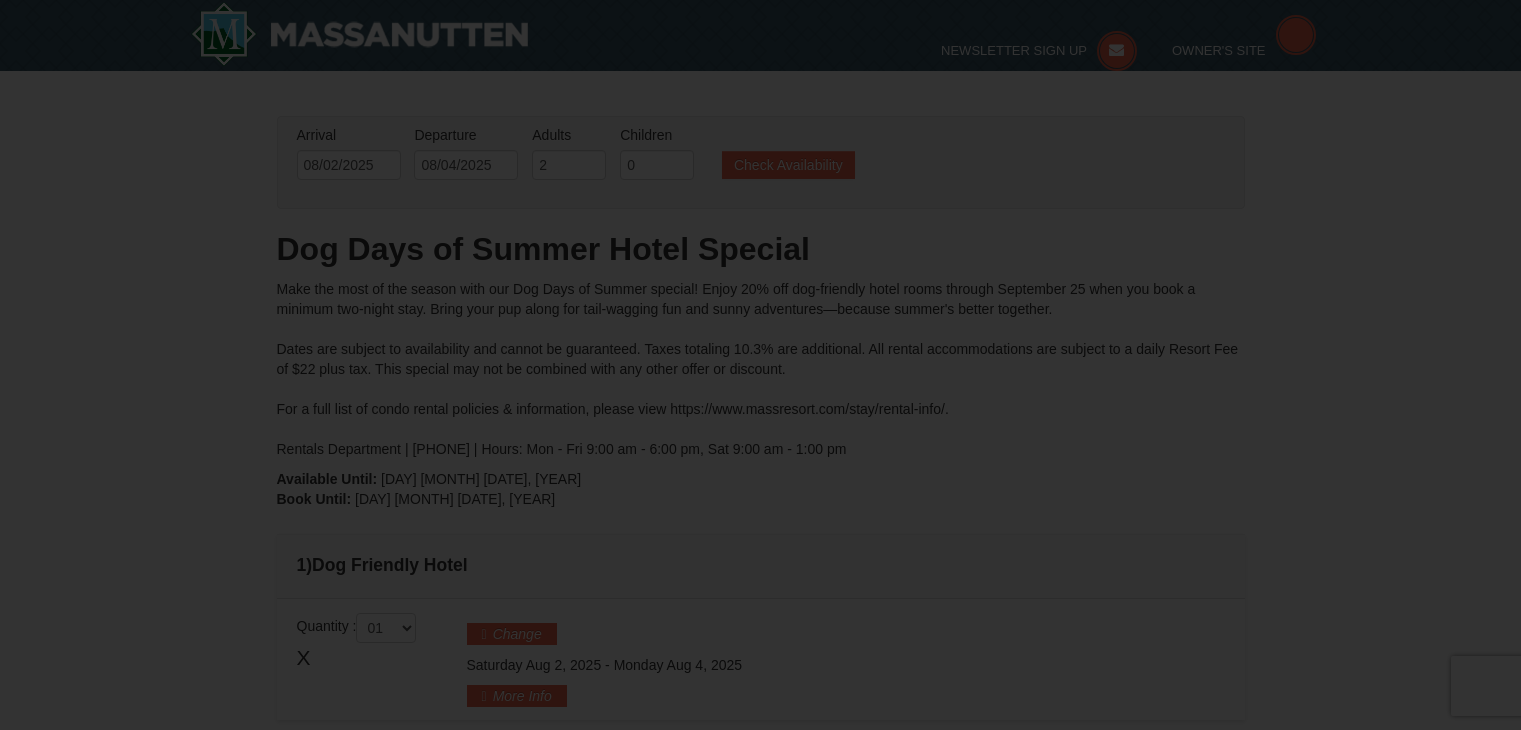 scroll, scrollTop: 148, scrollLeft: 0, axis: vertical 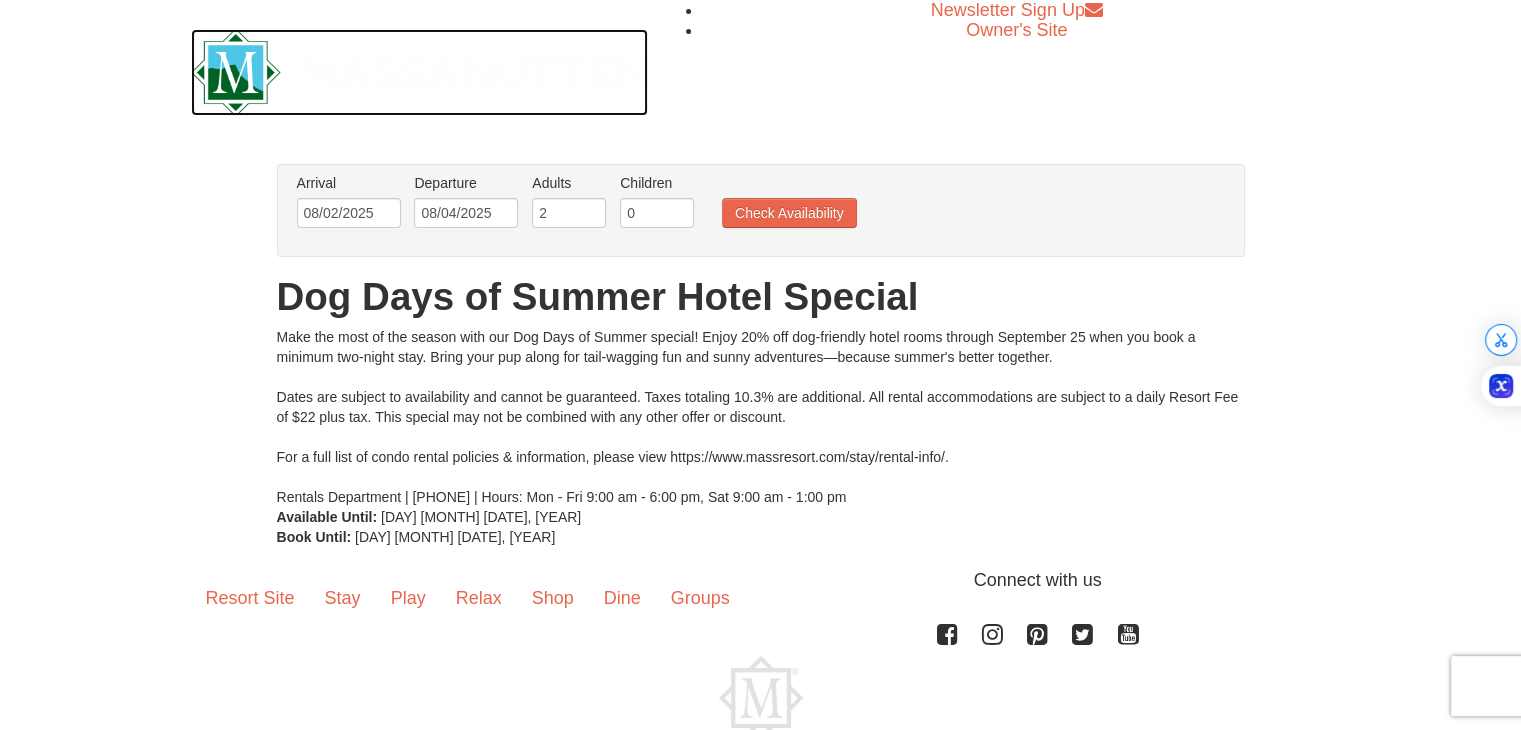 click at bounding box center (420, 72) 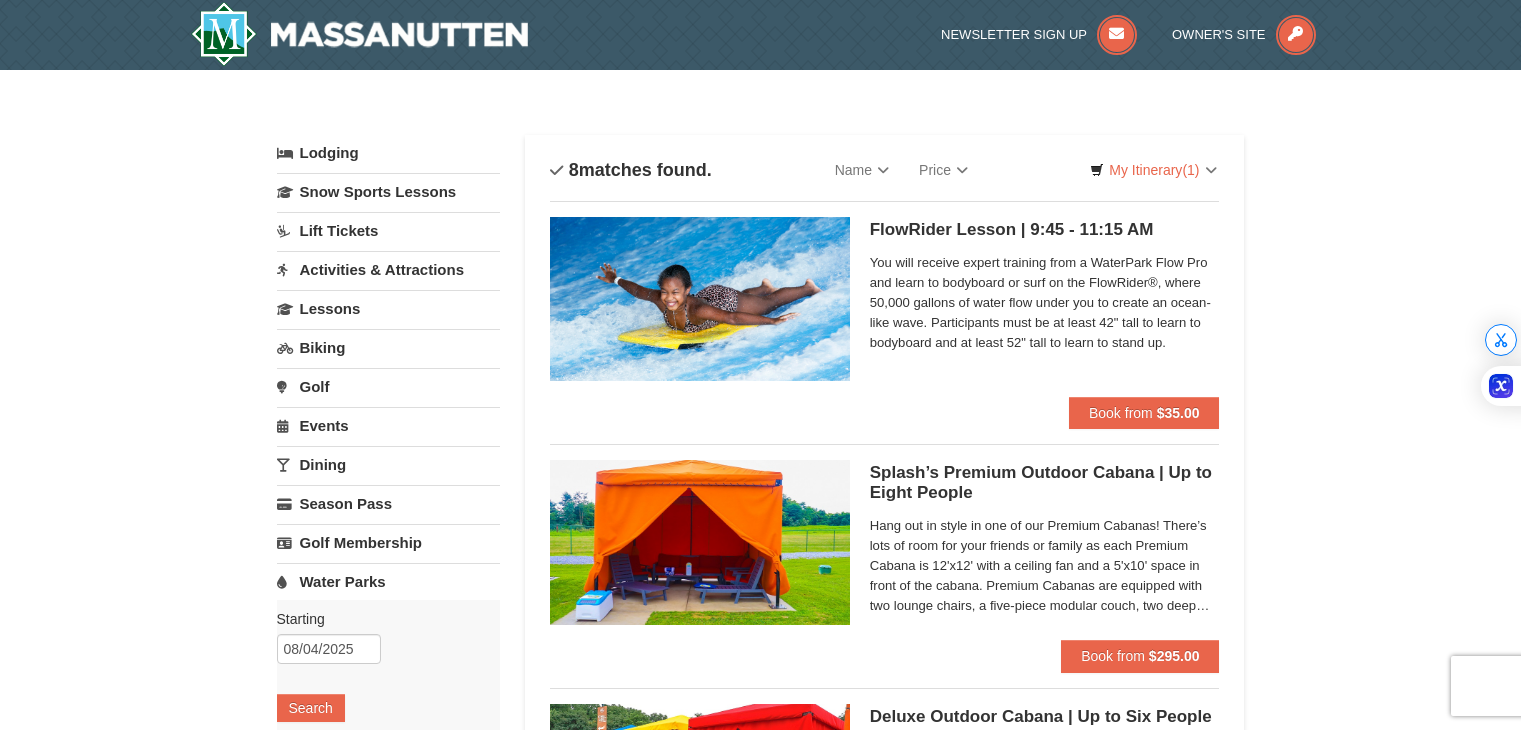 scroll, scrollTop: 181, scrollLeft: 0, axis: vertical 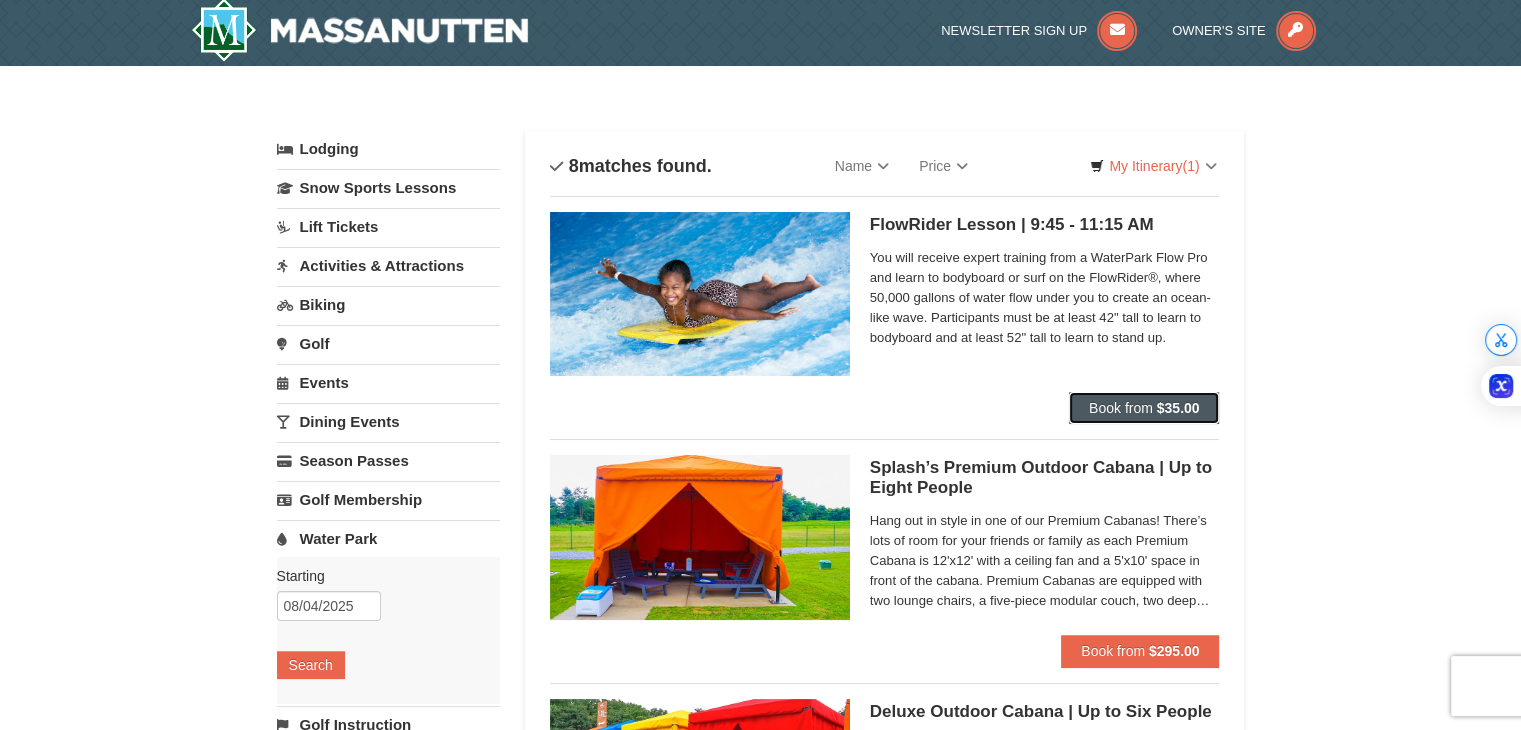 click on "Book from   $35.00" at bounding box center (1144, 408) 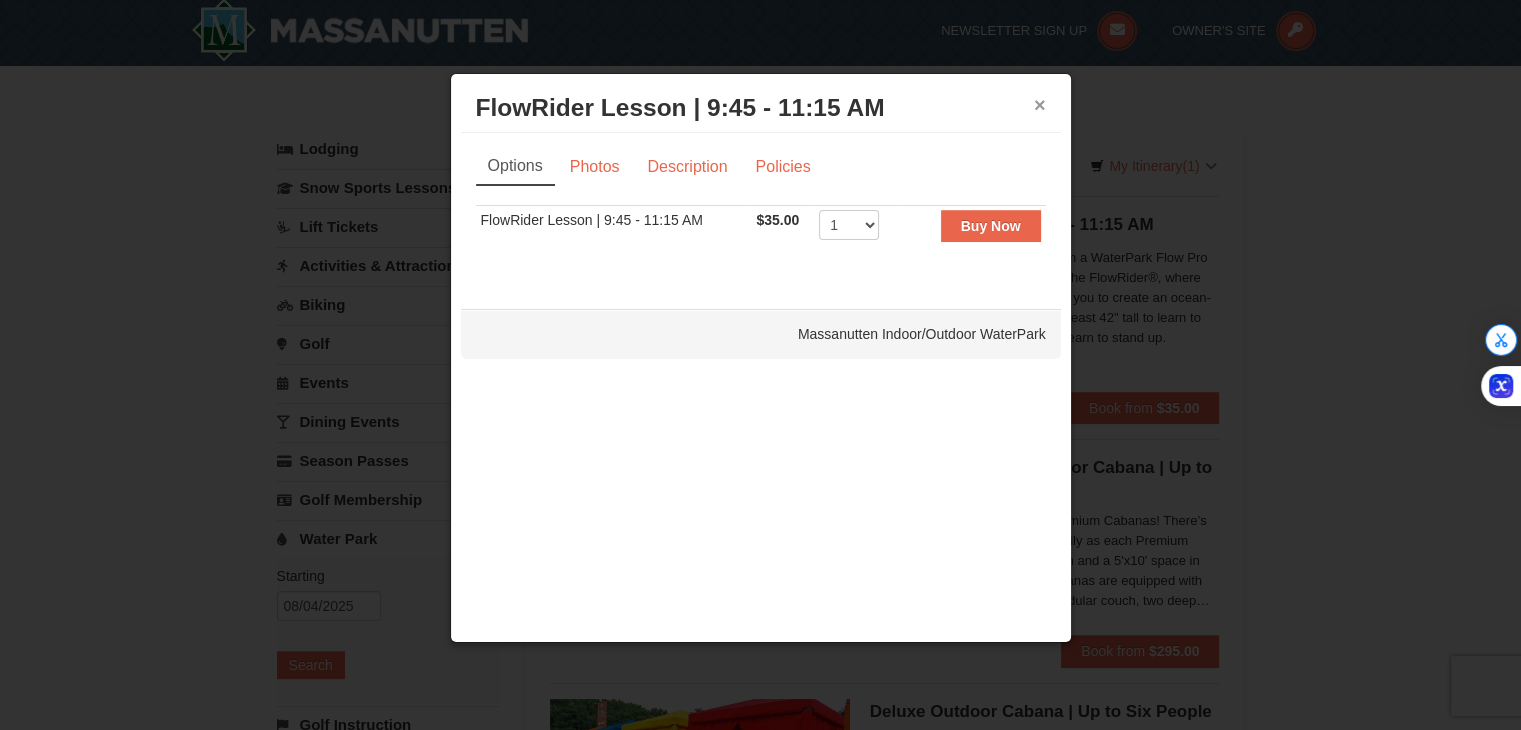 click on "×" at bounding box center (1040, 105) 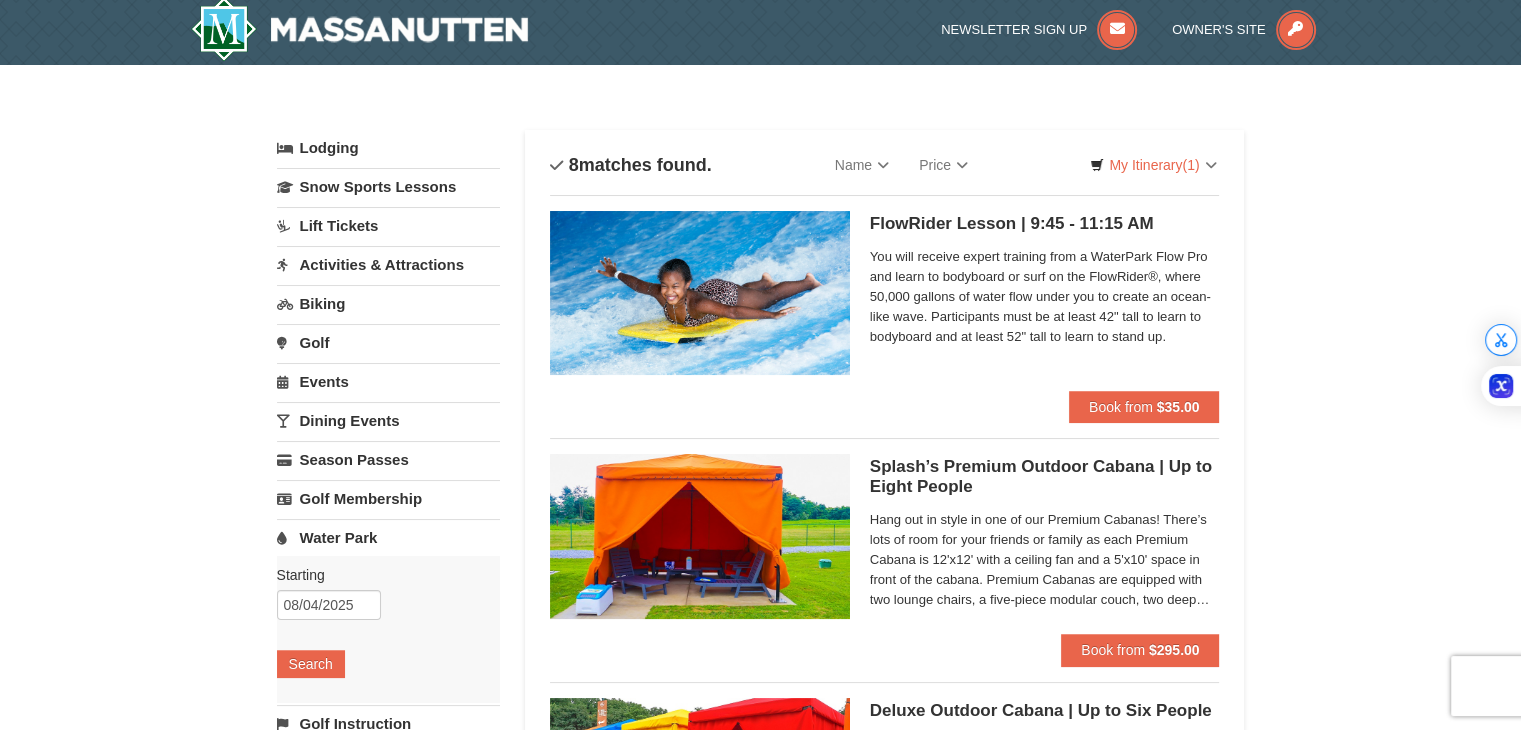 scroll, scrollTop: 0, scrollLeft: 0, axis: both 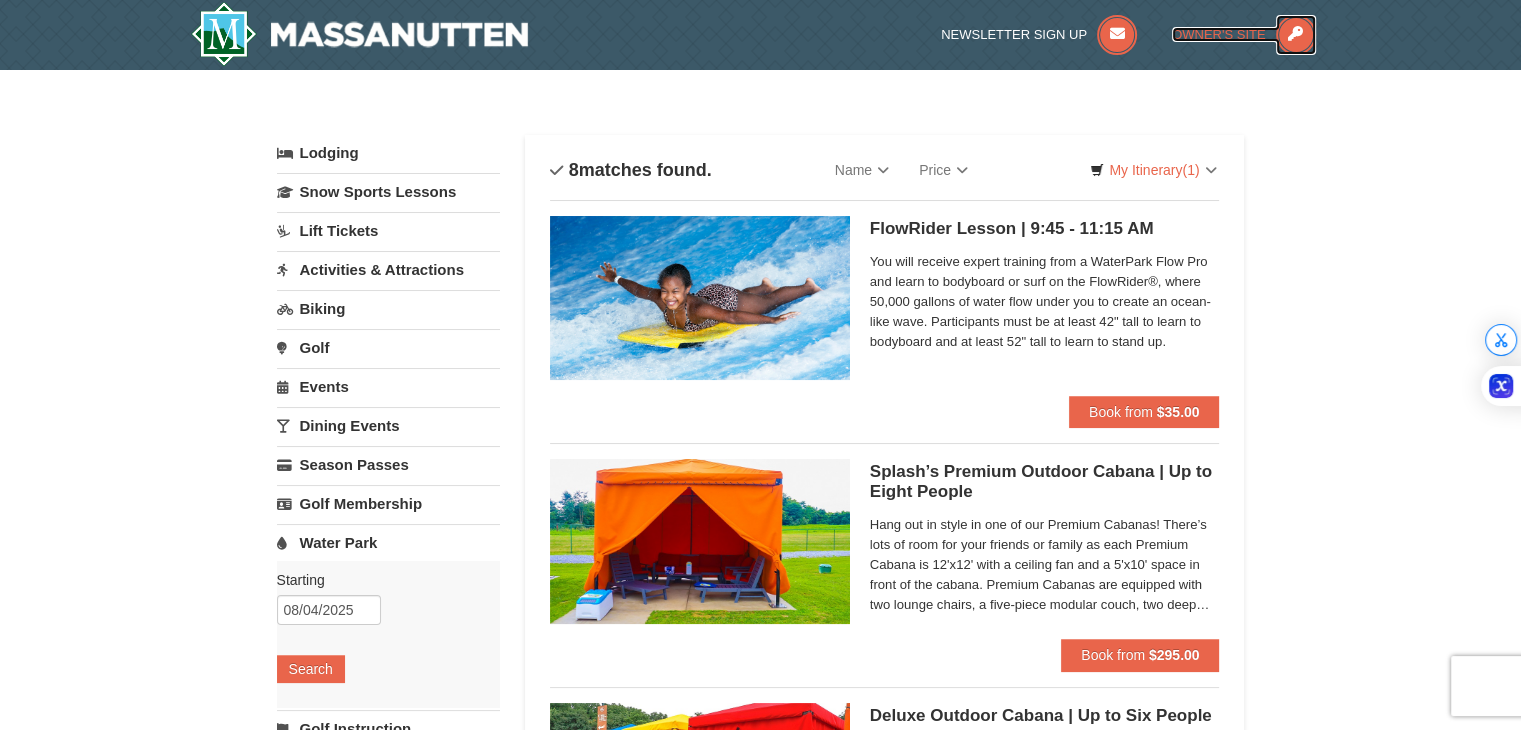 click at bounding box center (1296, 35) 